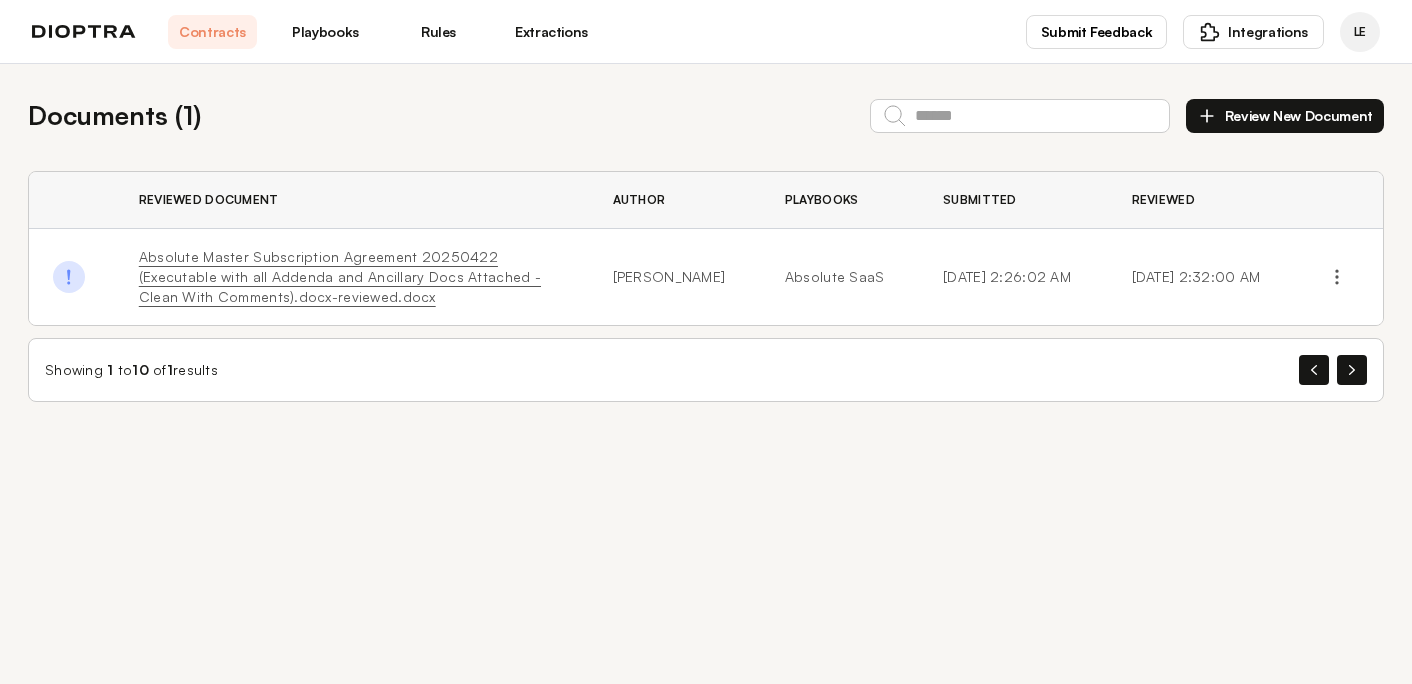 scroll, scrollTop: 0, scrollLeft: 0, axis: both 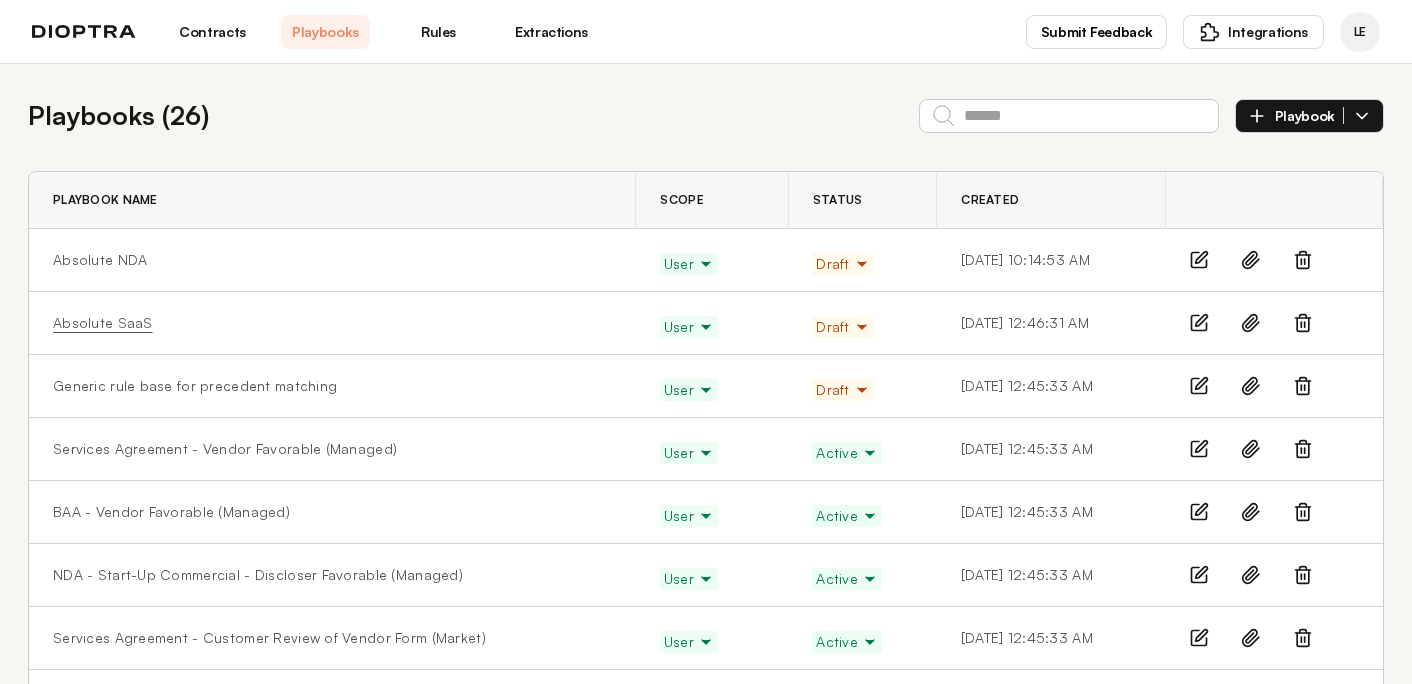 click on "Absolute SaaS" at bounding box center (103, 323) 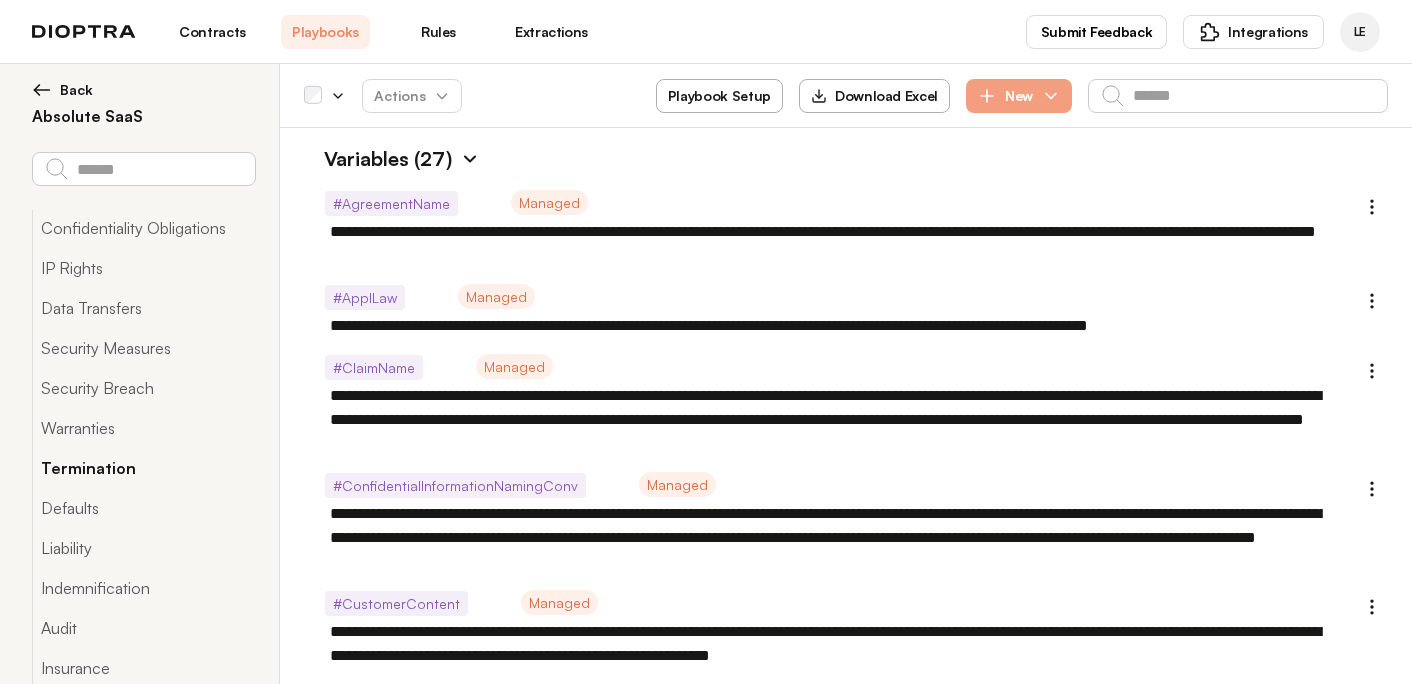 scroll, scrollTop: 165, scrollLeft: 0, axis: vertical 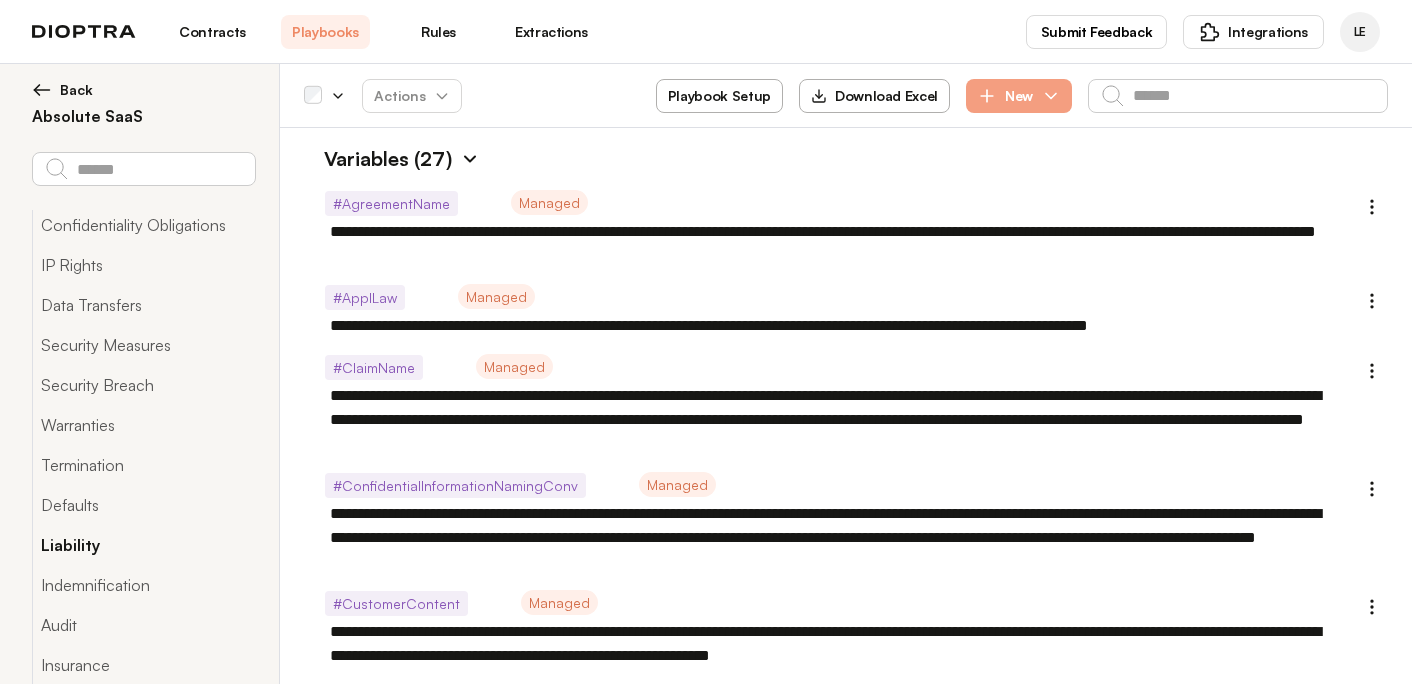 click on "Liability" at bounding box center (143, 545) 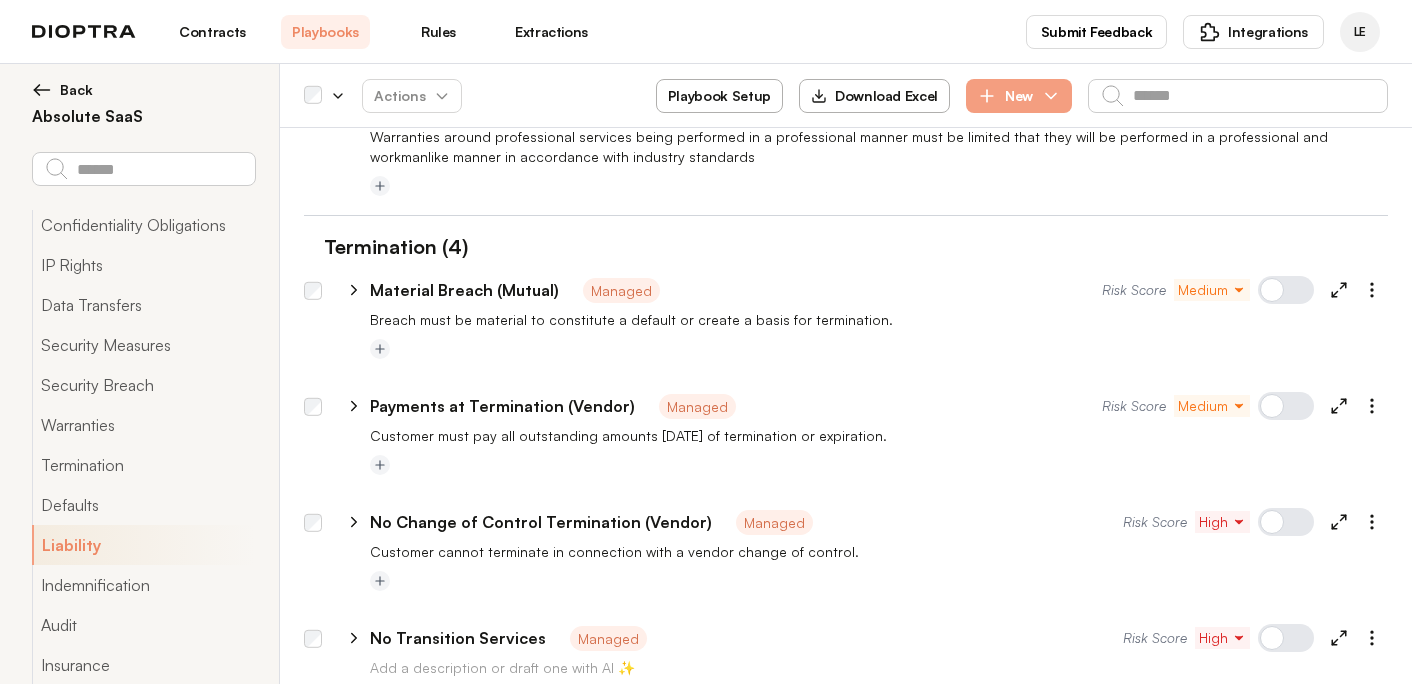 scroll, scrollTop: 6863, scrollLeft: 0, axis: vertical 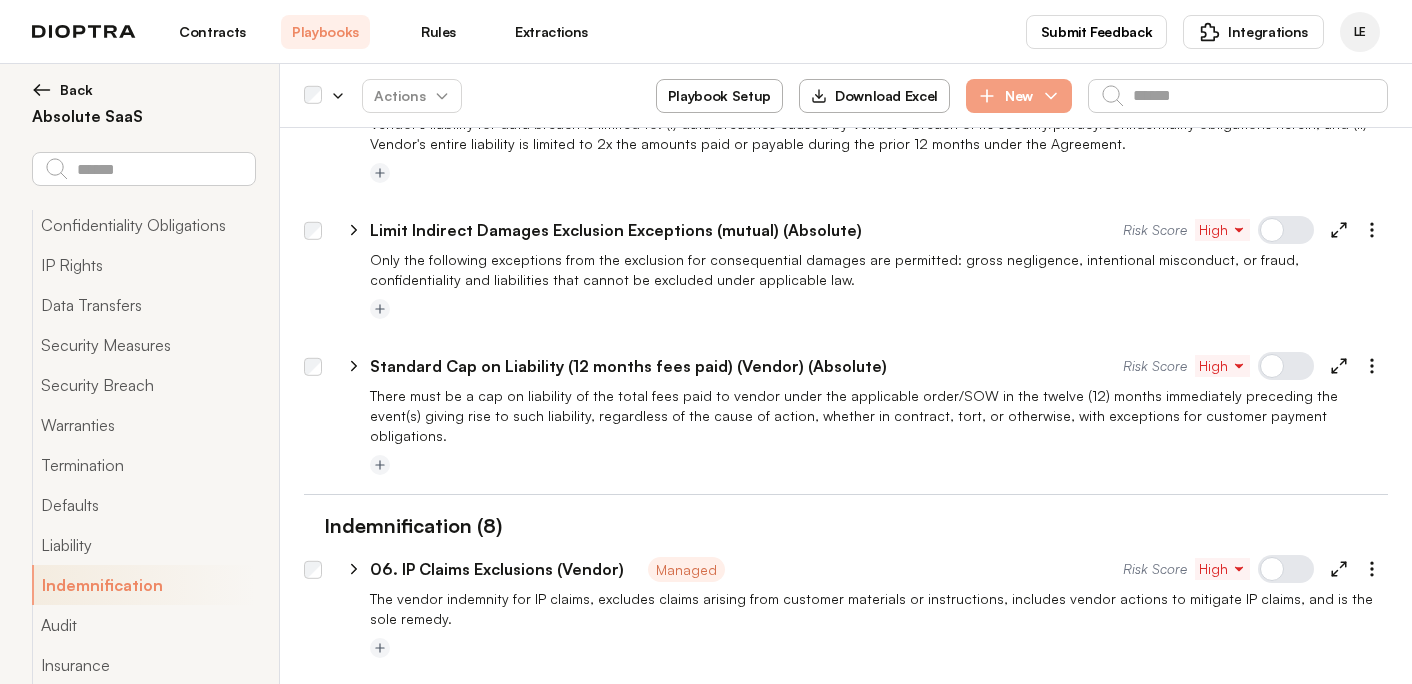 click 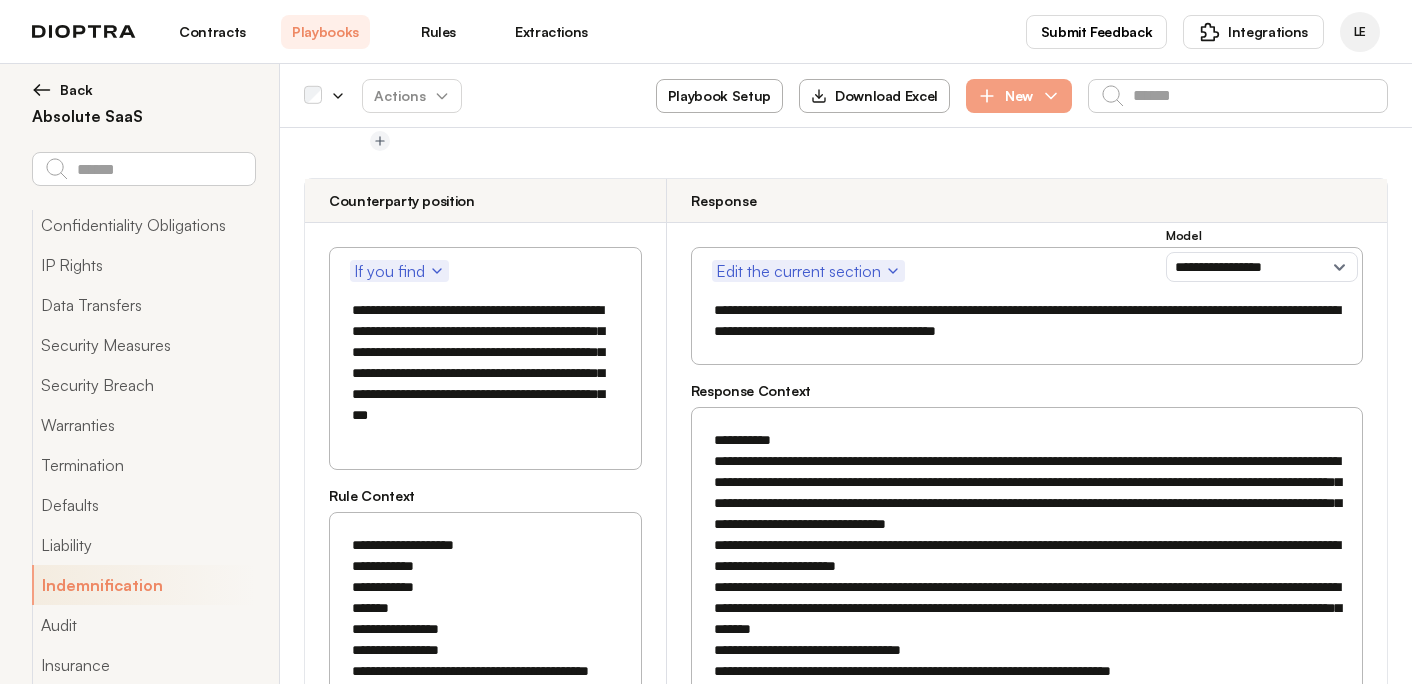 scroll, scrollTop: 8114, scrollLeft: 0, axis: vertical 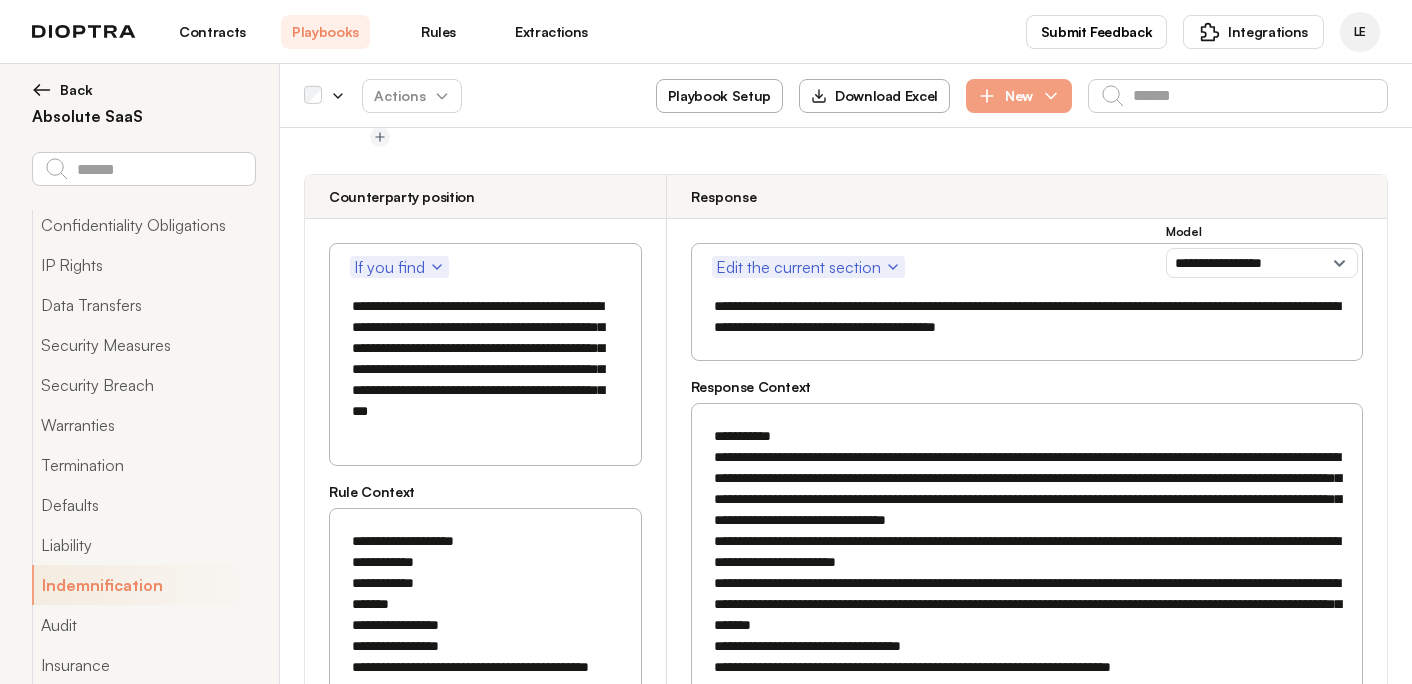 click on "**********" at bounding box center [485, 369] 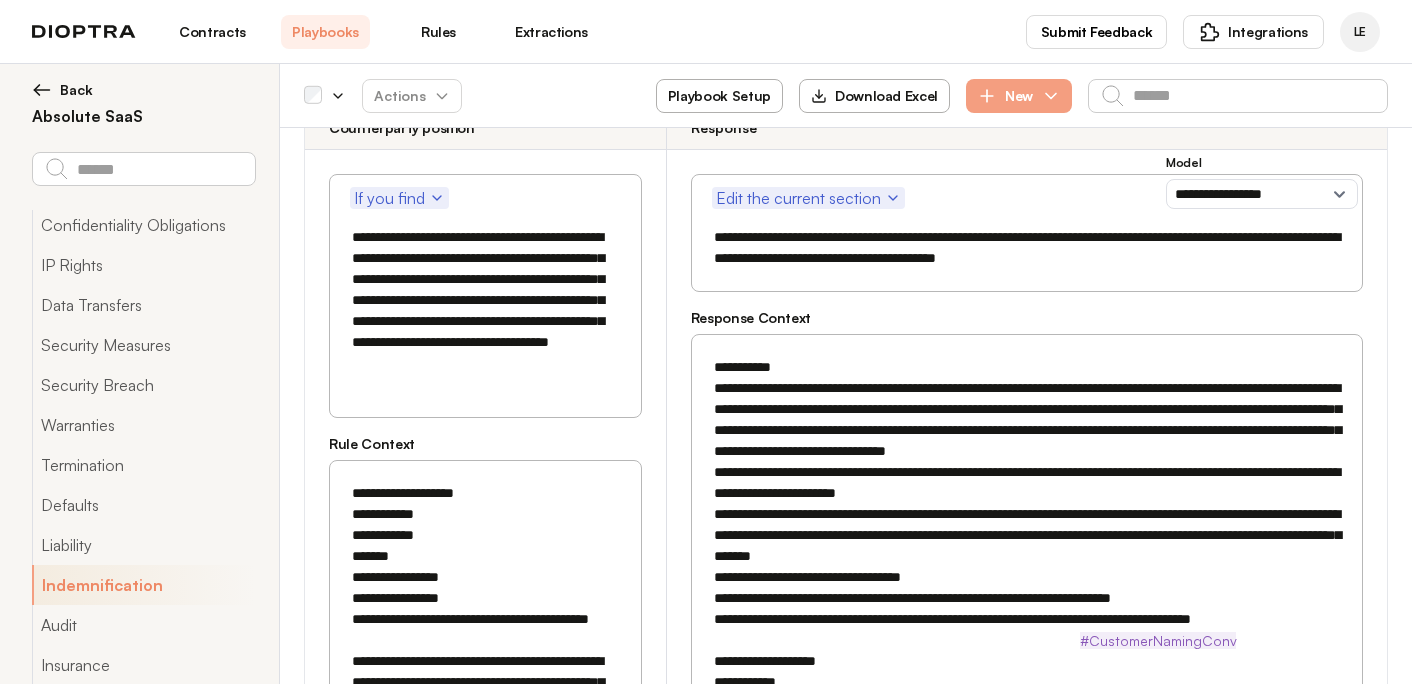 scroll, scrollTop: 8144, scrollLeft: 0, axis: vertical 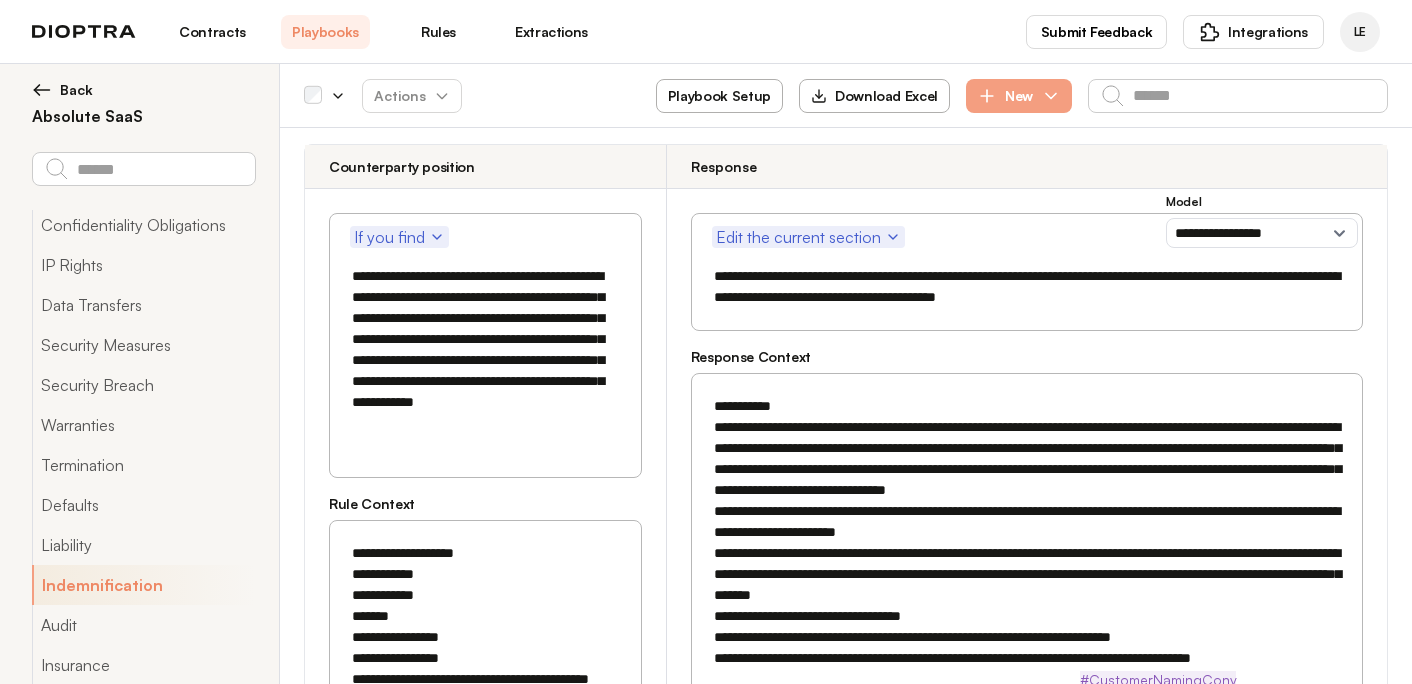 click on "**********" at bounding box center [485, 360] 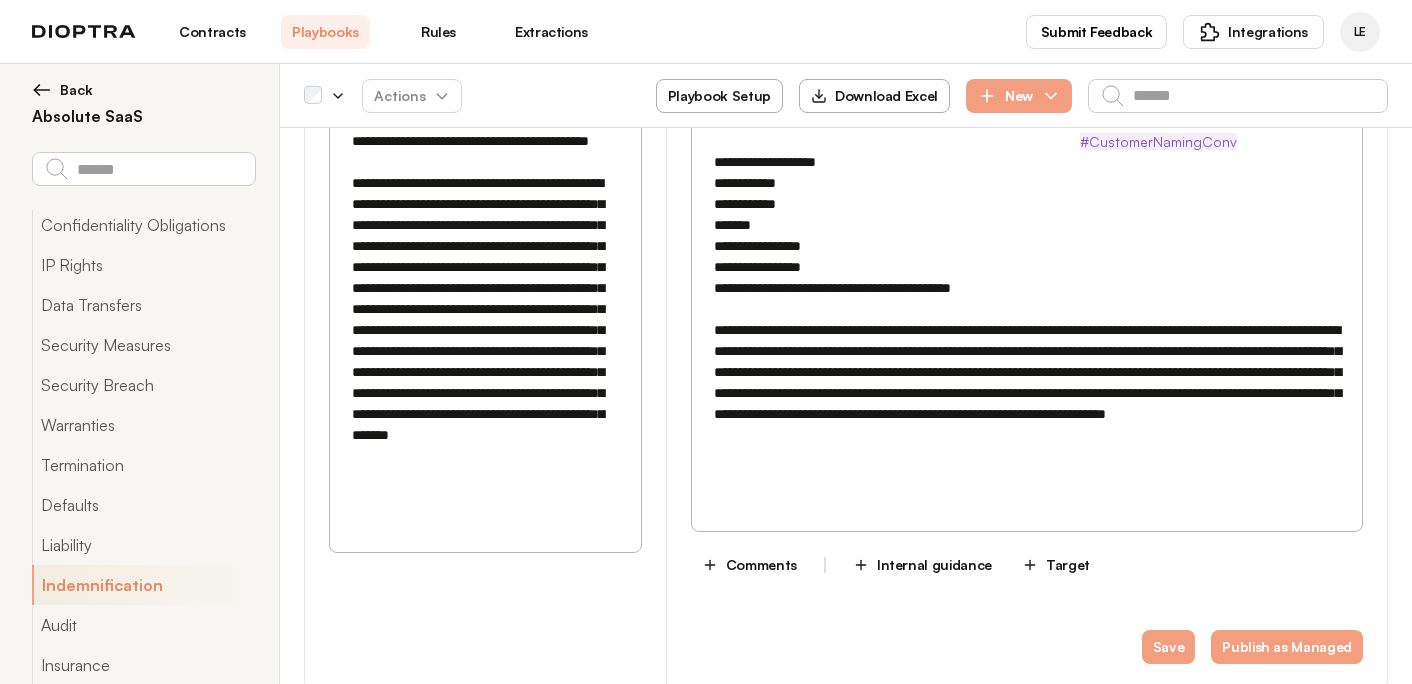 scroll, scrollTop: 8697, scrollLeft: 0, axis: vertical 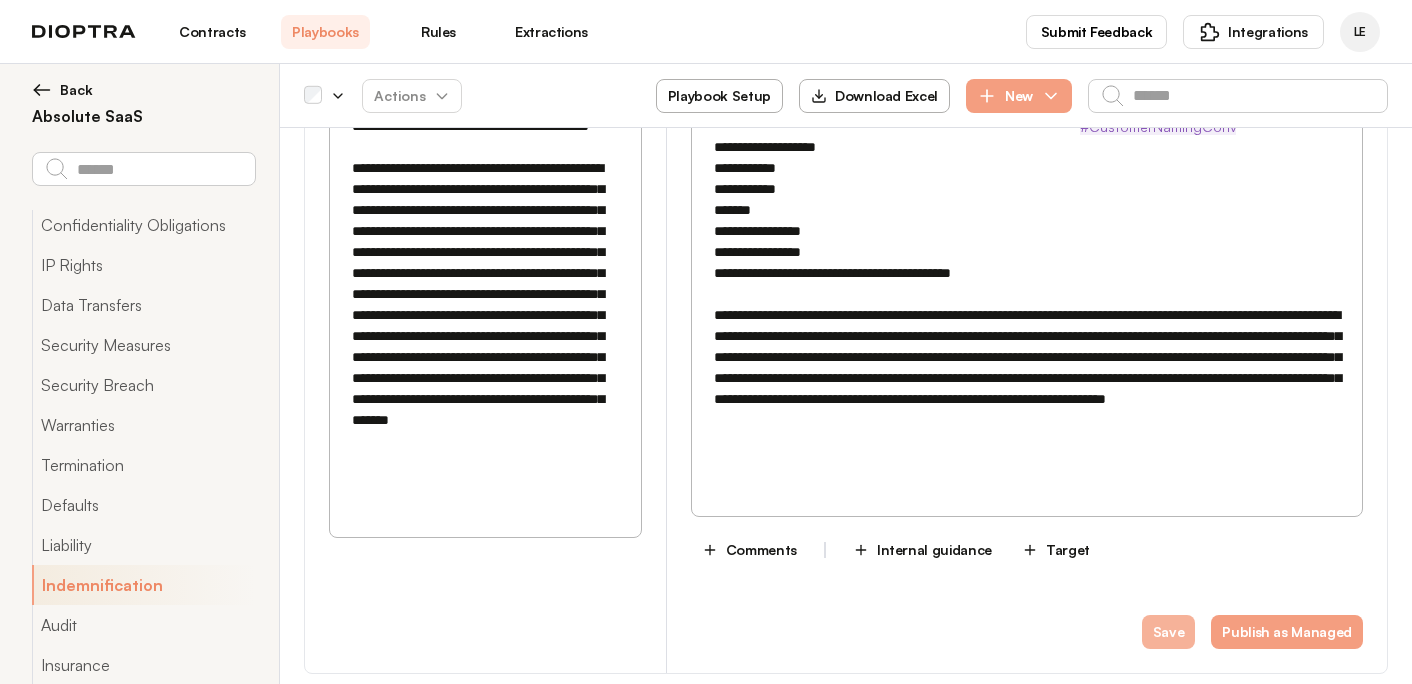 type on "**********" 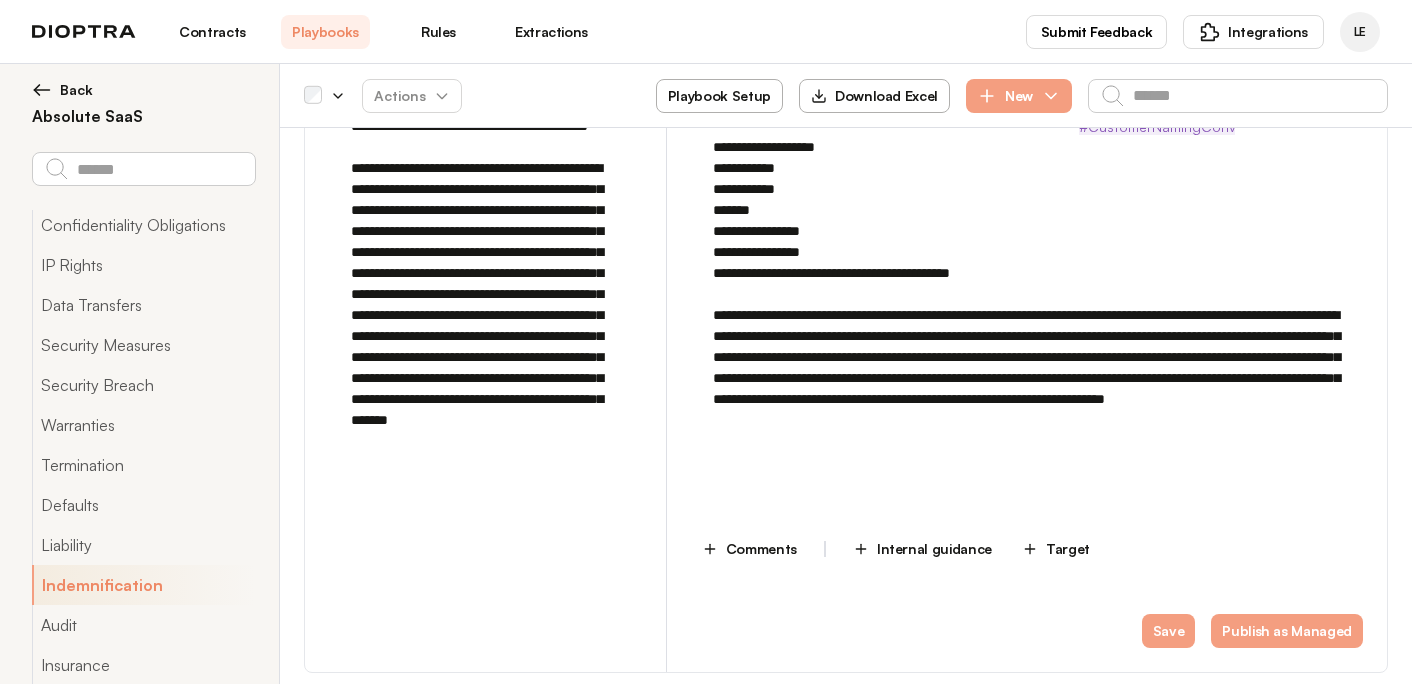 type on "*" 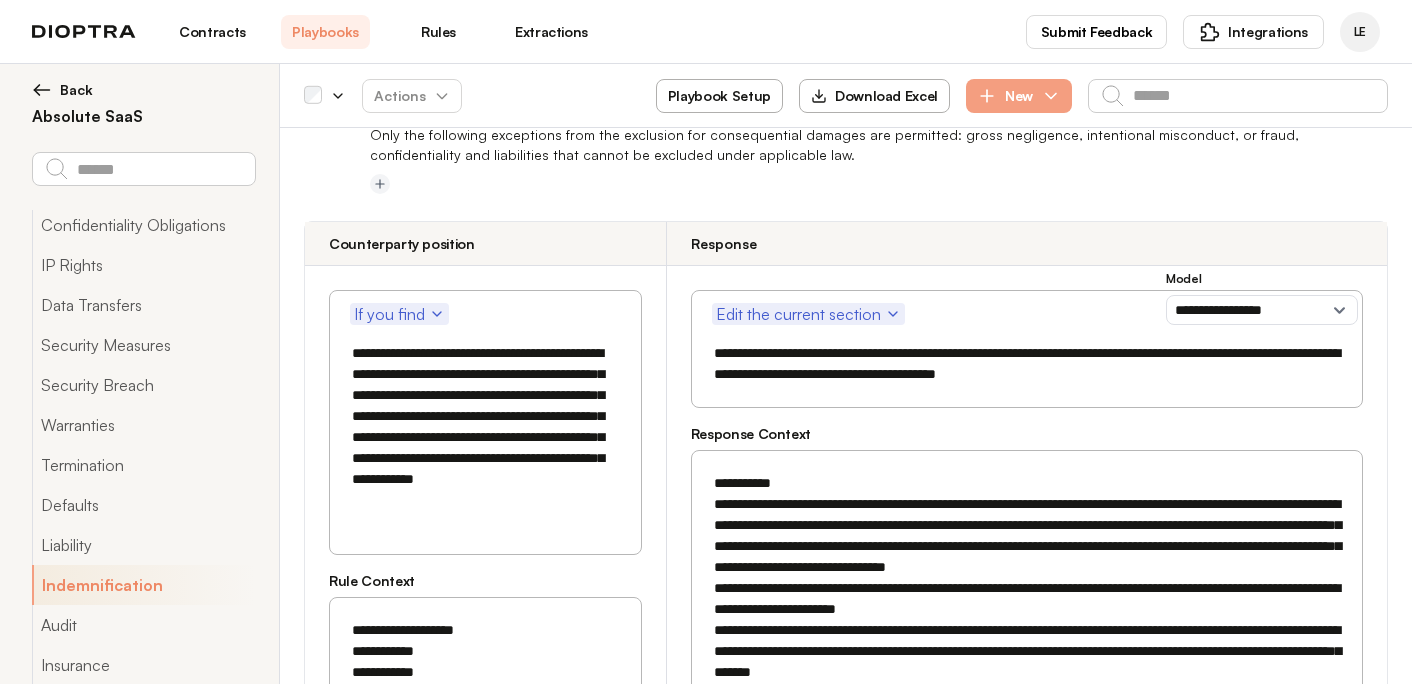 scroll, scrollTop: 8040, scrollLeft: 0, axis: vertical 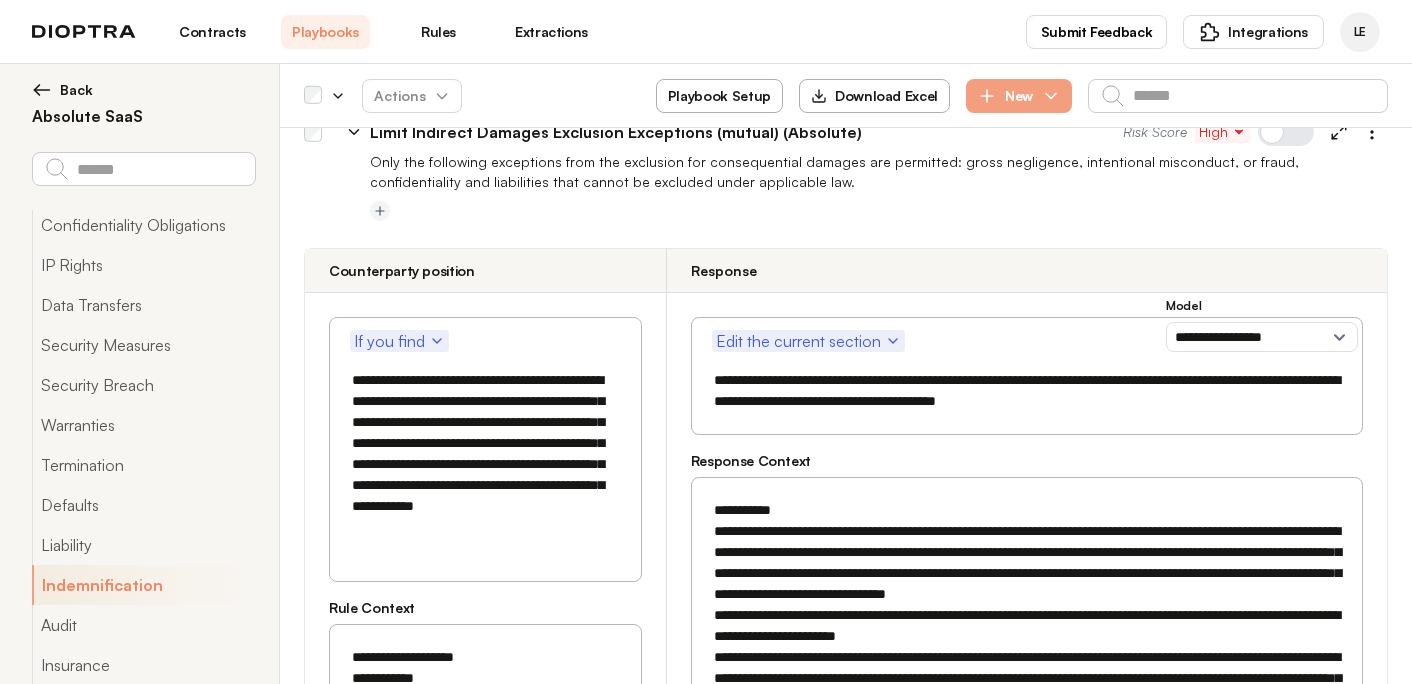 click on "**********" at bounding box center [485, 464] 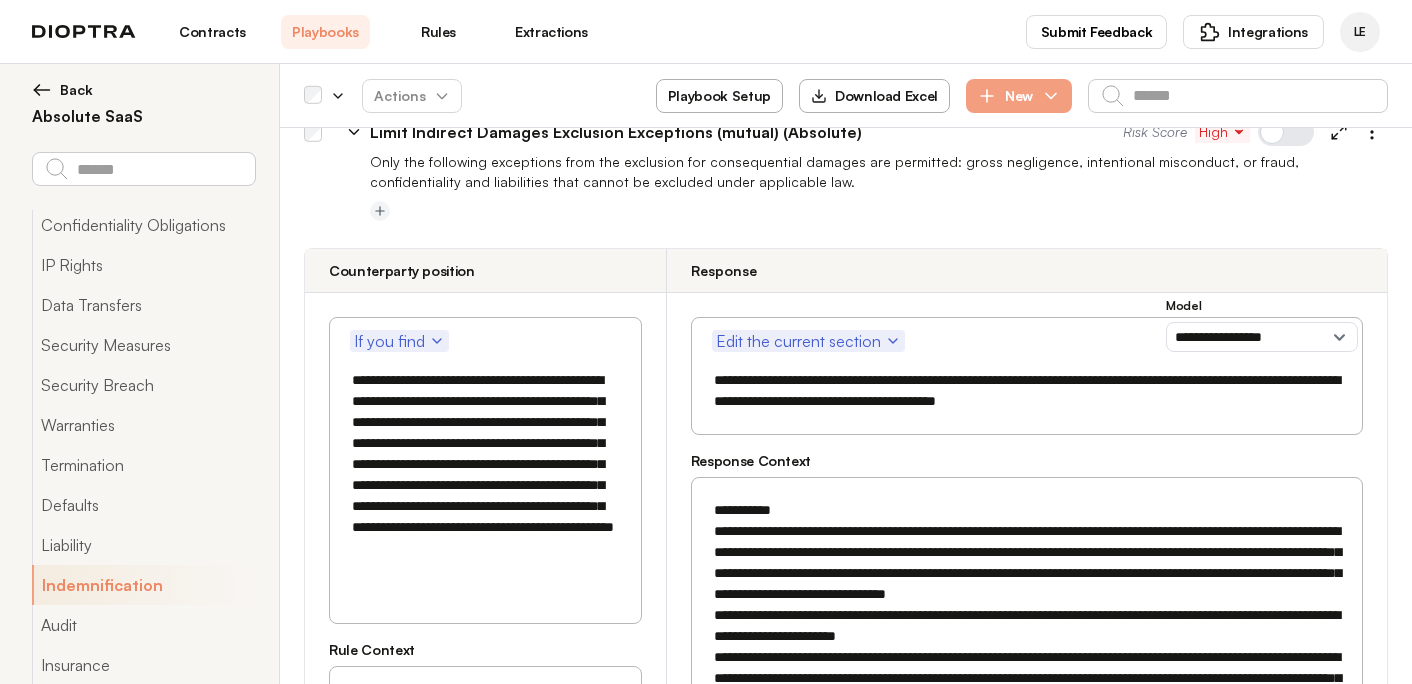 click on "**********" at bounding box center (485, 485) 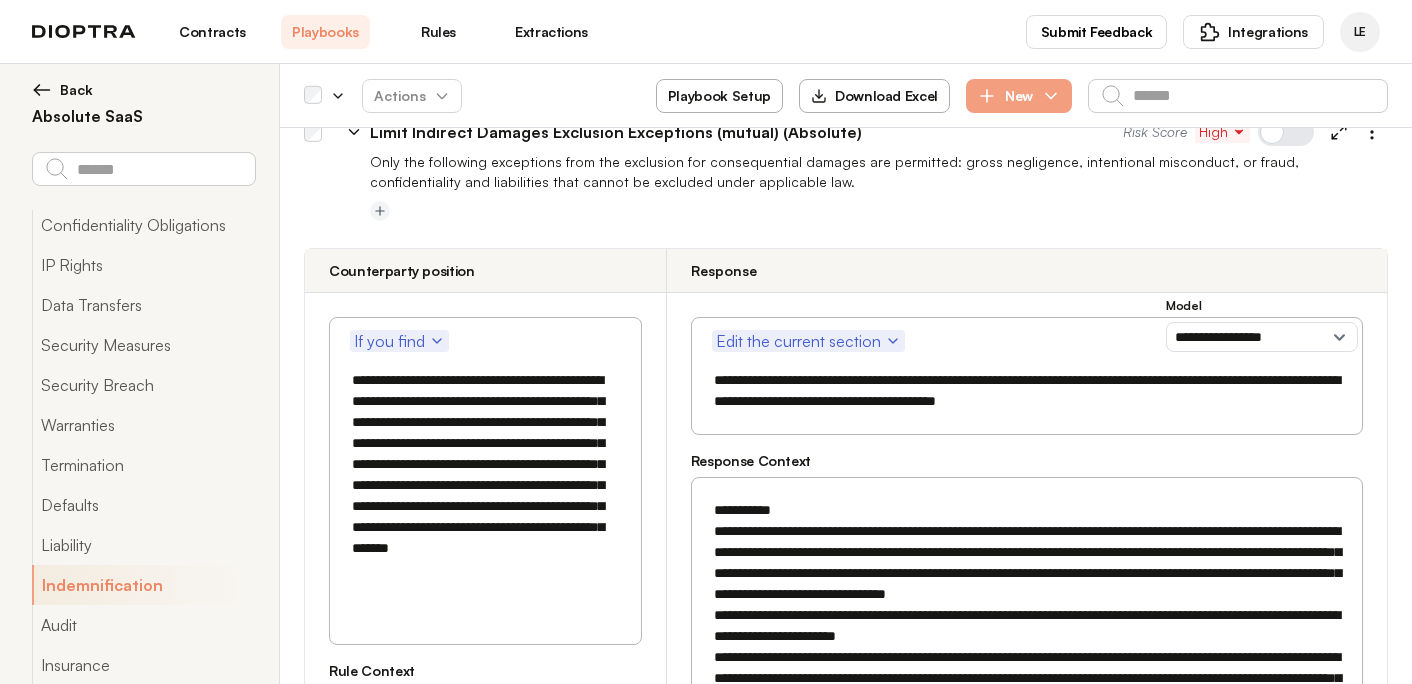 click on "**********" at bounding box center [485, 485] 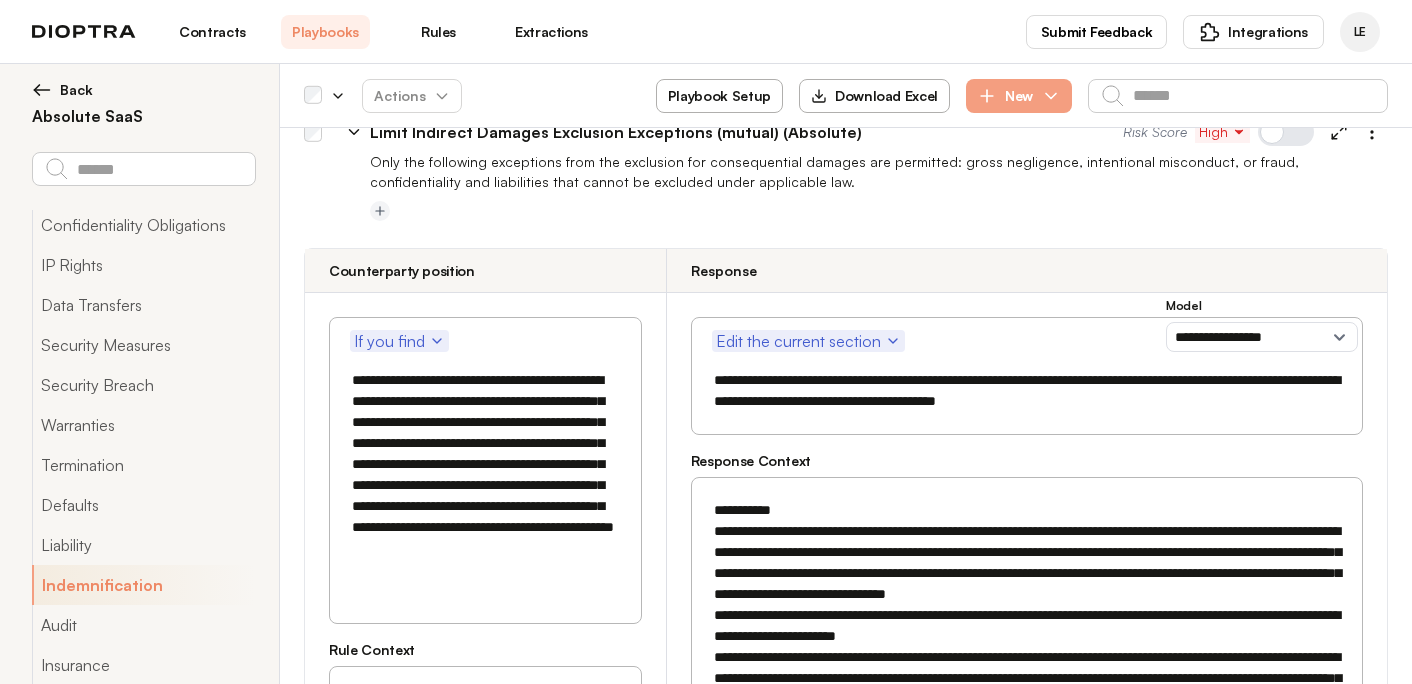 click on "**********" at bounding box center (485, 485) 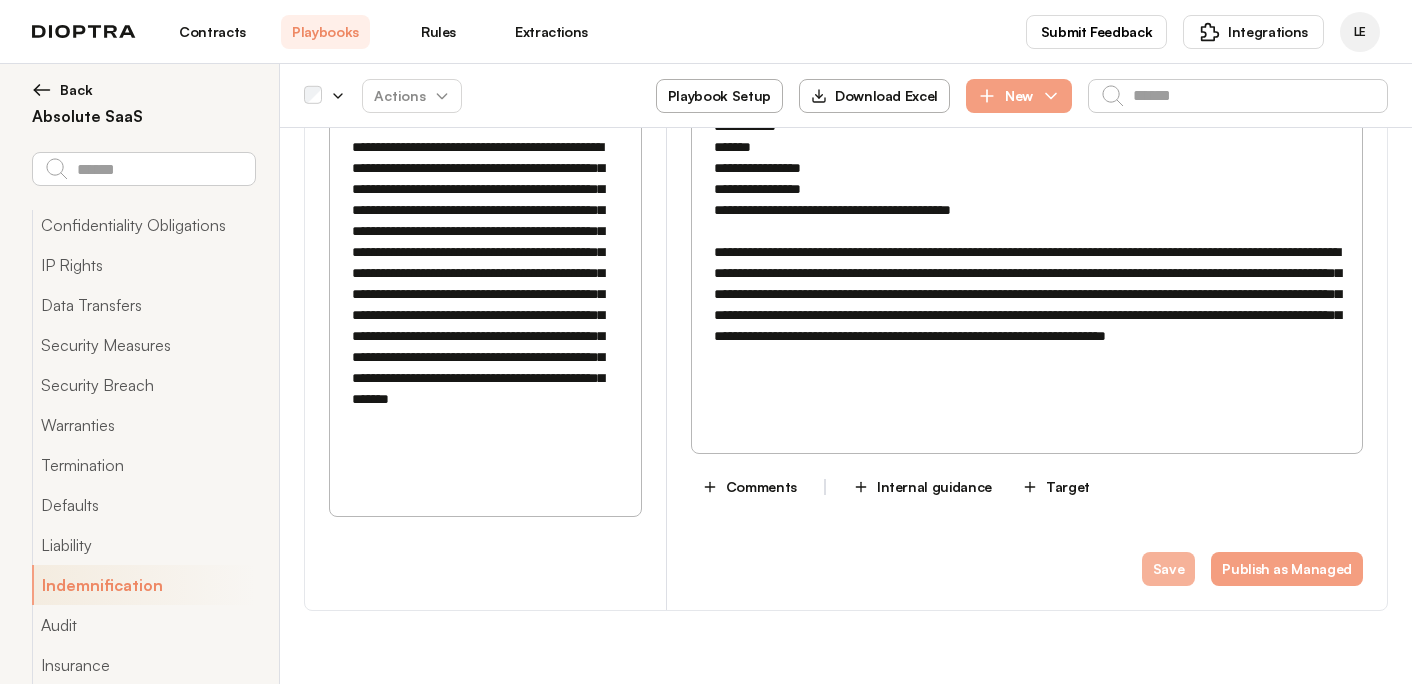 type on "**********" 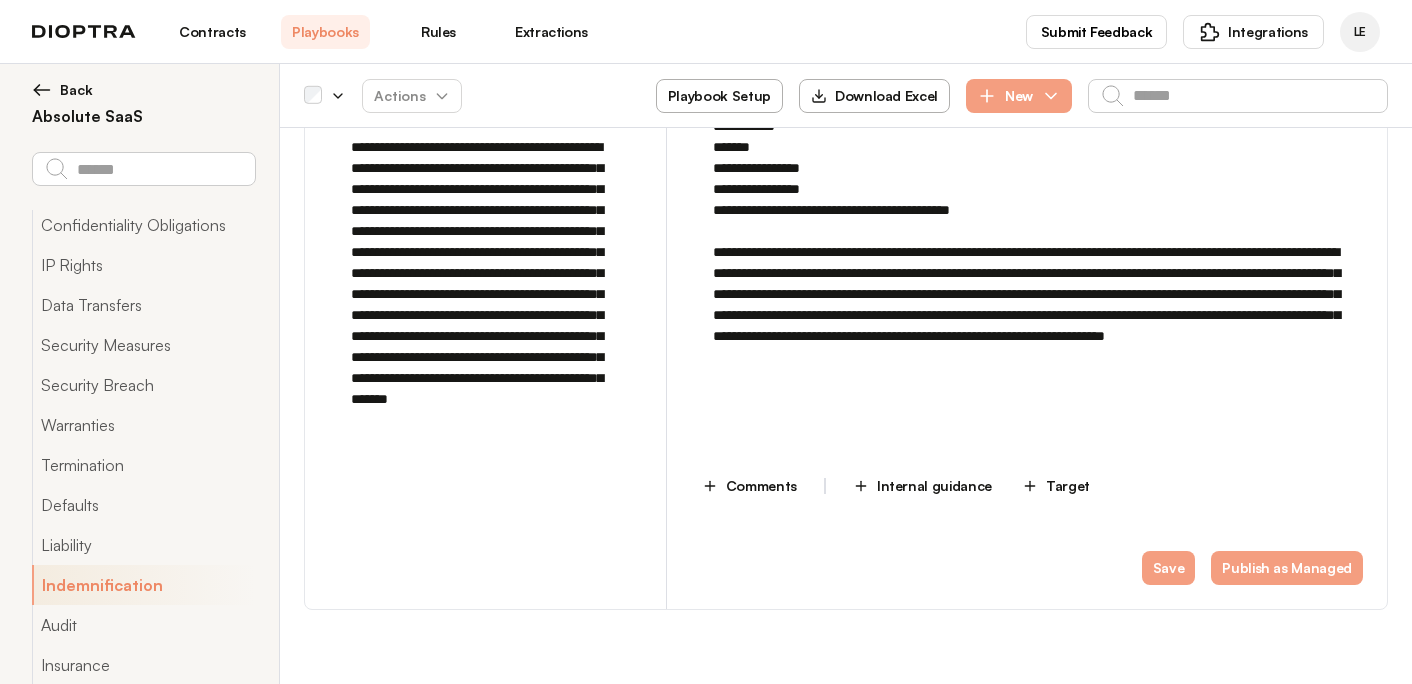 scroll, scrollTop: 8760, scrollLeft: 0, axis: vertical 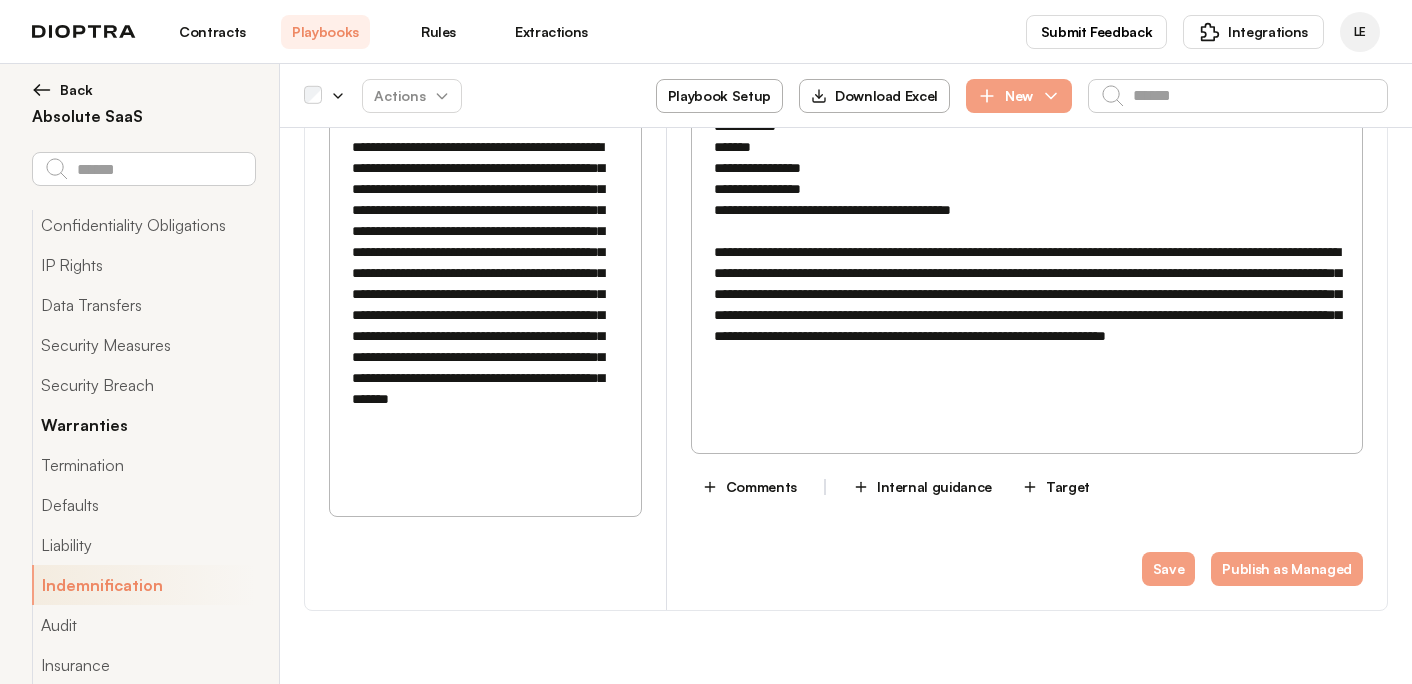 click on "Warranties" at bounding box center (143, 425) 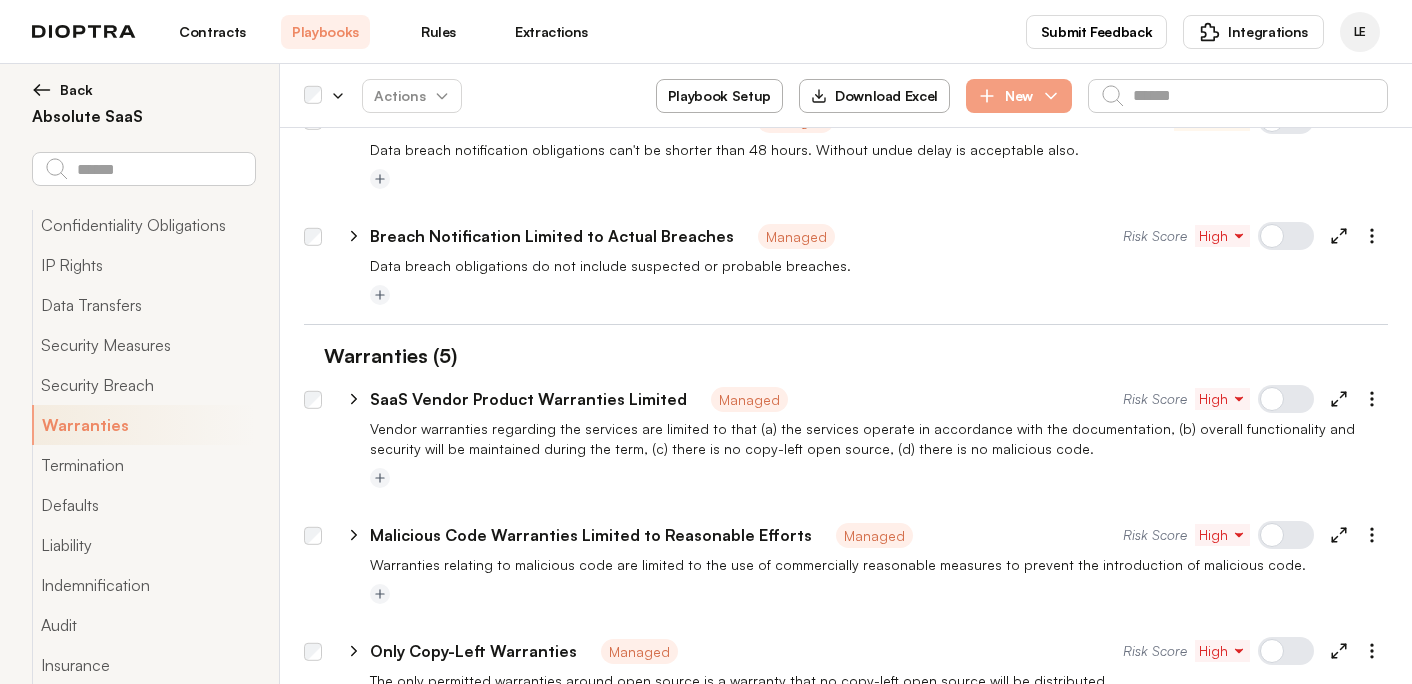 scroll, scrollTop: 5522, scrollLeft: 0, axis: vertical 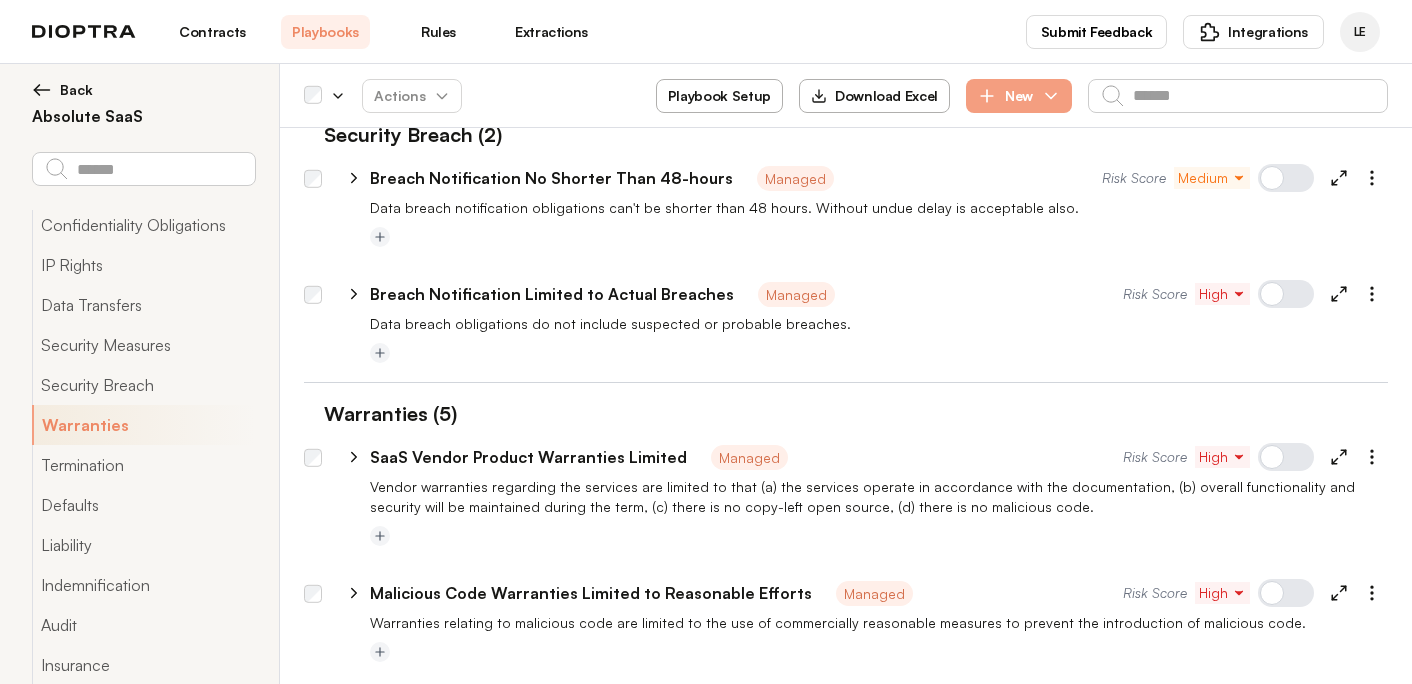 click 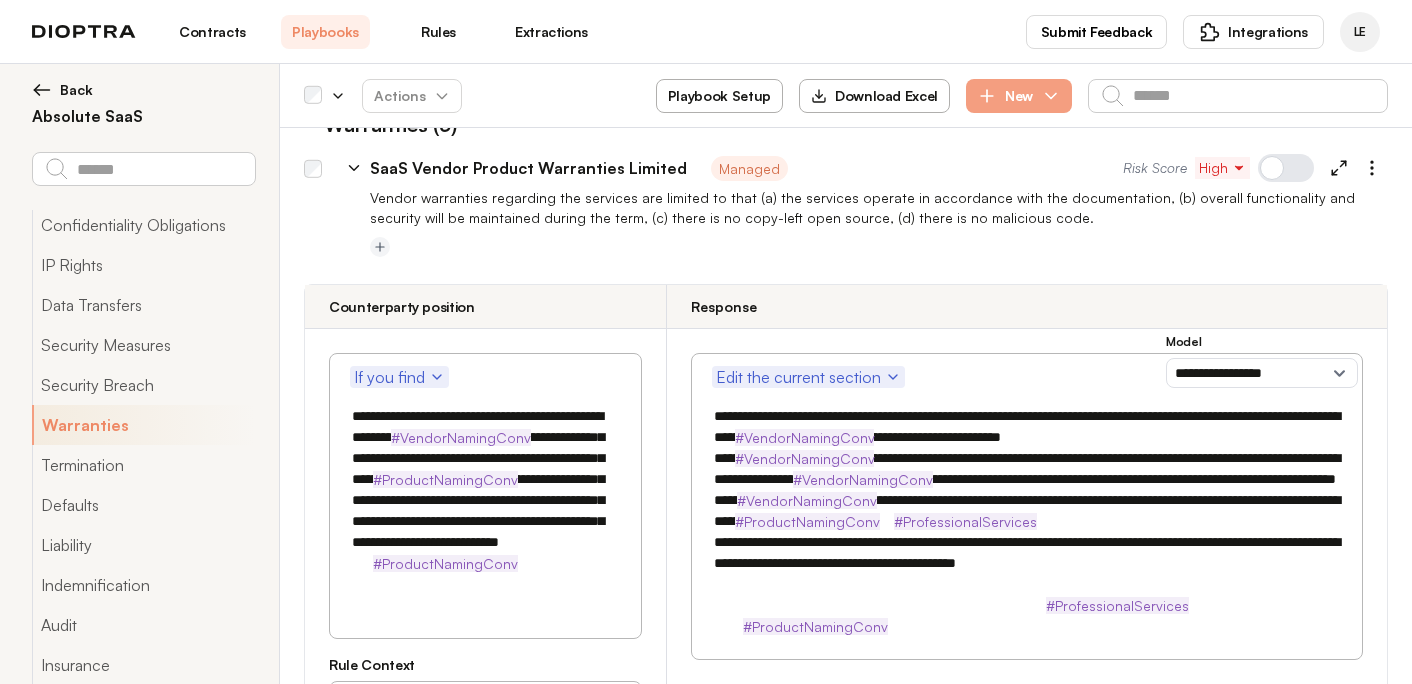 scroll, scrollTop: 5812, scrollLeft: 0, axis: vertical 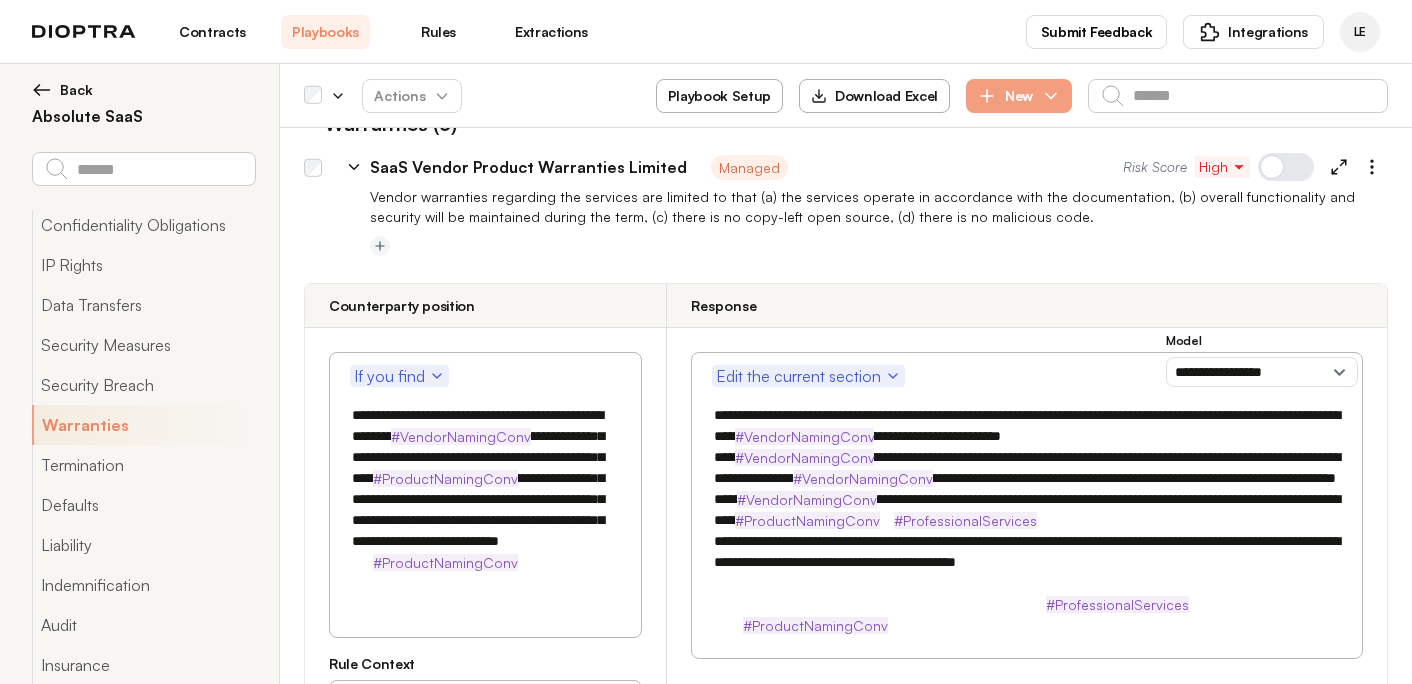 click on "**********" at bounding box center (485, 499) 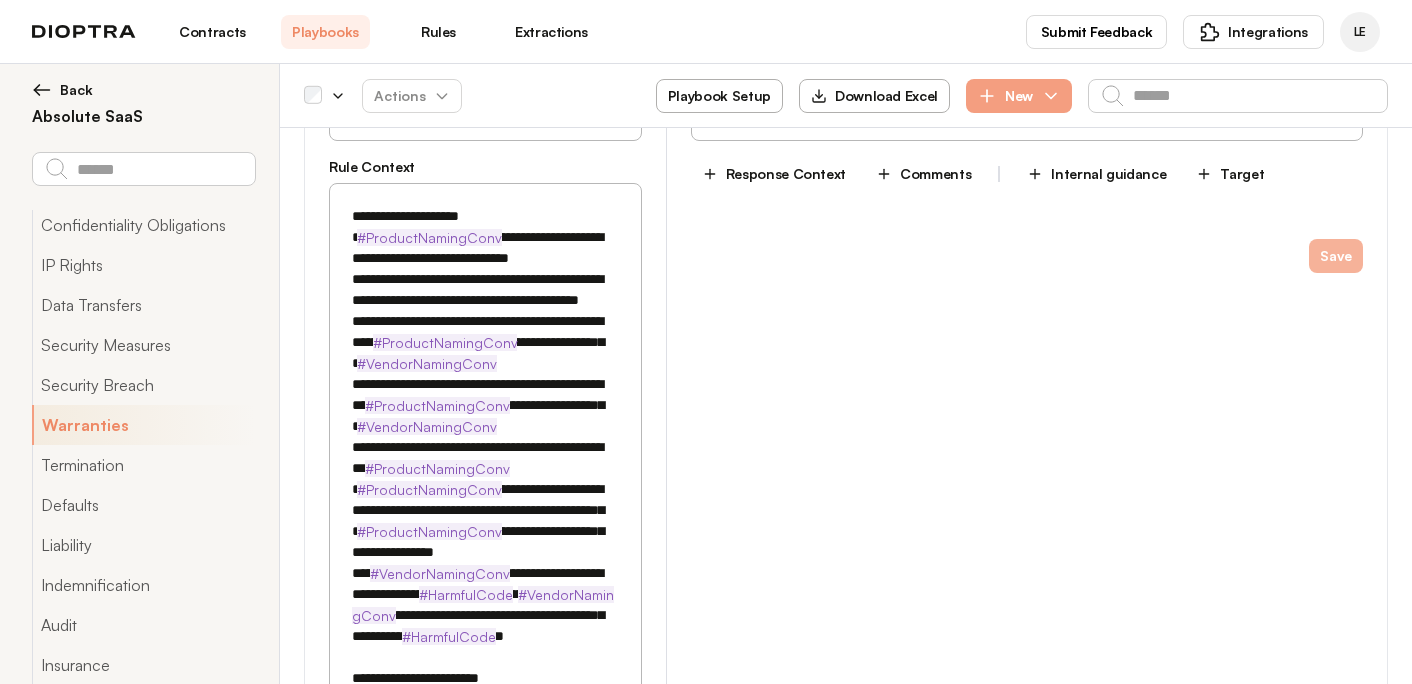 type on "**********" 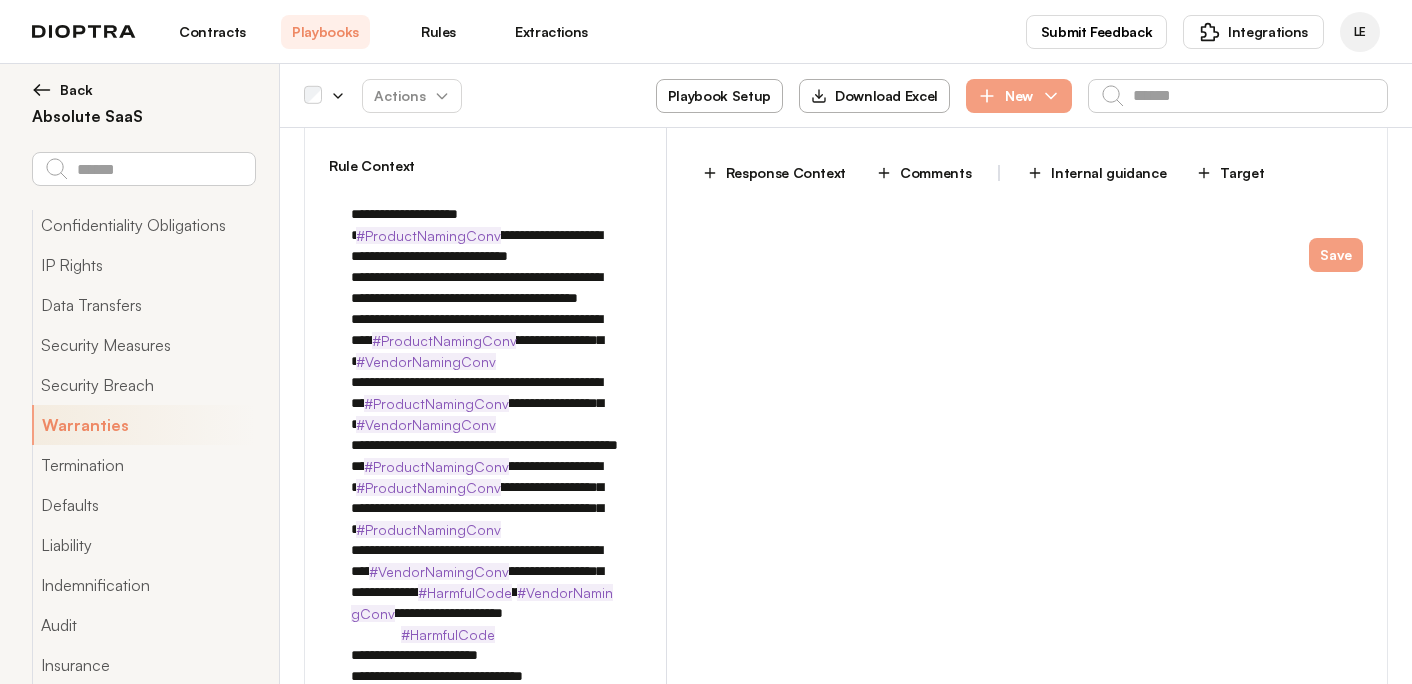 type on "*" 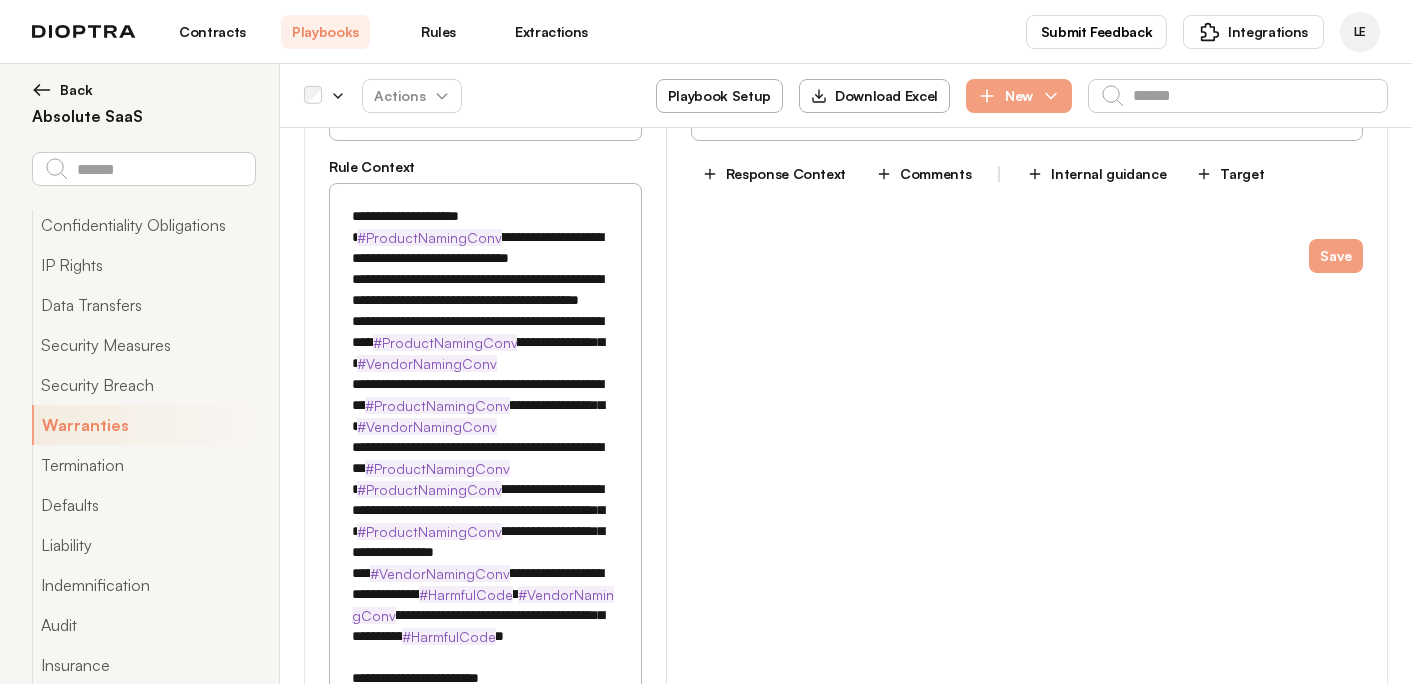 click on "Contracts" at bounding box center (212, 32) 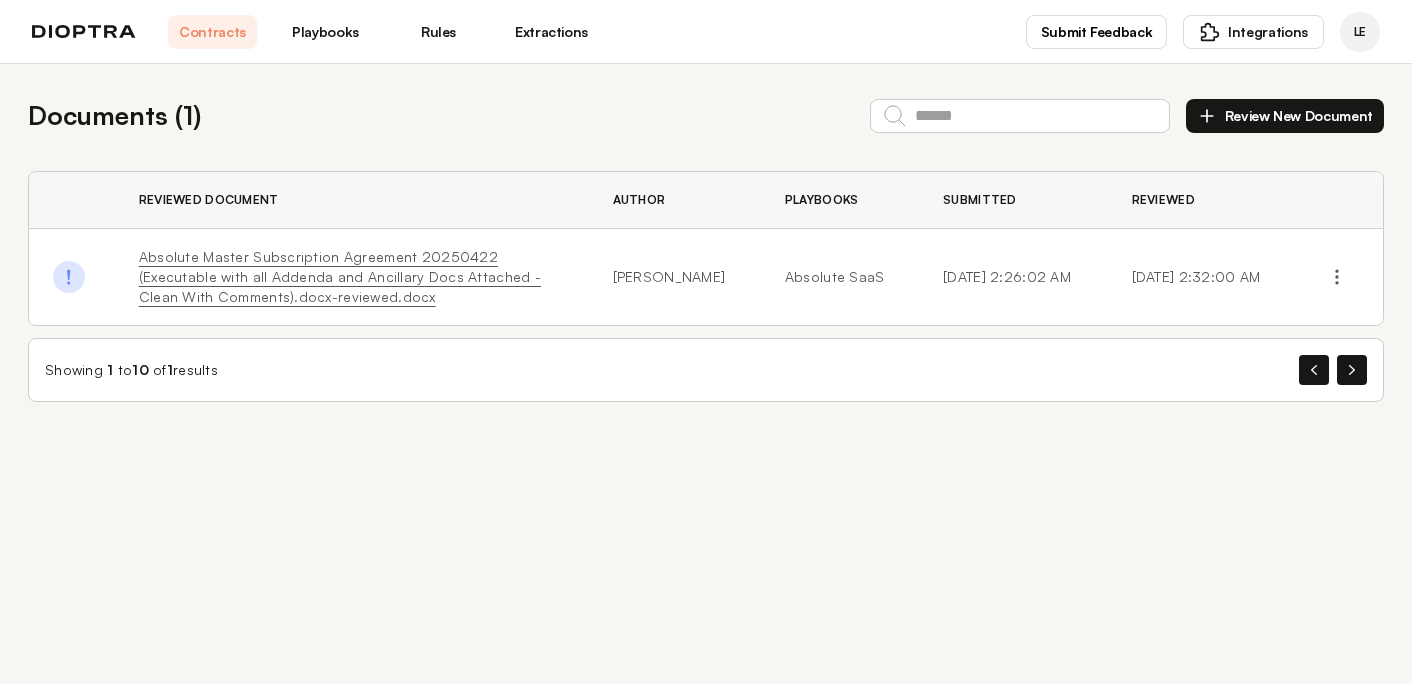 click on "Review New Document" at bounding box center [1285, 116] 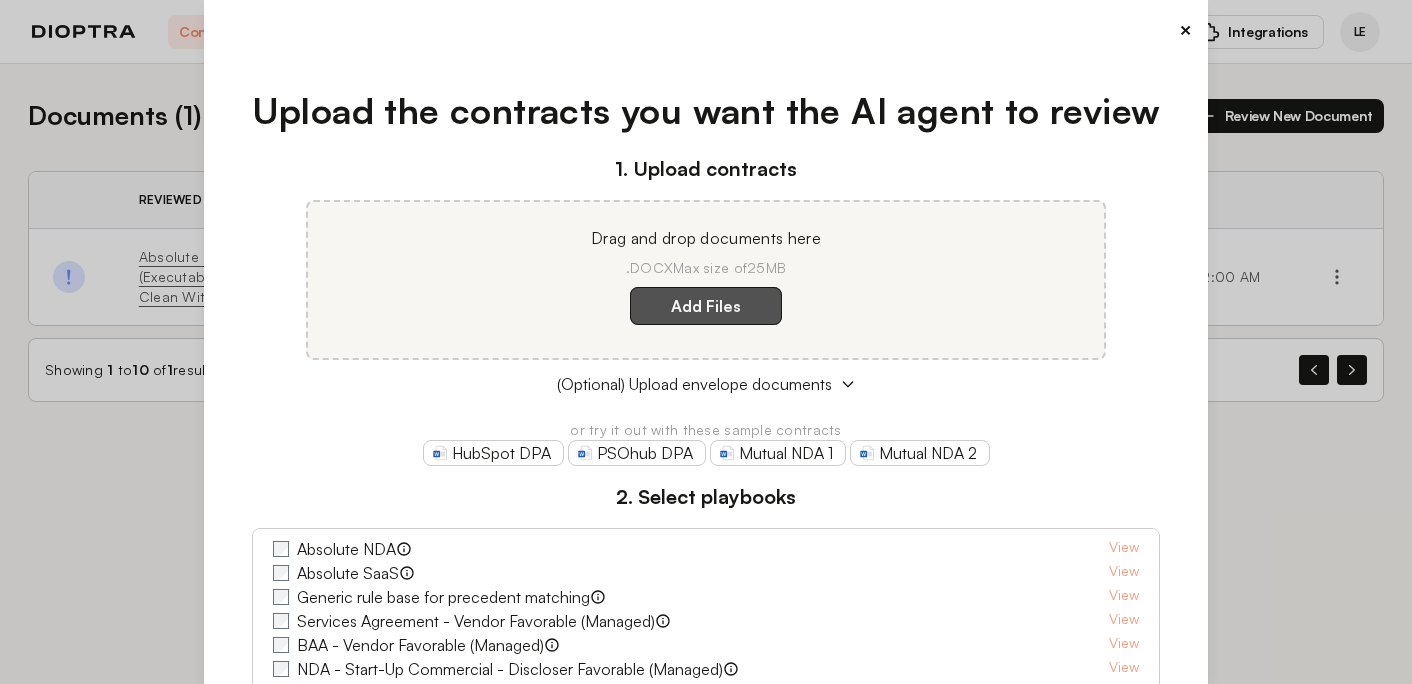 click on "Add Files" at bounding box center [706, 306] 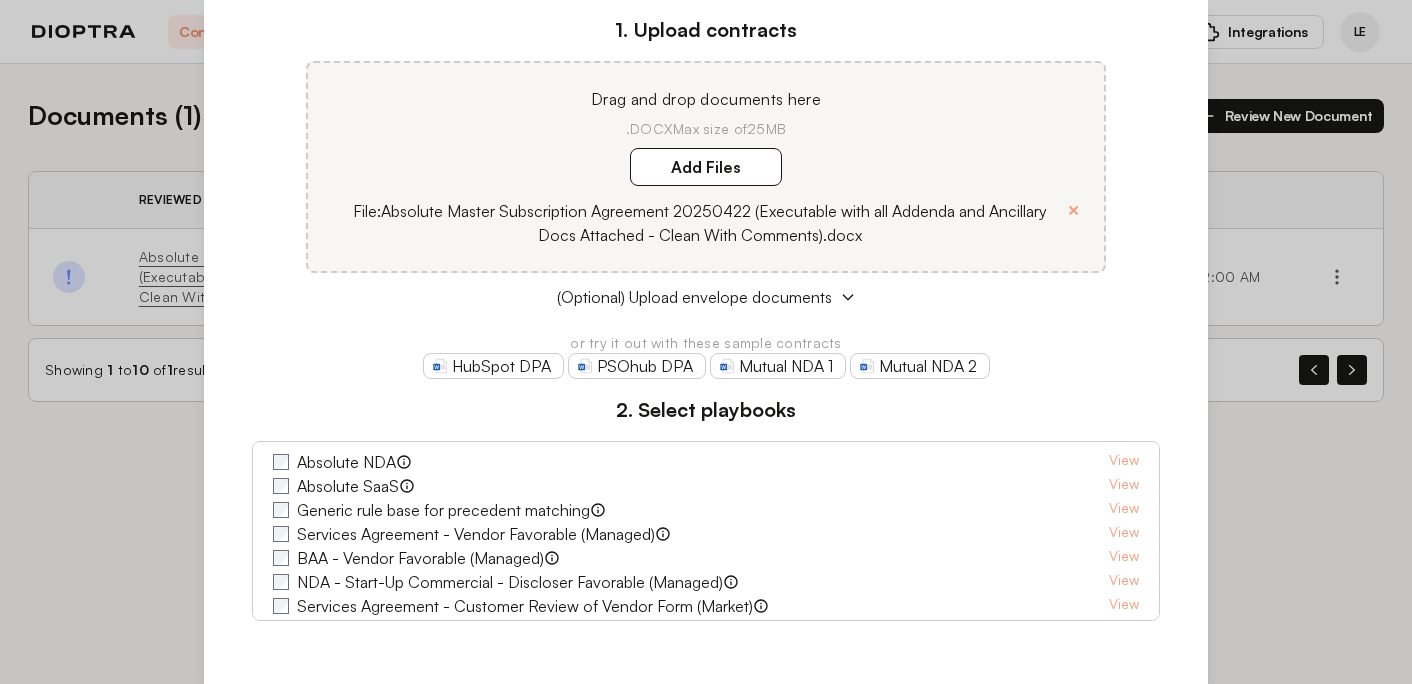 scroll, scrollTop: 195, scrollLeft: 0, axis: vertical 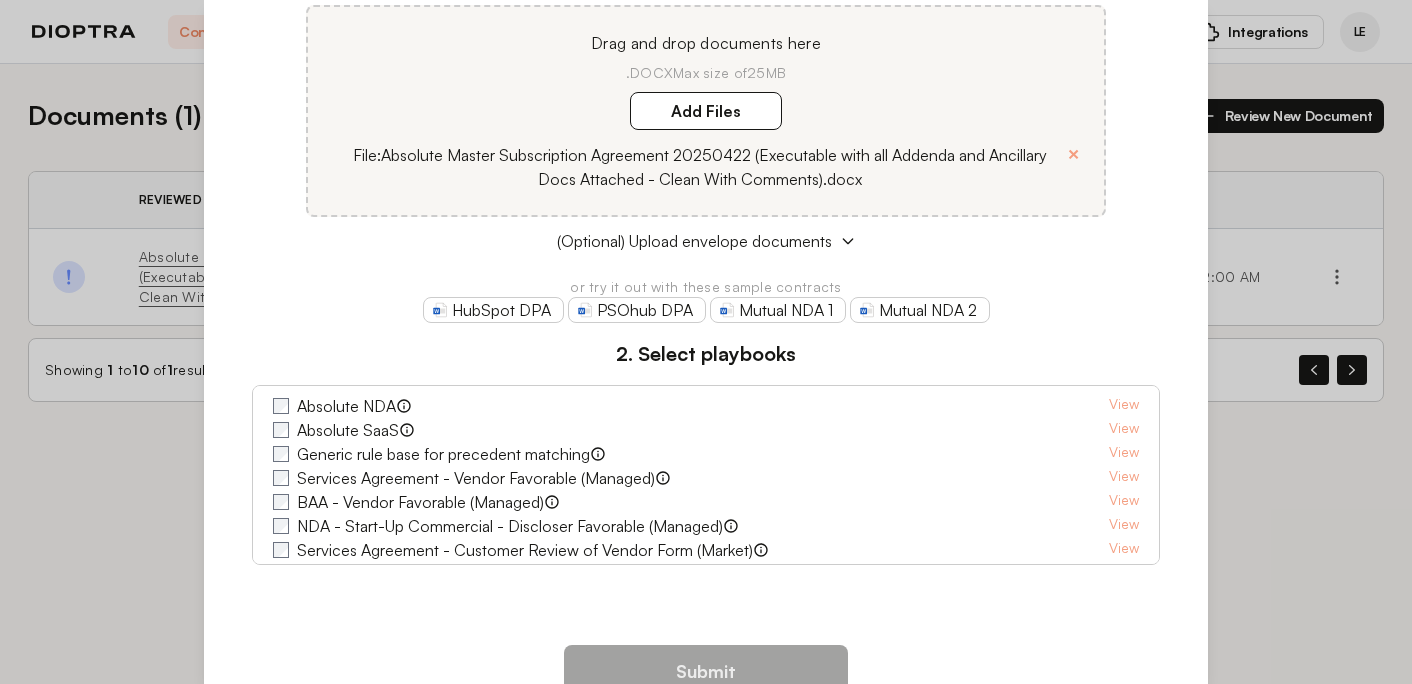 click on "Absolute SaaS" at bounding box center [348, 430] 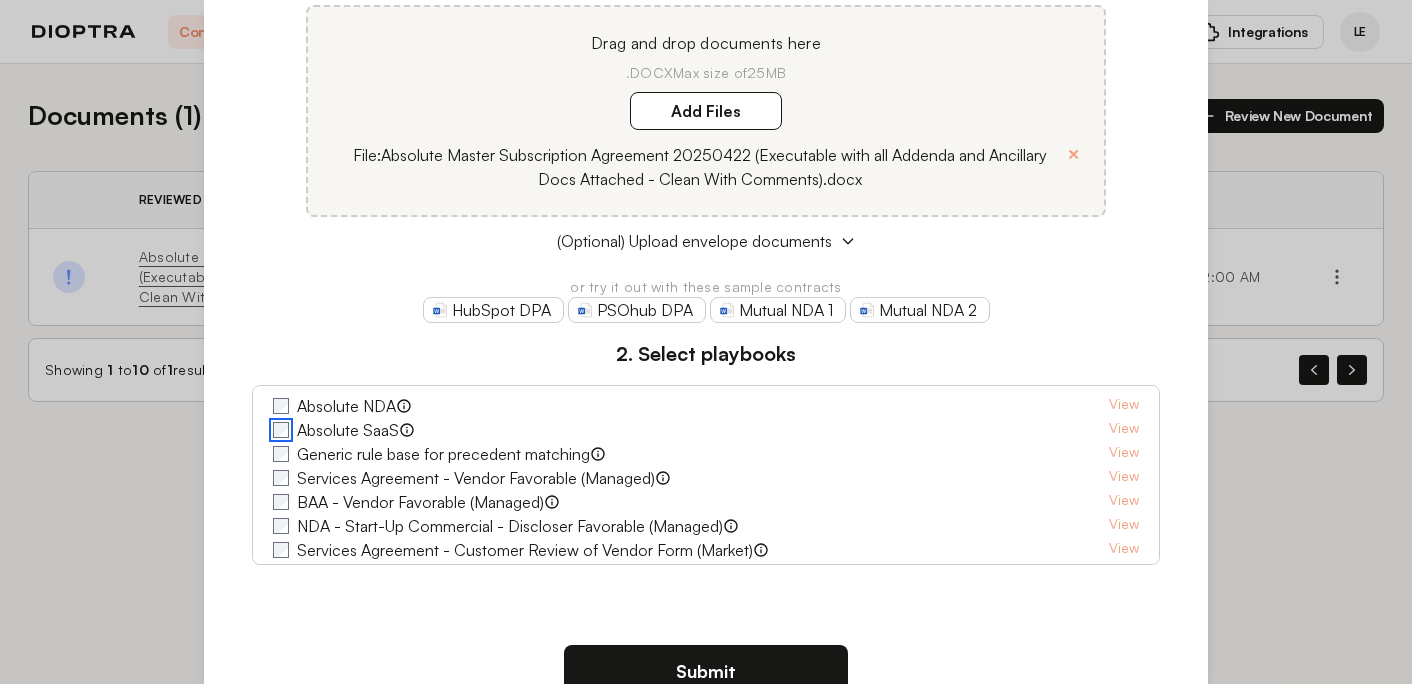 scroll, scrollTop: 174, scrollLeft: 0, axis: vertical 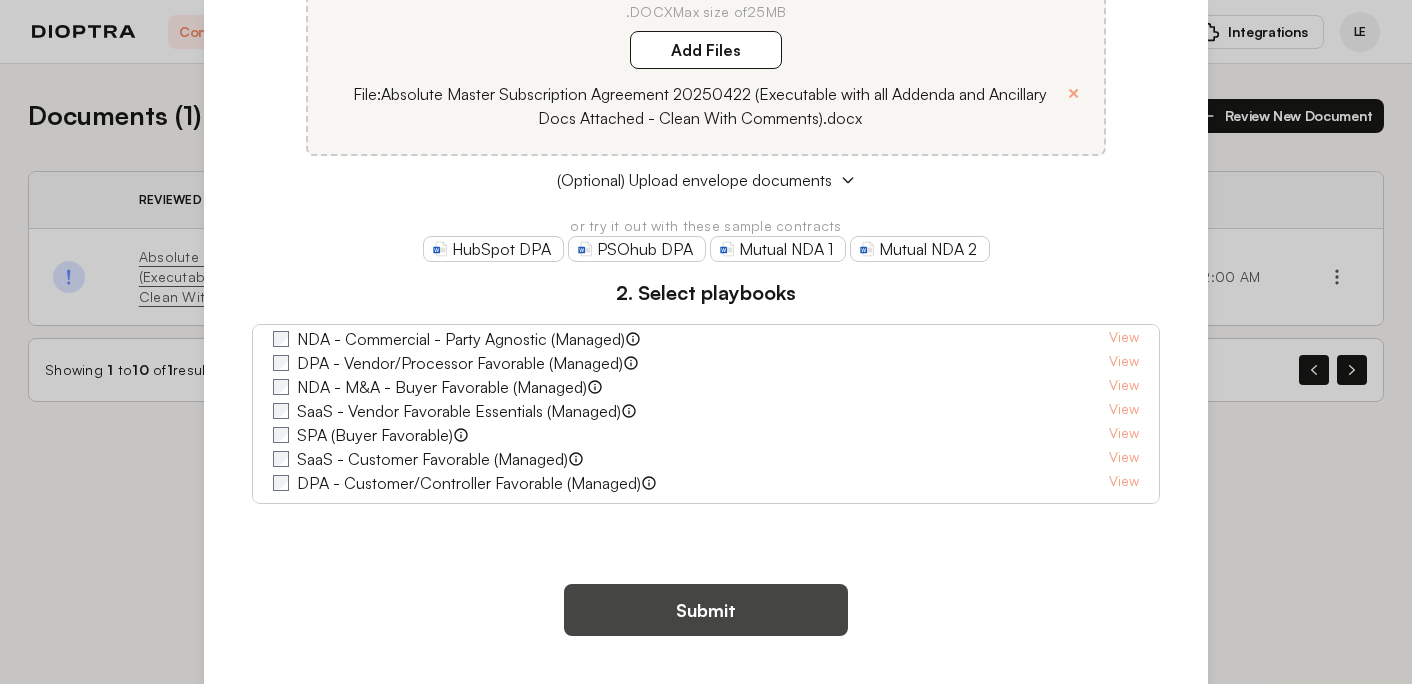click on "Submit" at bounding box center (706, 610) 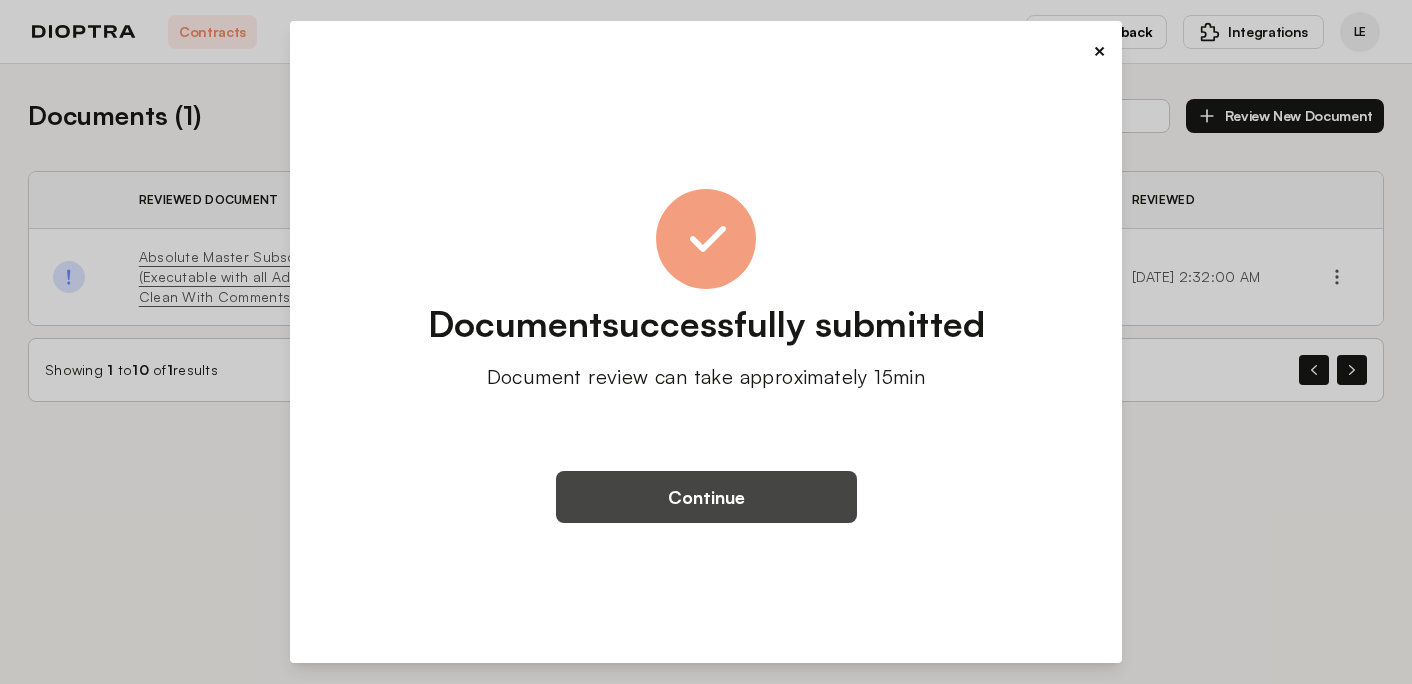click on "Continue" at bounding box center [706, 497] 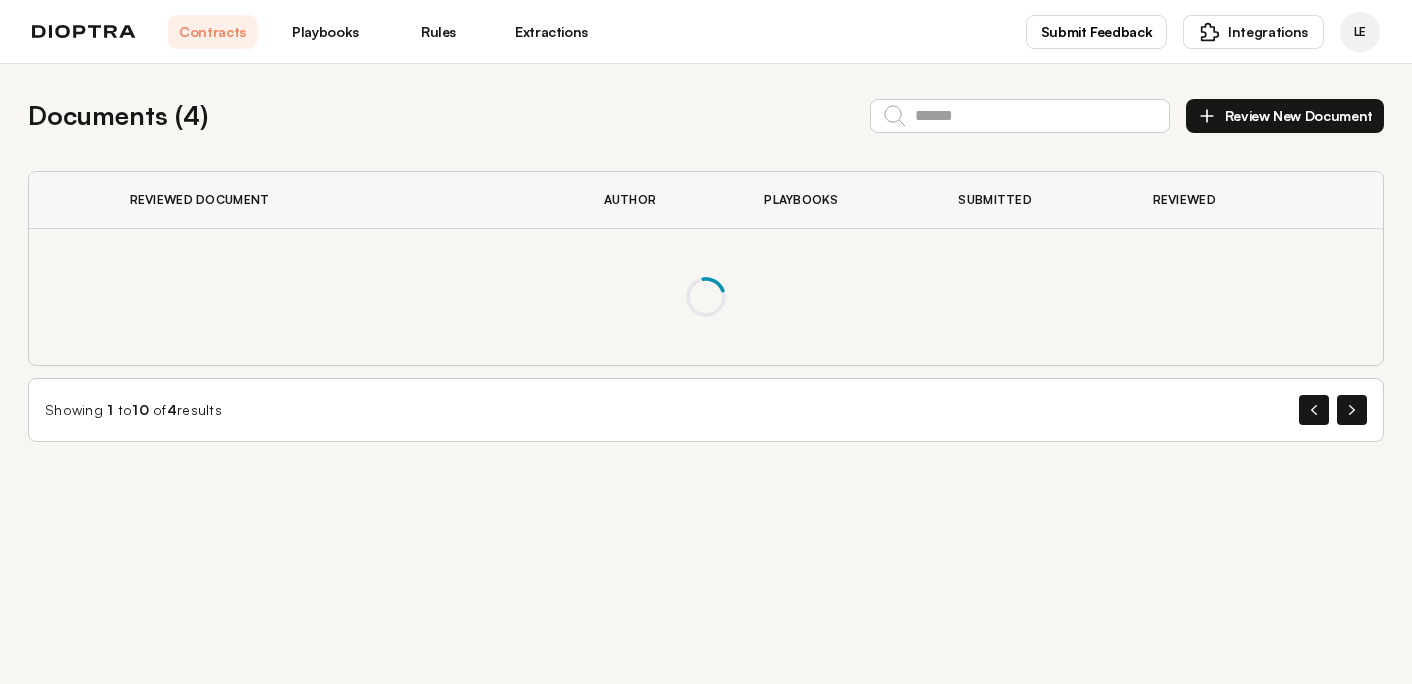 scroll, scrollTop: 0, scrollLeft: 0, axis: both 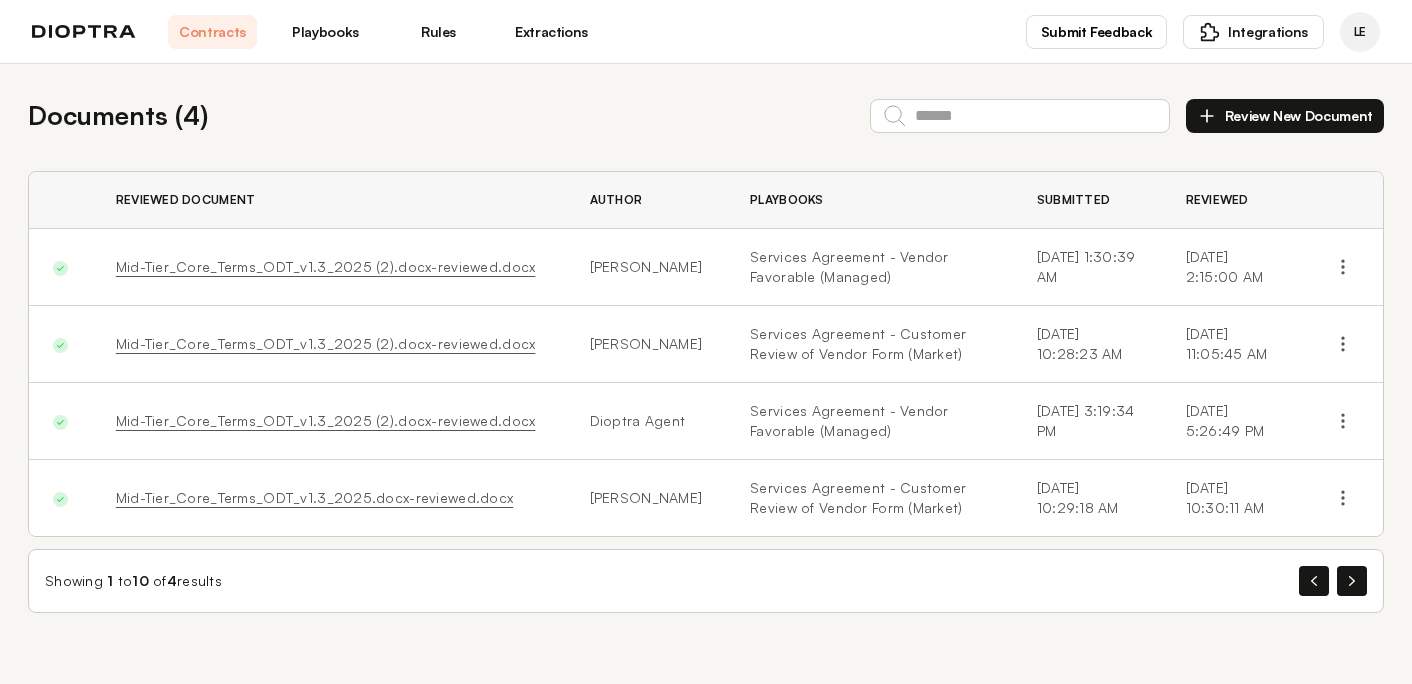 click on "Playbooks" at bounding box center [325, 32] 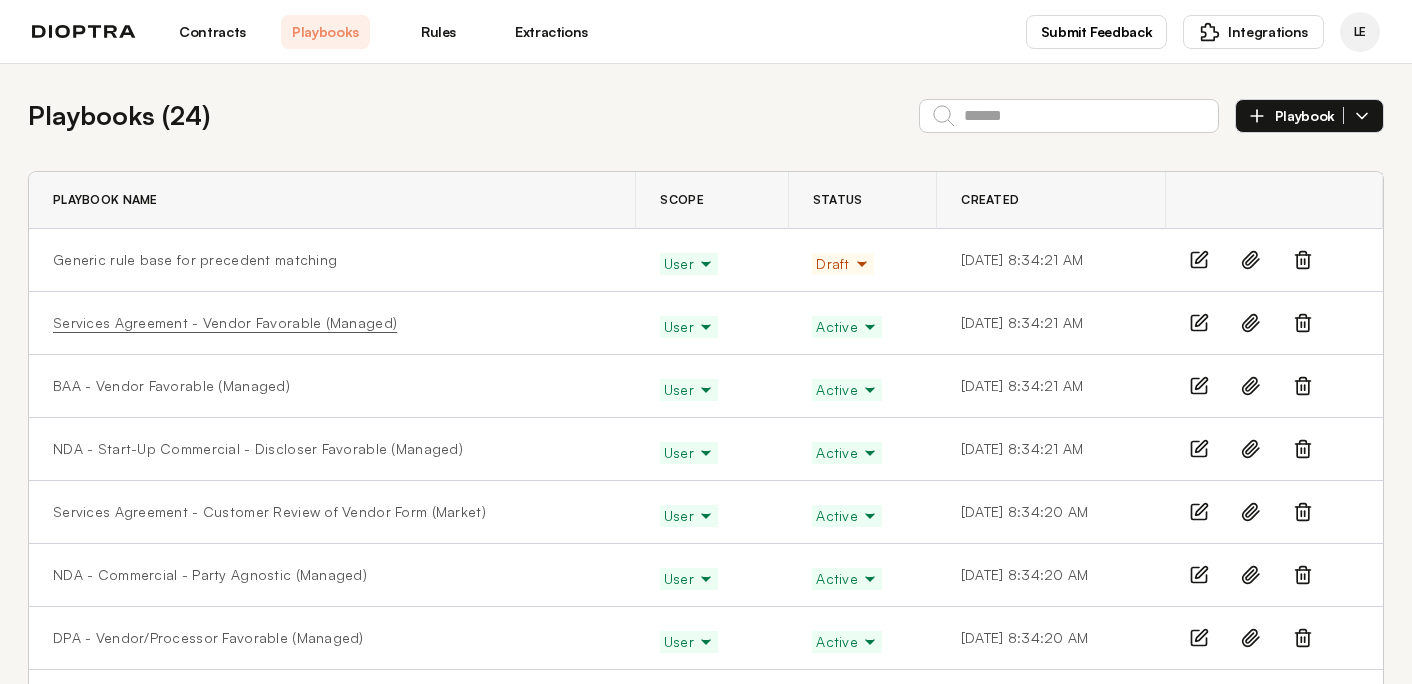 click on "Services Agreement - Vendor Favorable (Managed)" at bounding box center (225, 323) 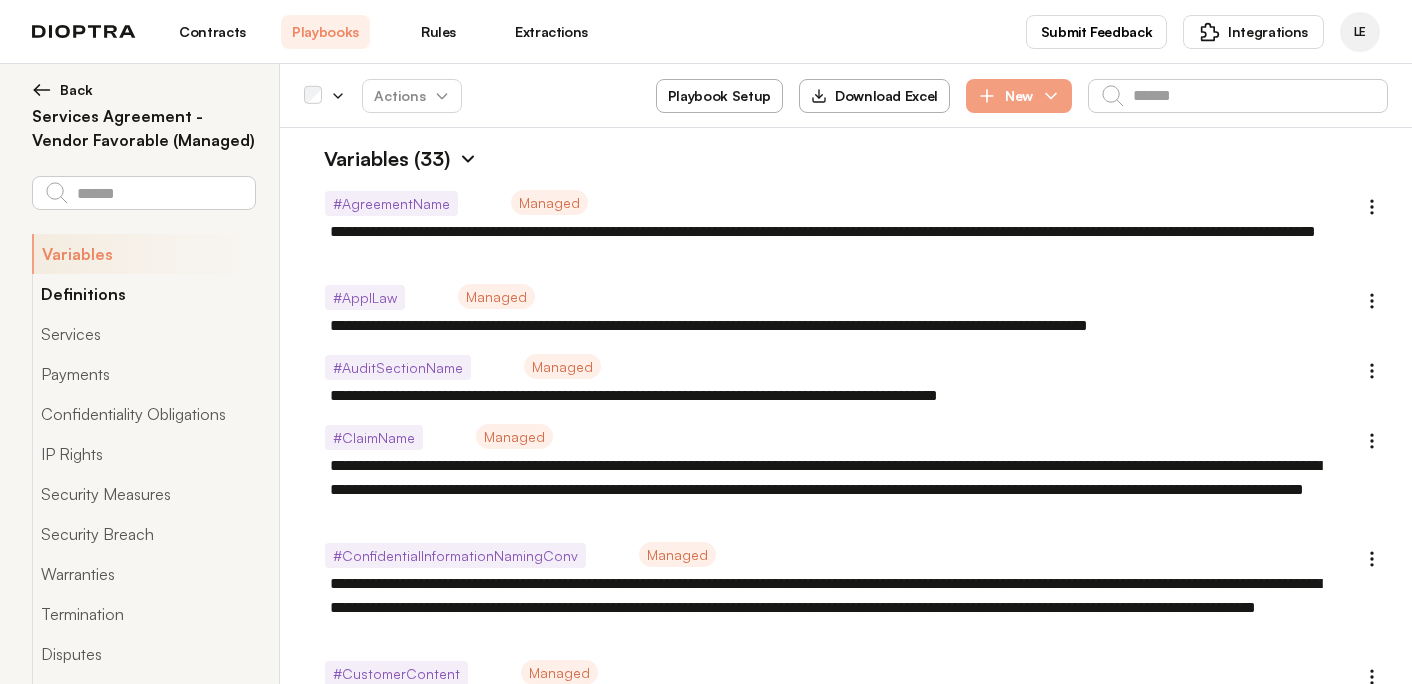 click on "Definitions" at bounding box center [143, 294] 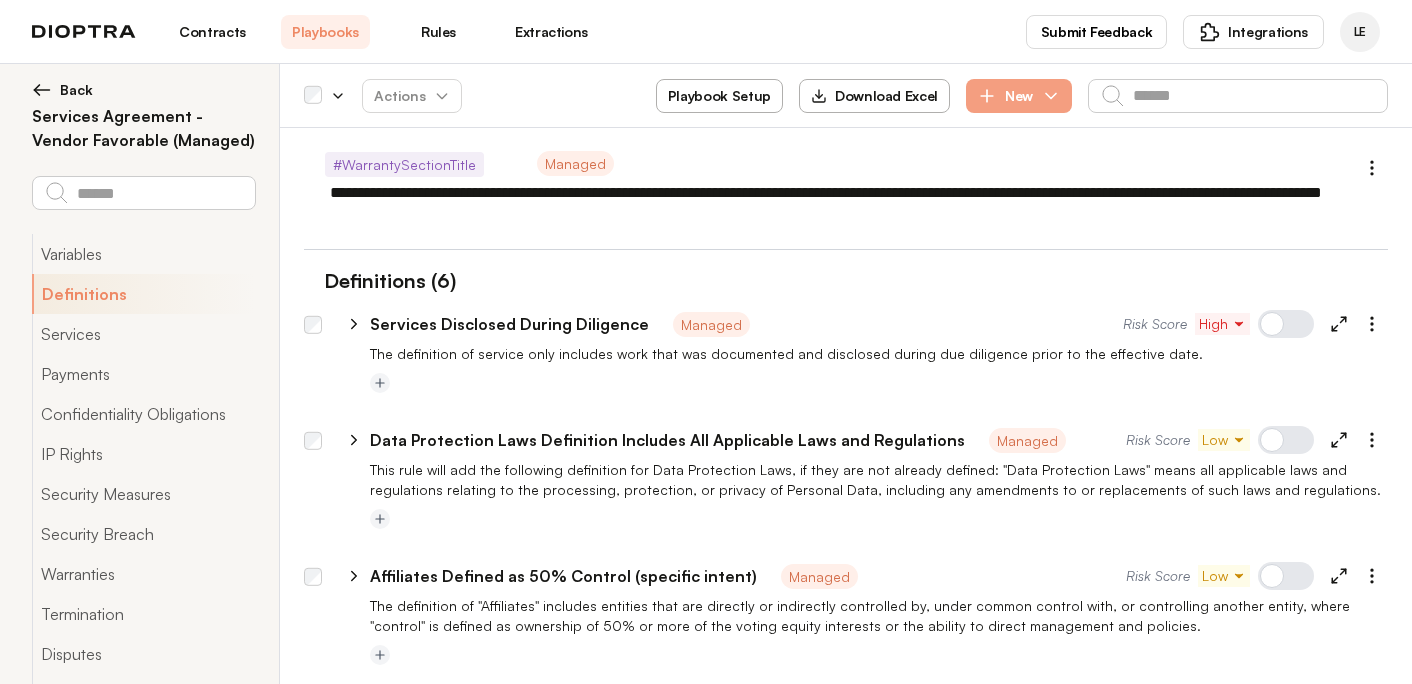scroll, scrollTop: 3157, scrollLeft: 0, axis: vertical 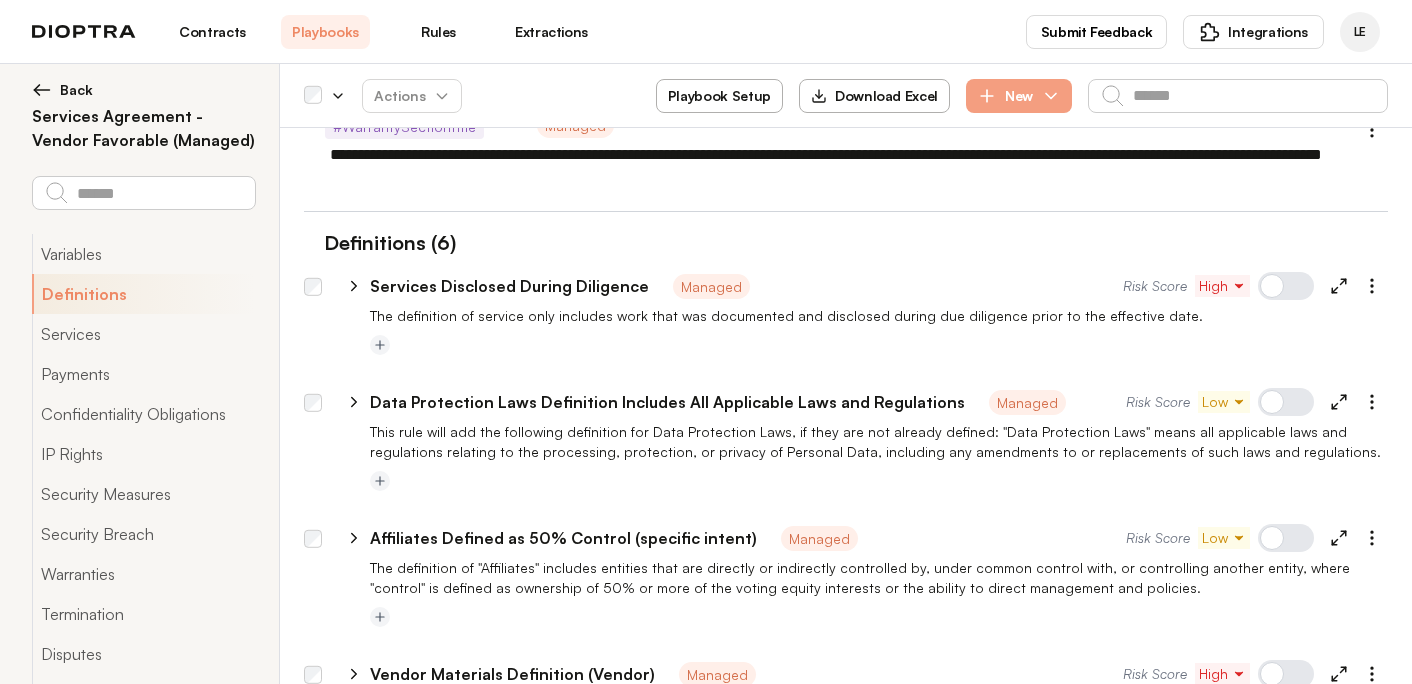click at bounding box center (1286, 402) 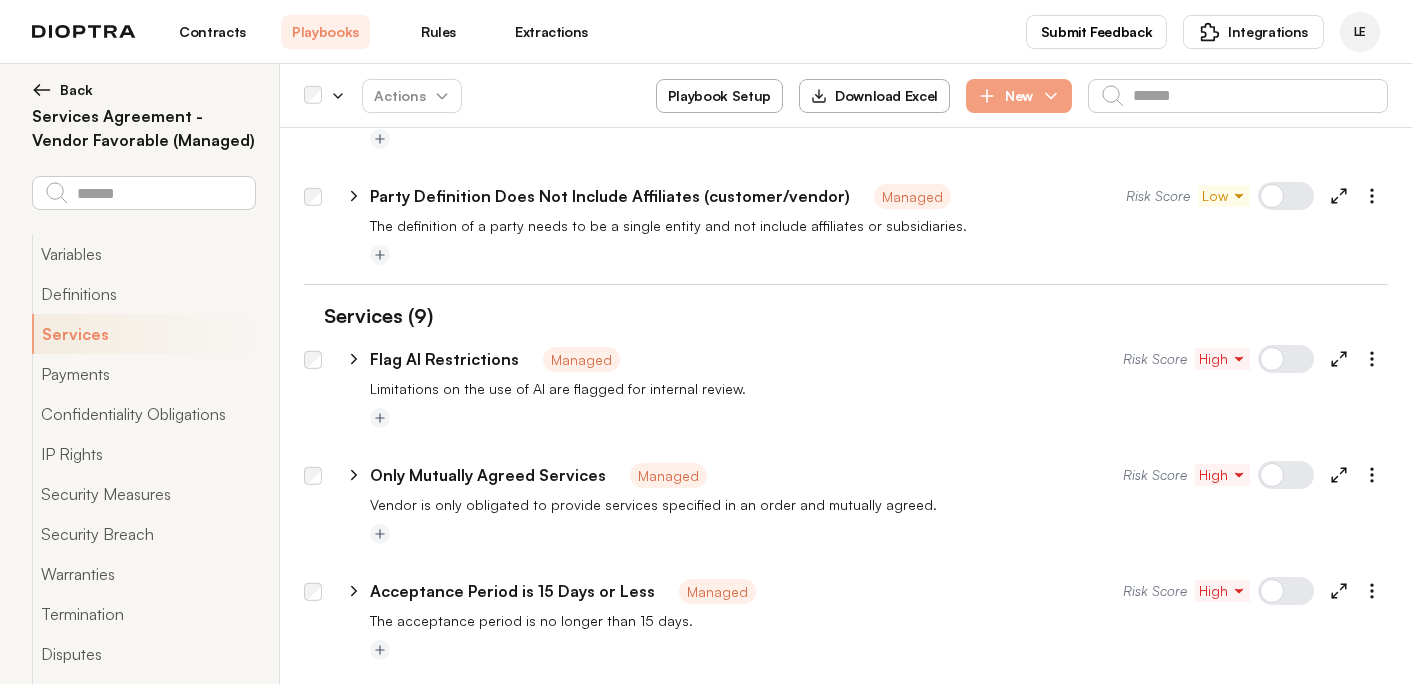 scroll, scrollTop: 3891, scrollLeft: 0, axis: vertical 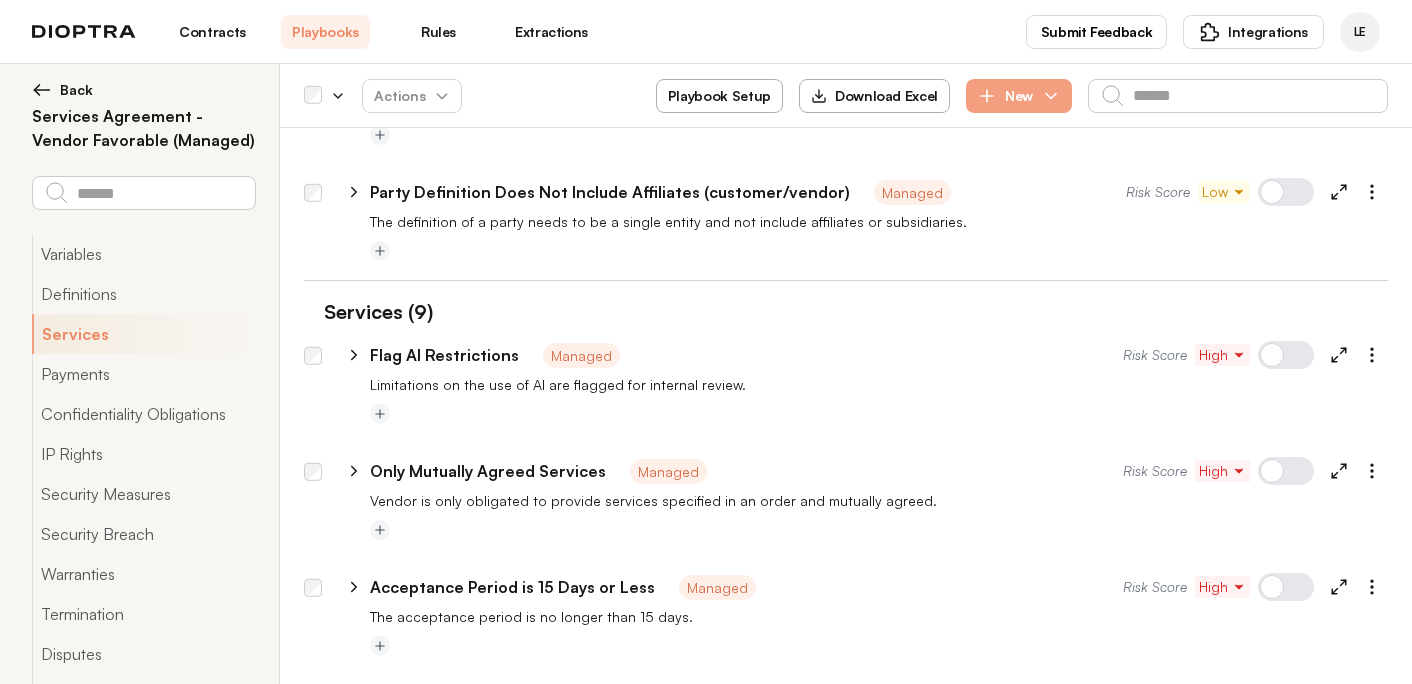 click 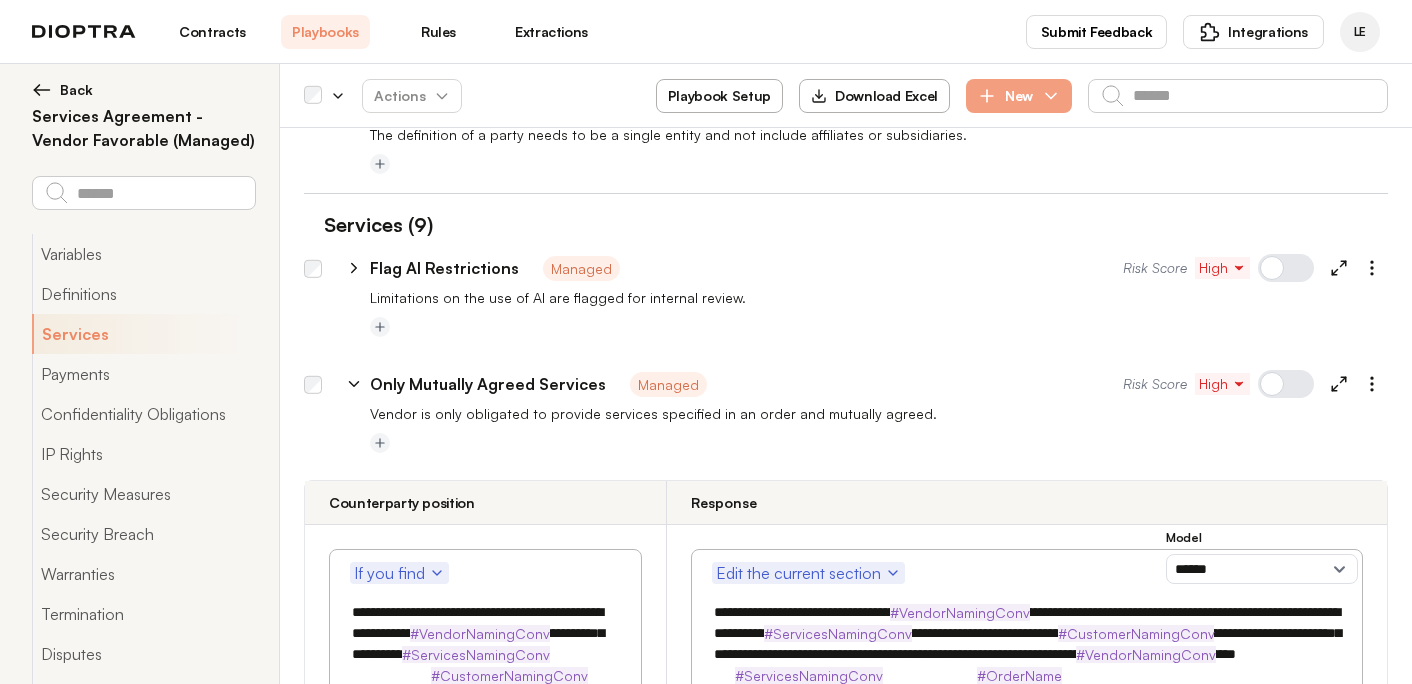 scroll, scrollTop: 3958, scrollLeft: 0, axis: vertical 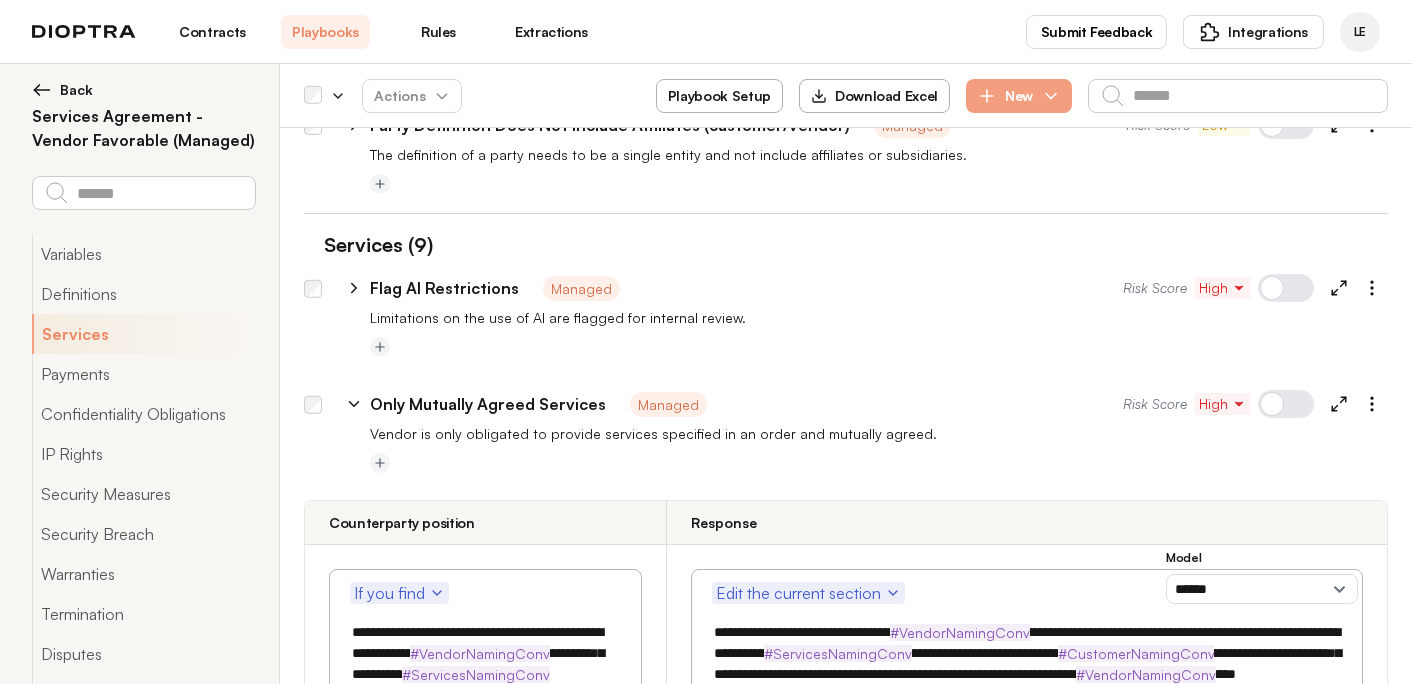 click 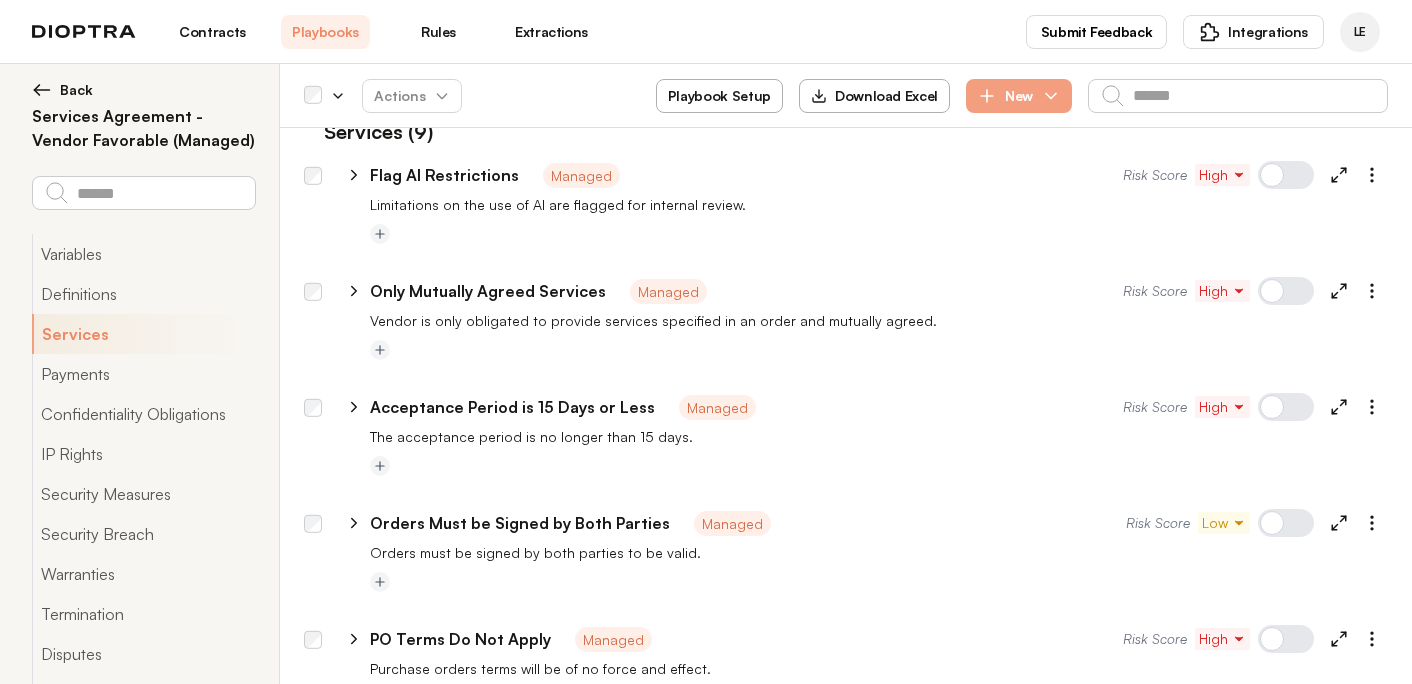 scroll, scrollTop: 4110, scrollLeft: 0, axis: vertical 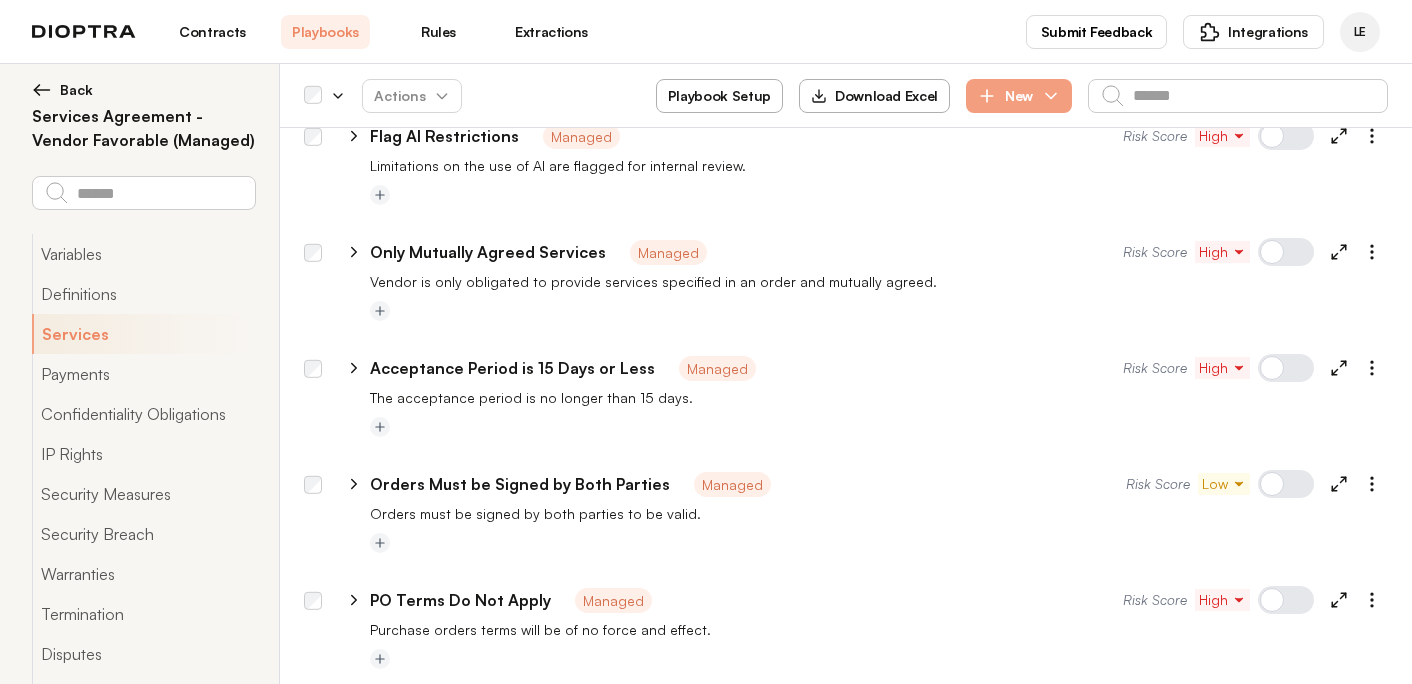 click 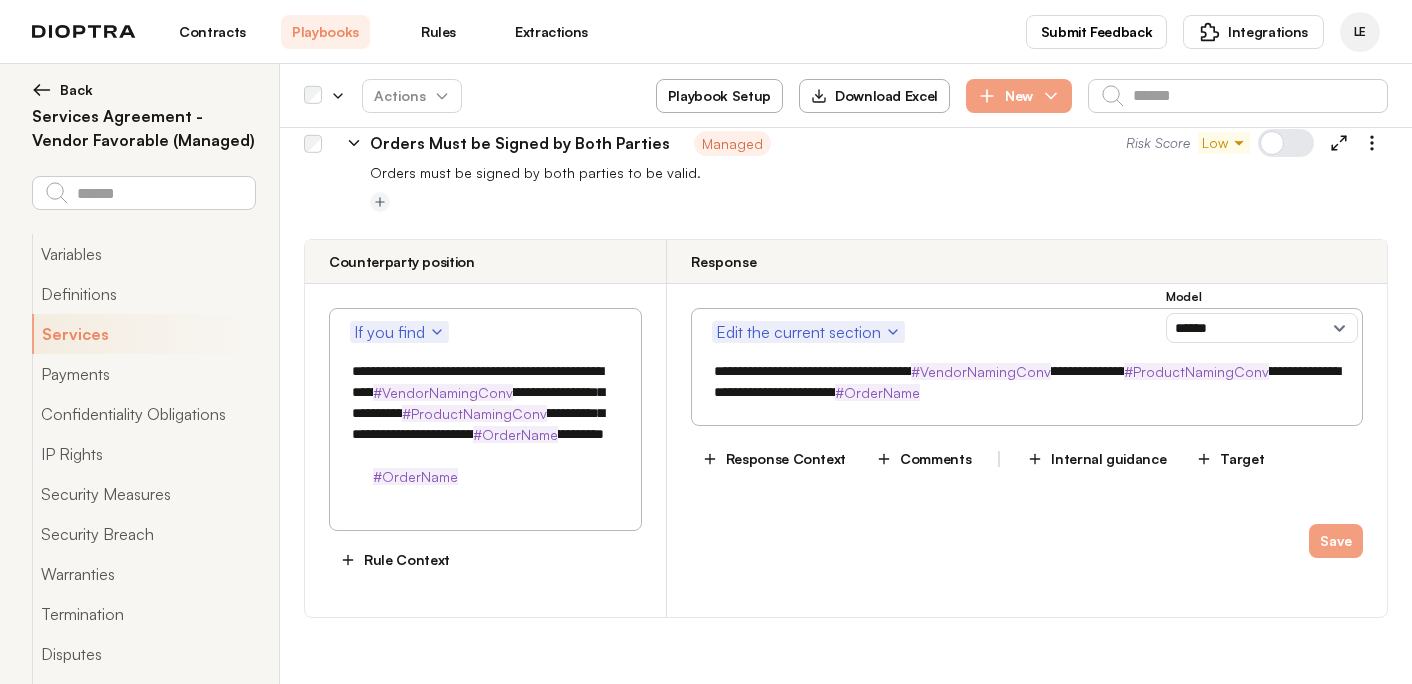 scroll, scrollTop: 4455, scrollLeft: 0, axis: vertical 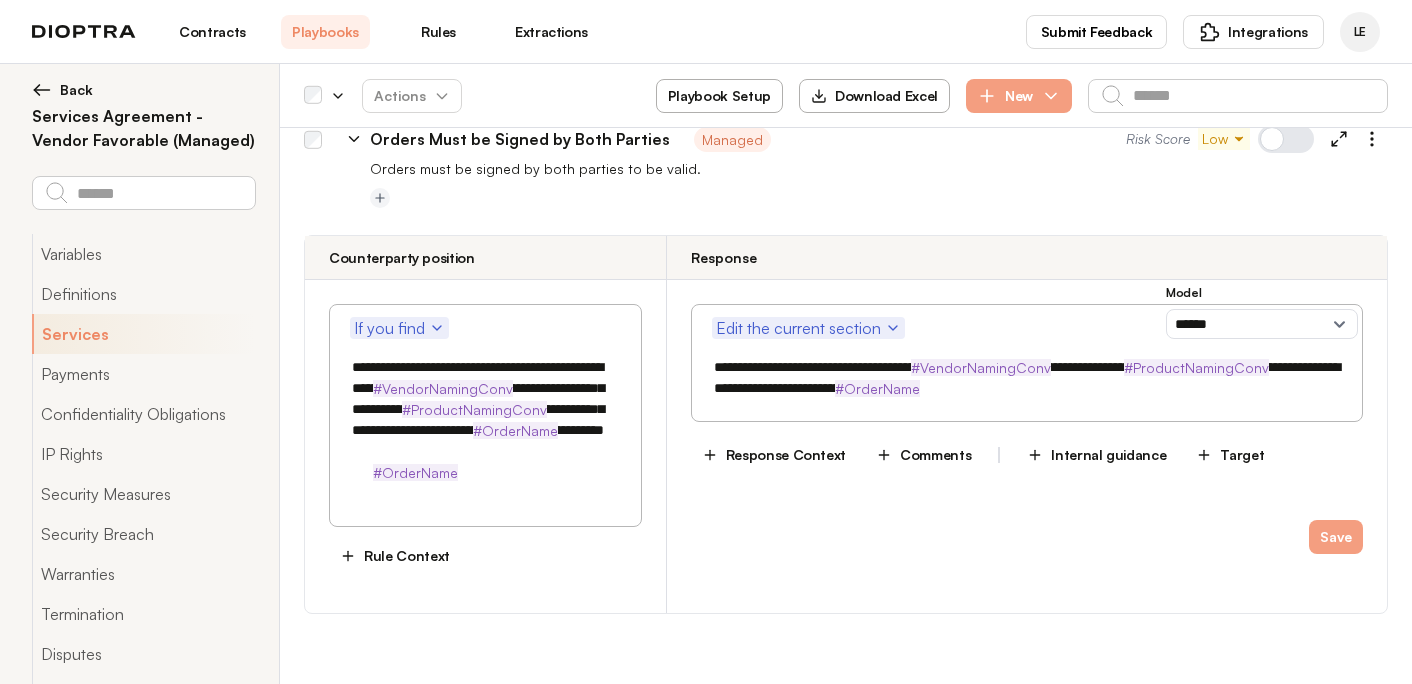 click on "**********" at bounding box center [485, 420] 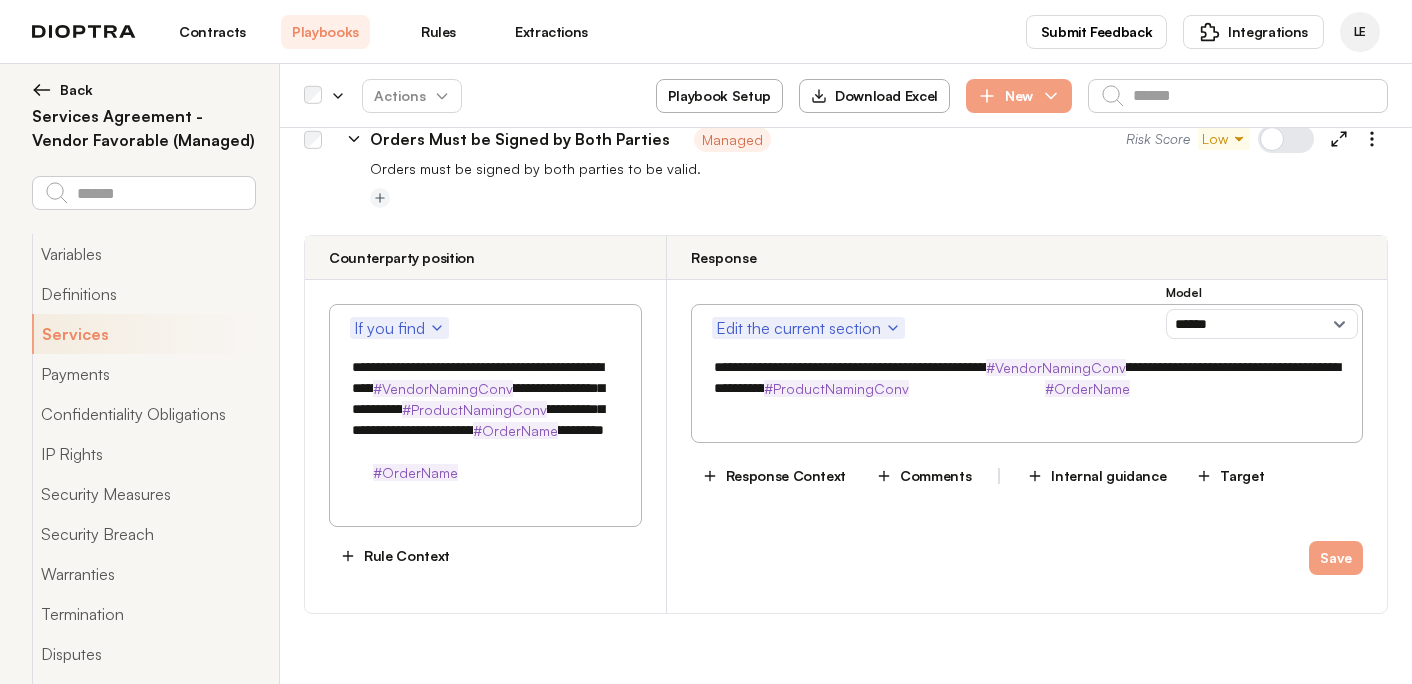 click on "**********" at bounding box center [1027, 378] 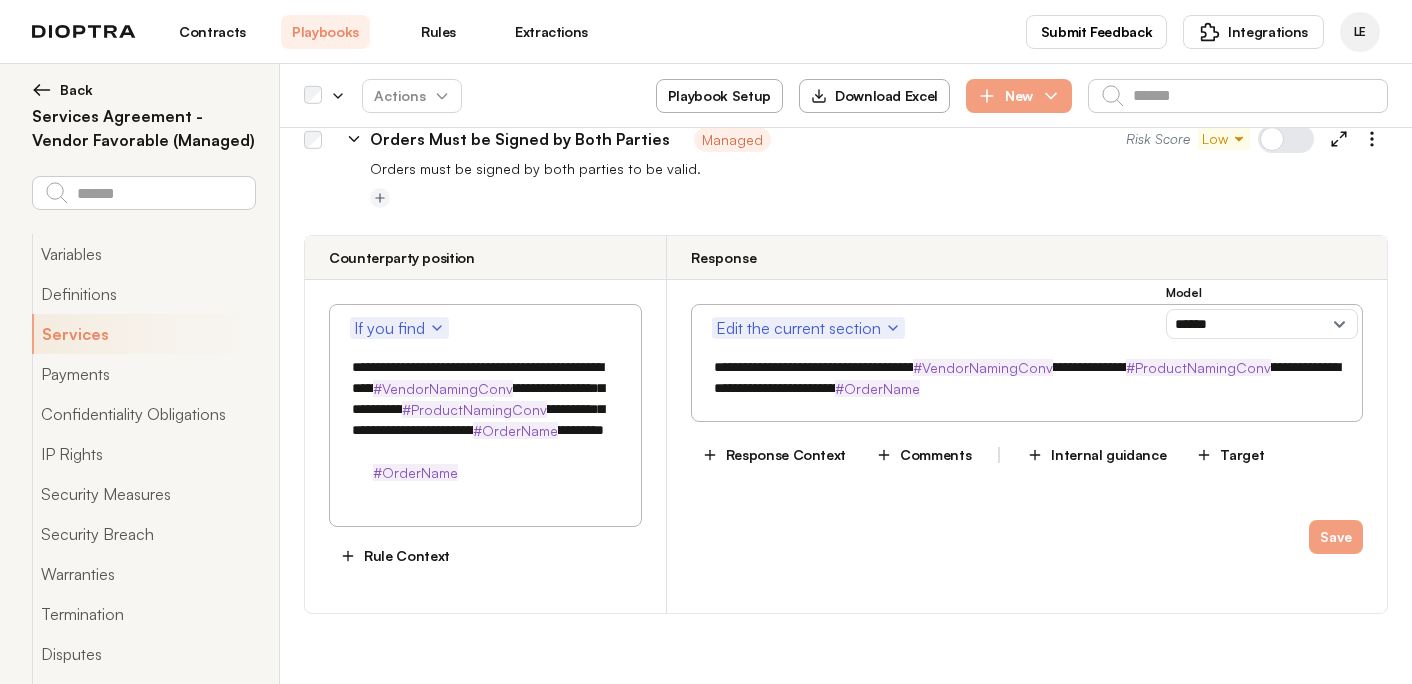 type on "**********" 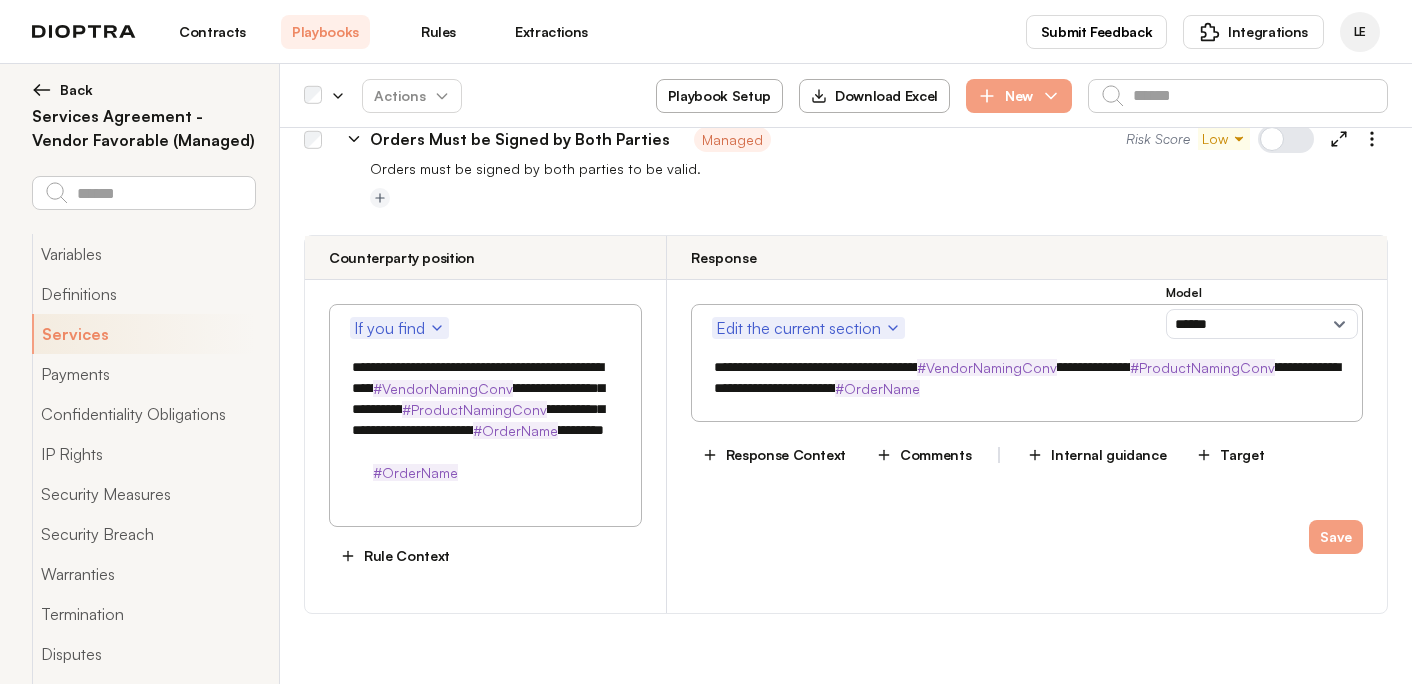 drag, startPoint x: 351, startPoint y: 372, endPoint x: 436, endPoint y: 369, distance: 85.052925 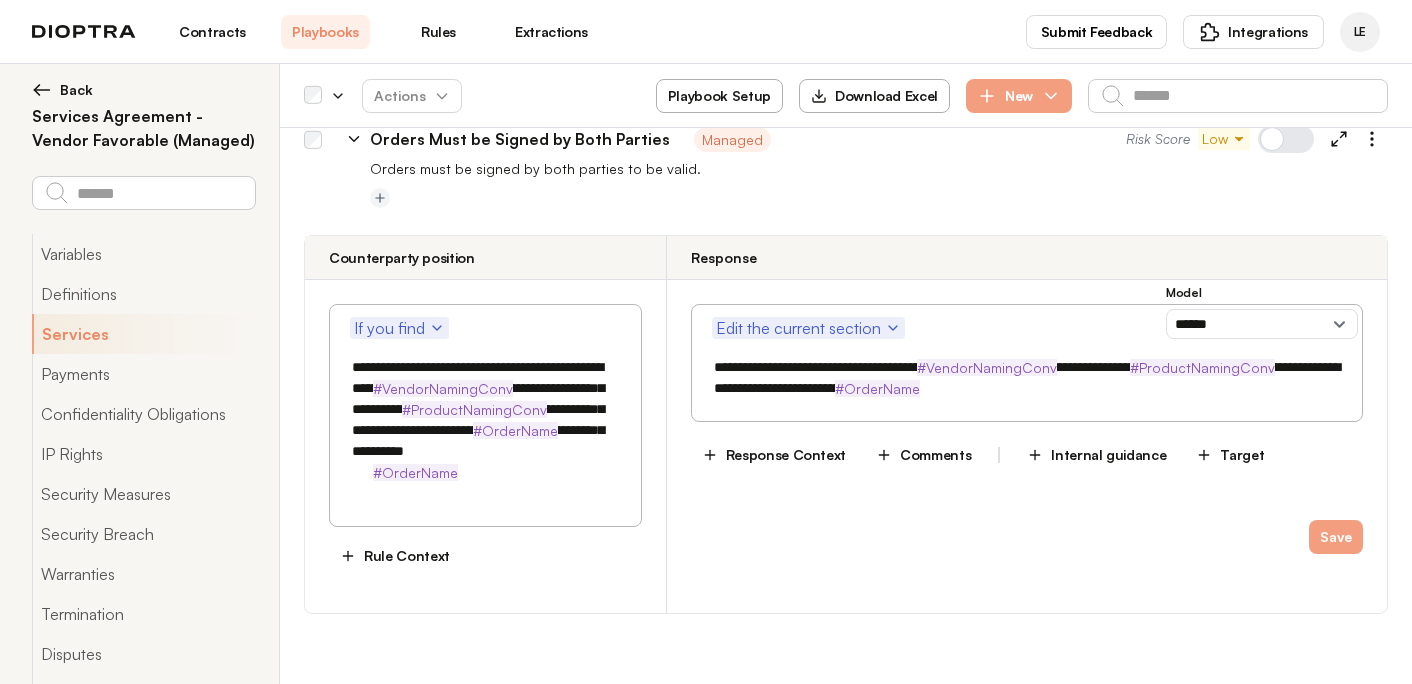 click on "**********" at bounding box center (485, 420) 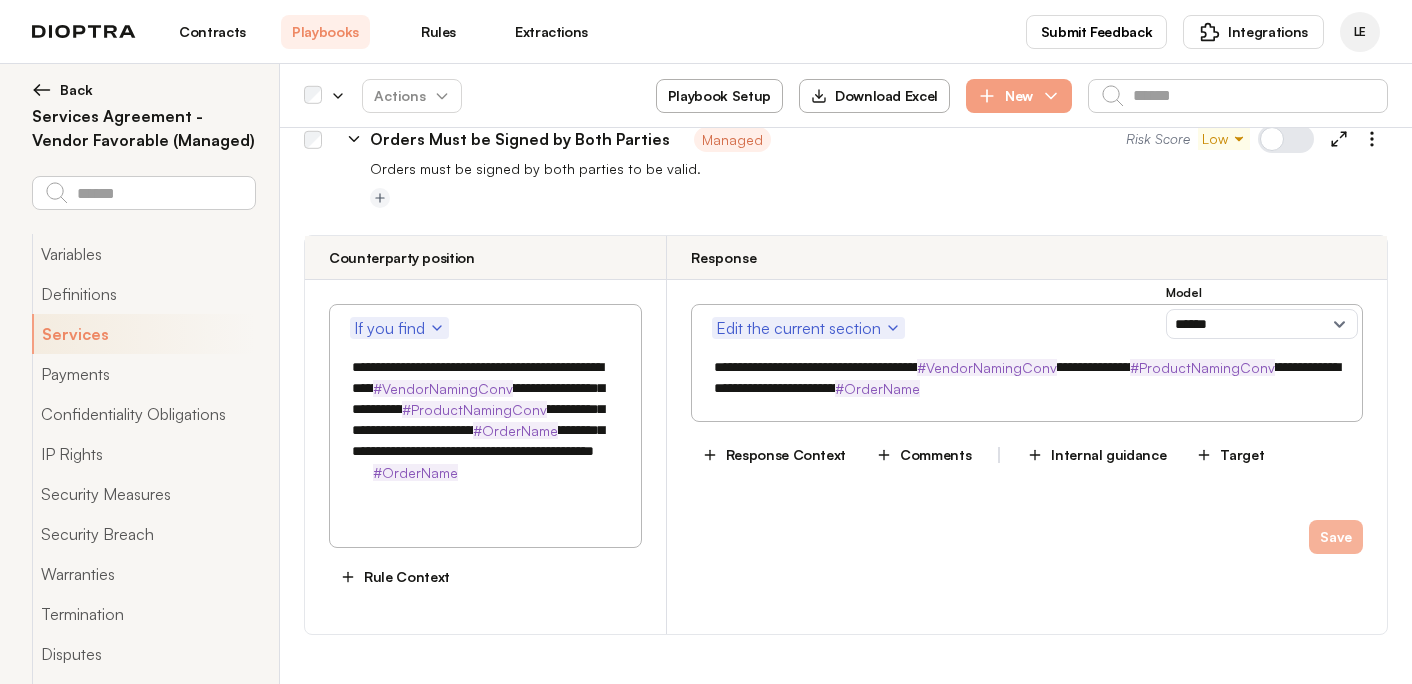 type on "**********" 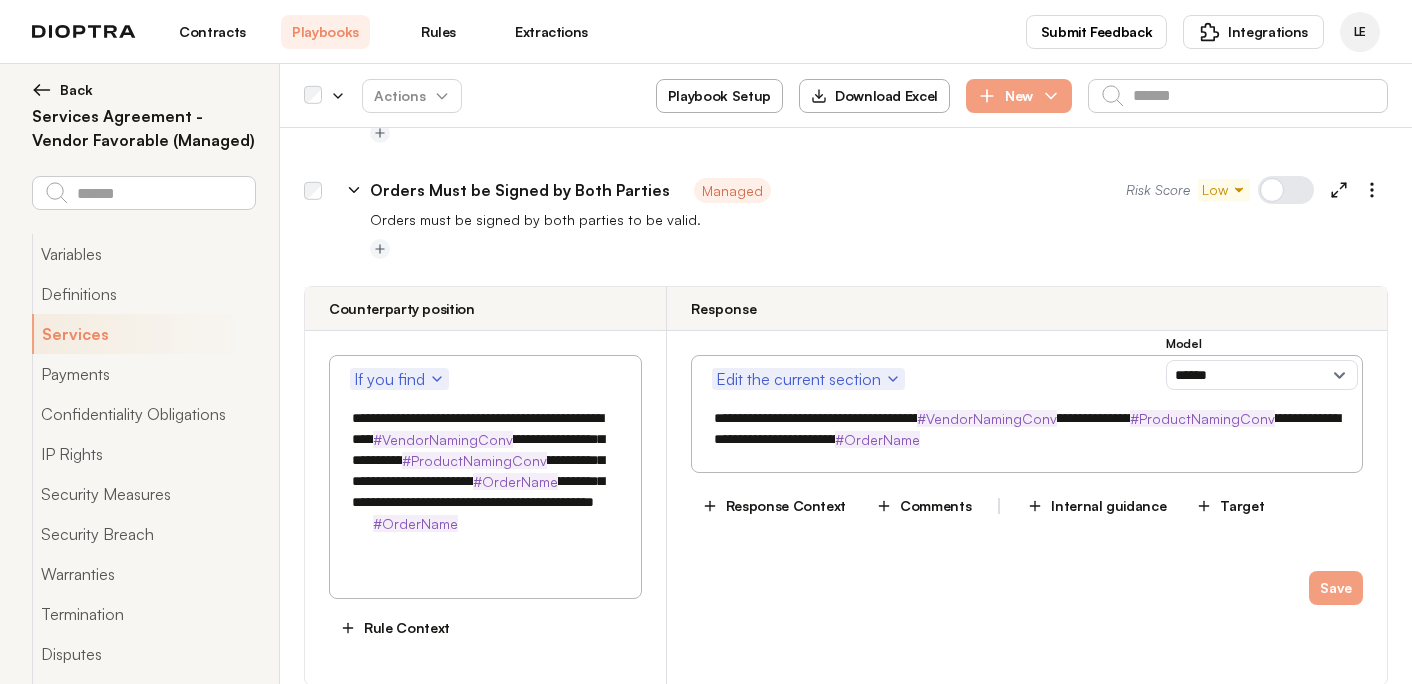 scroll, scrollTop: 4391, scrollLeft: 0, axis: vertical 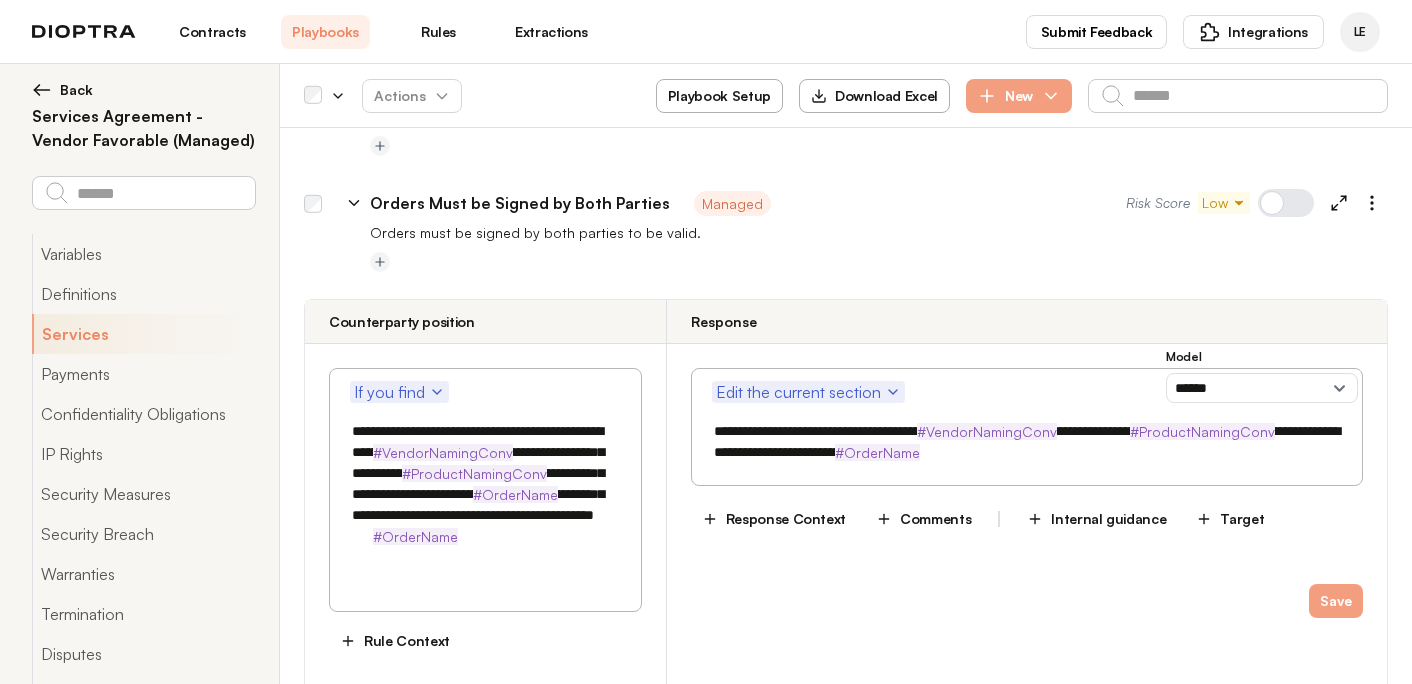 click at bounding box center (1286, 203) 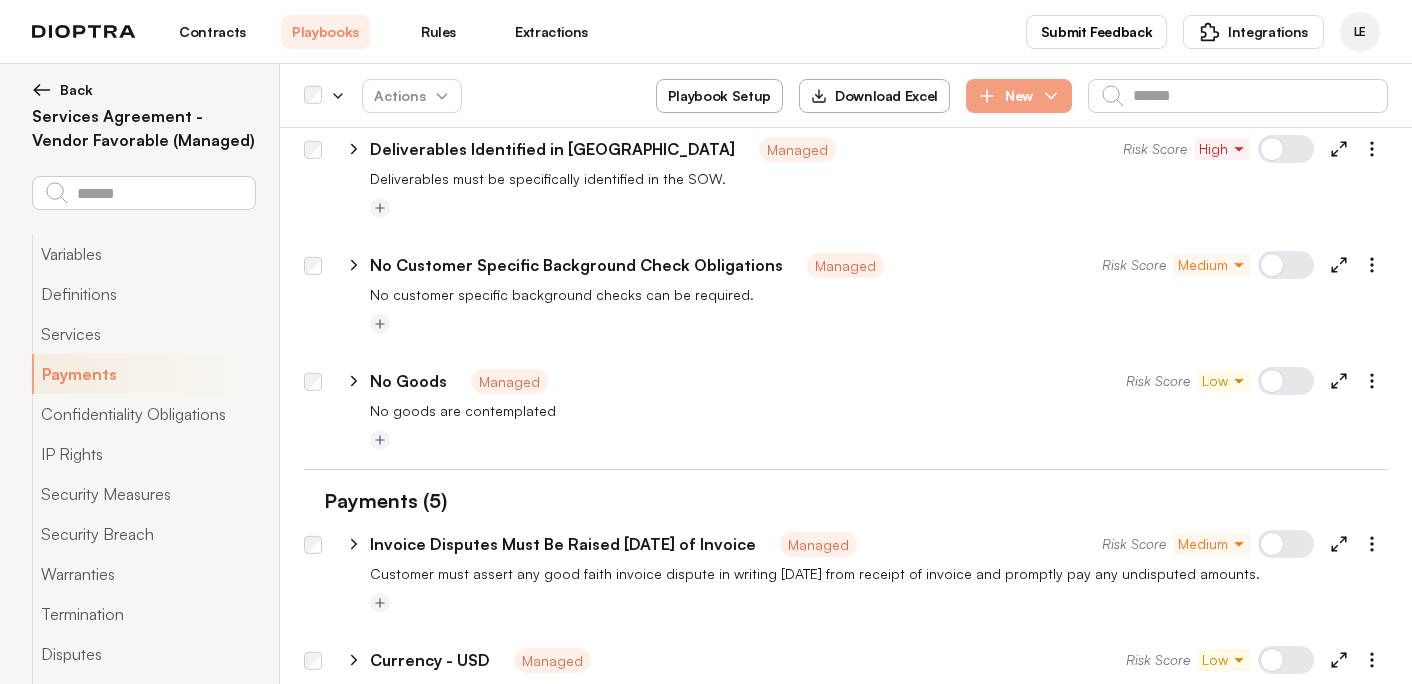scroll, scrollTop: 4811, scrollLeft: 0, axis: vertical 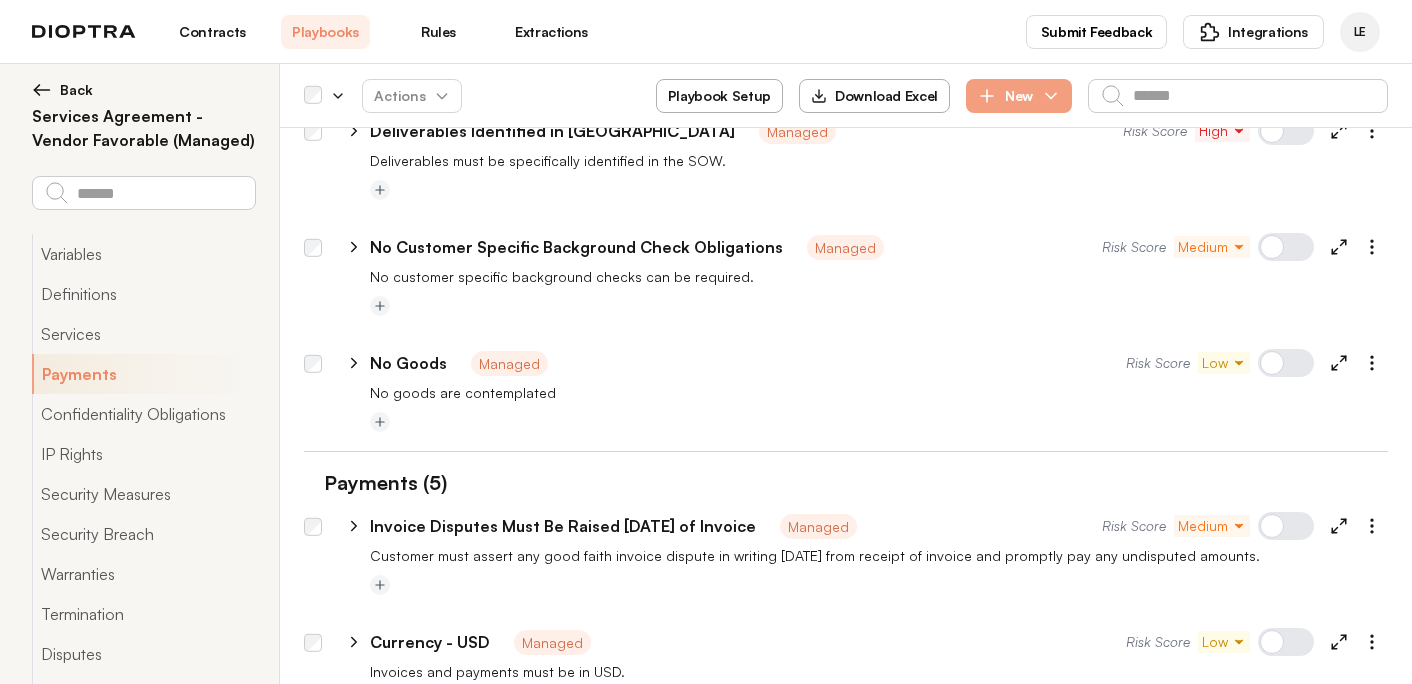 click 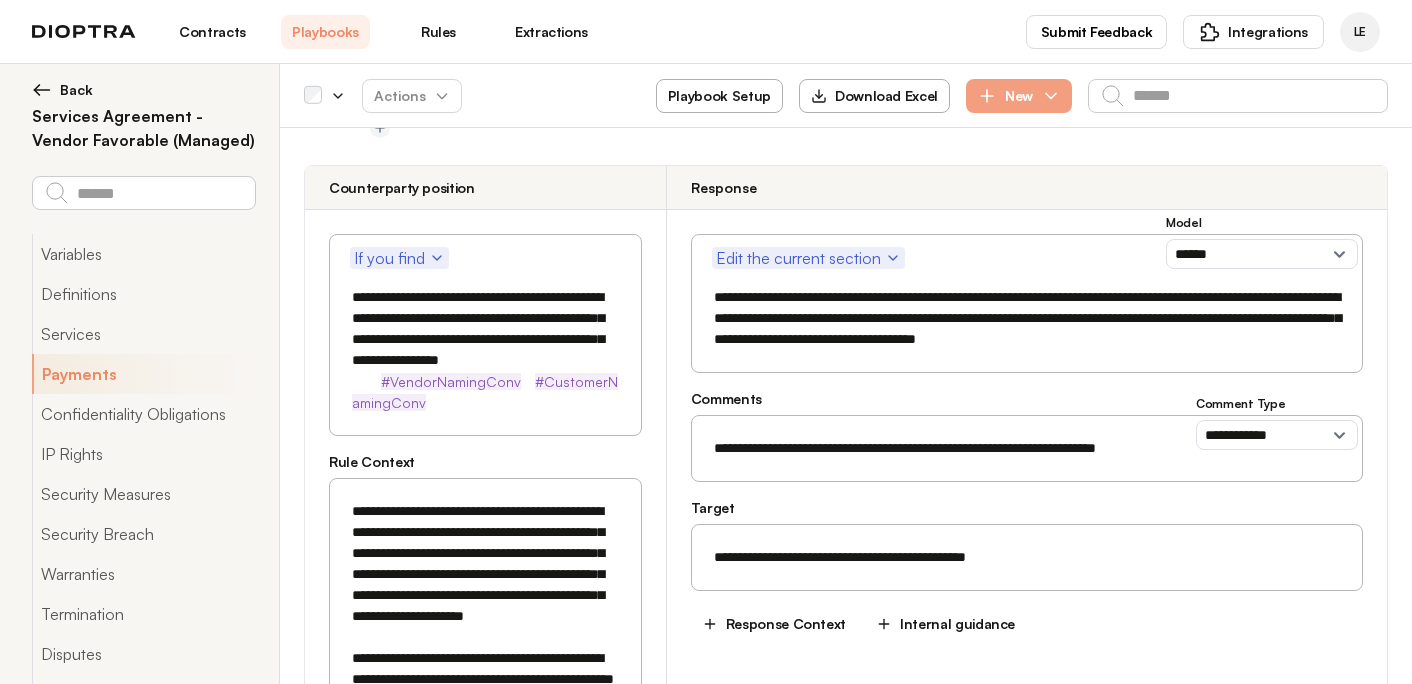 scroll, scrollTop: 5110, scrollLeft: 0, axis: vertical 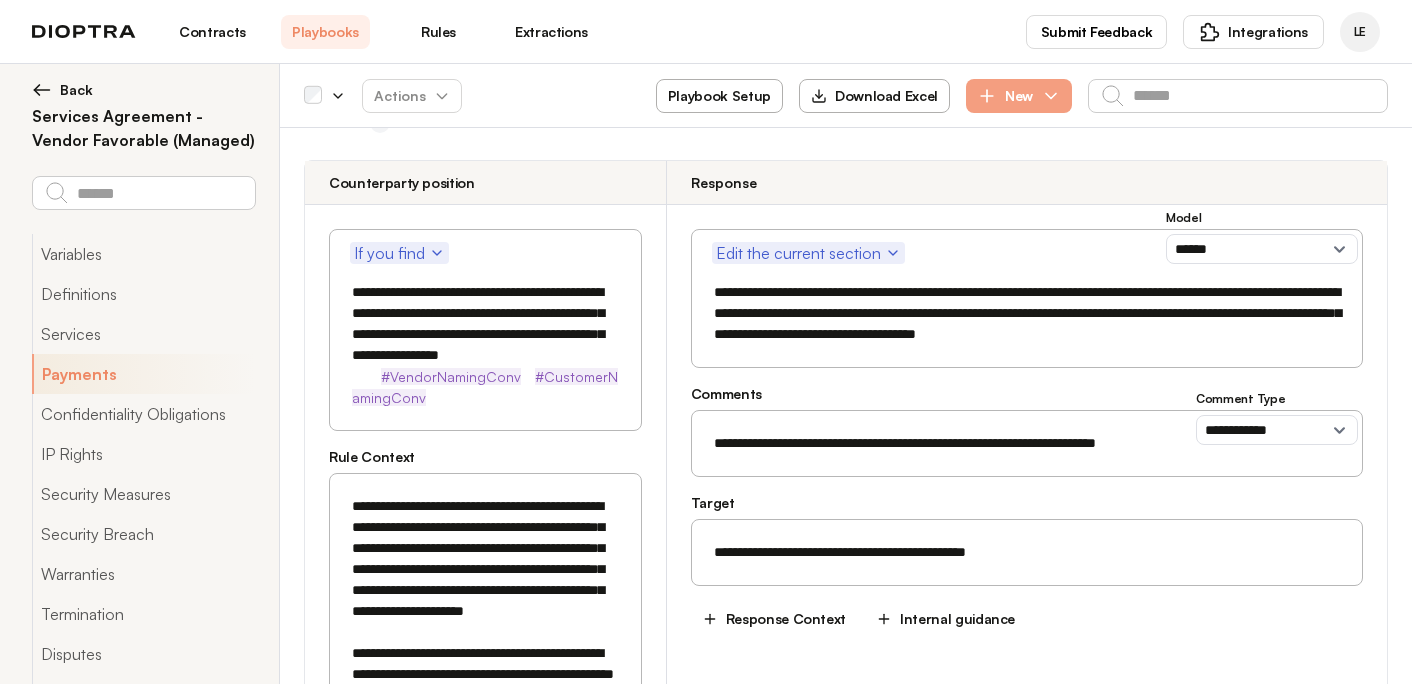 click on "**********" at bounding box center [1027, 313] 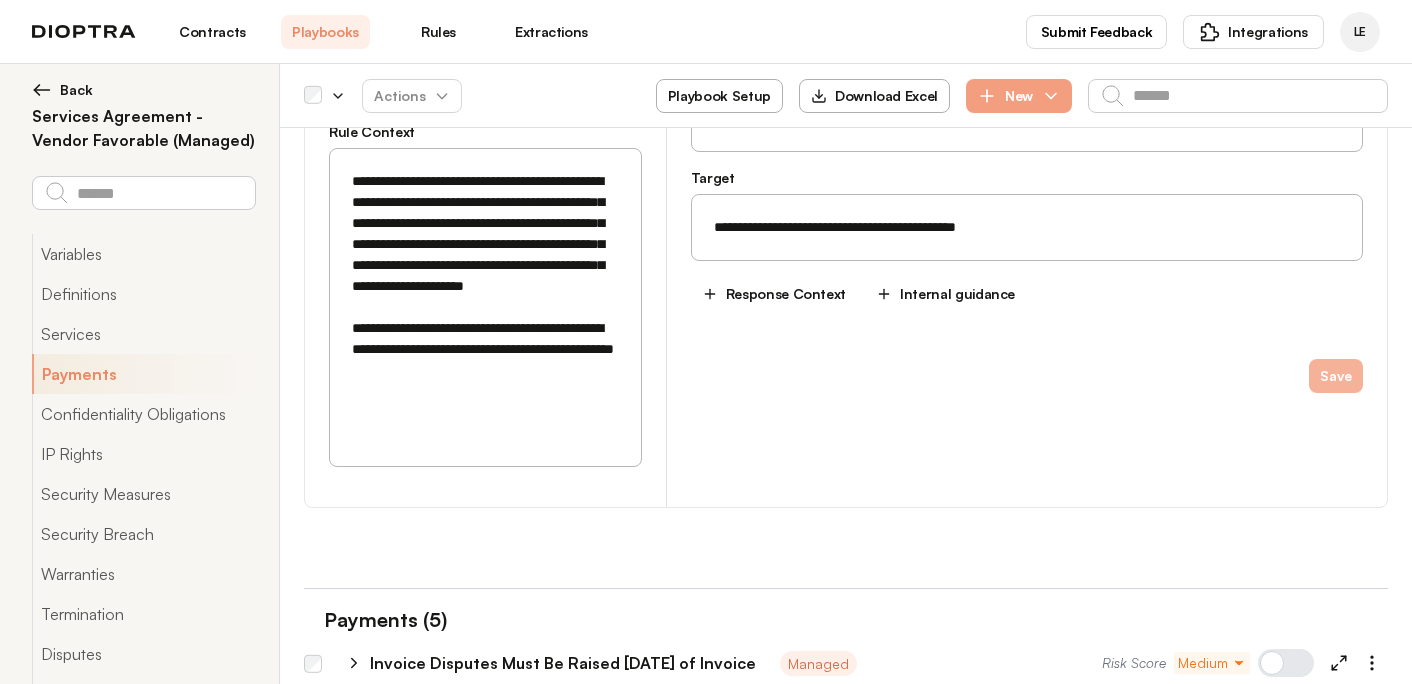 type on "**********" 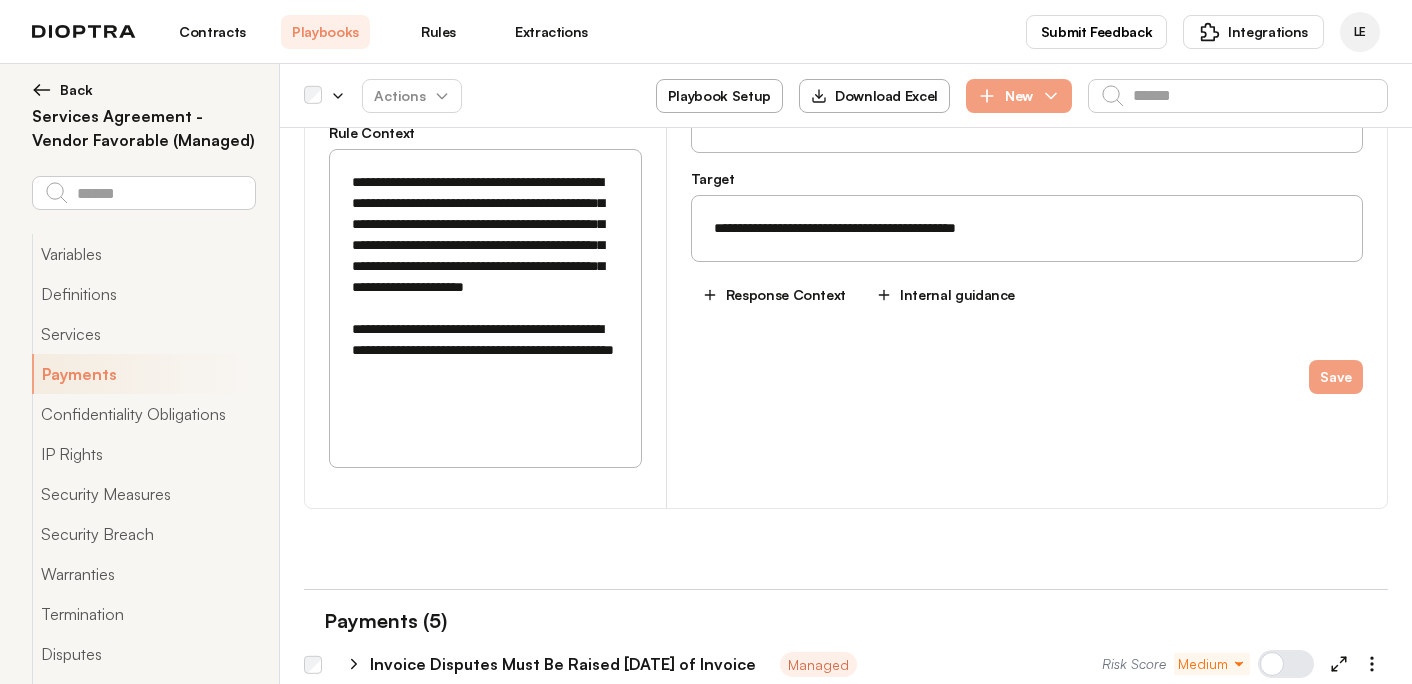scroll, scrollTop: 5435, scrollLeft: 0, axis: vertical 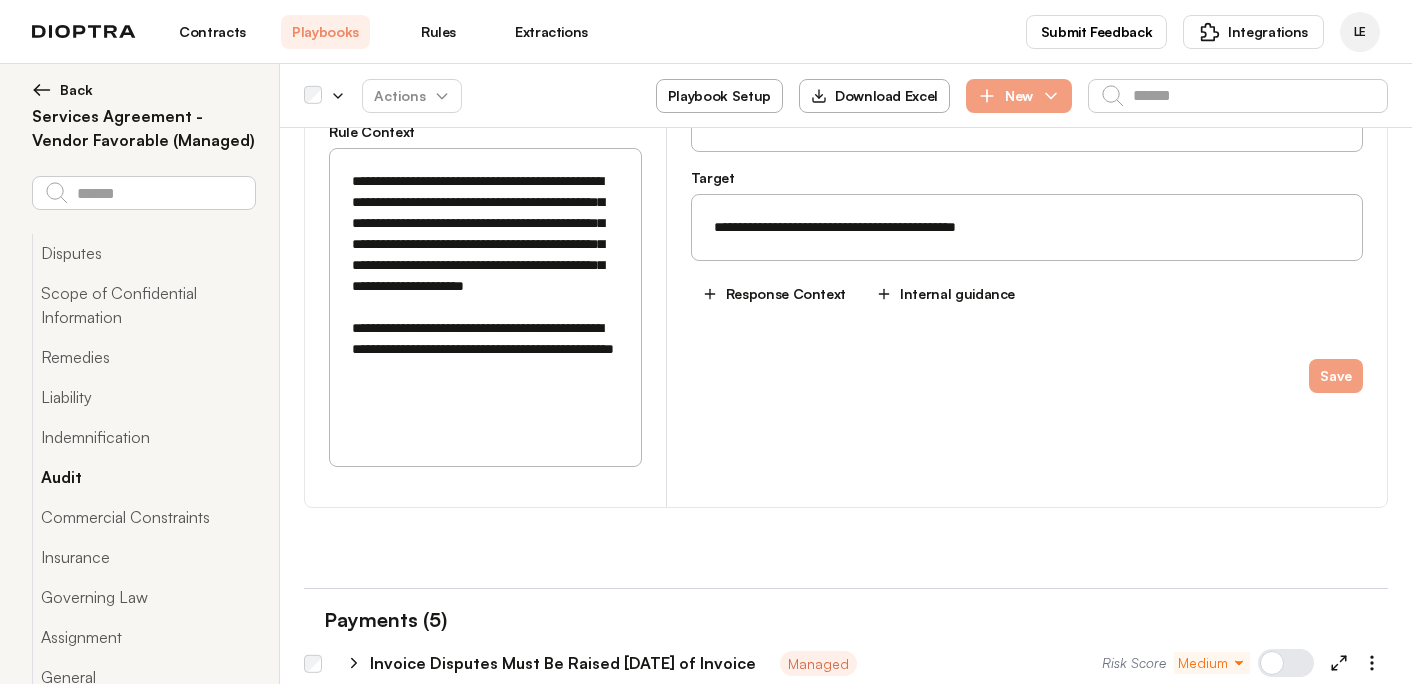 click on "Audit" at bounding box center (143, 477) 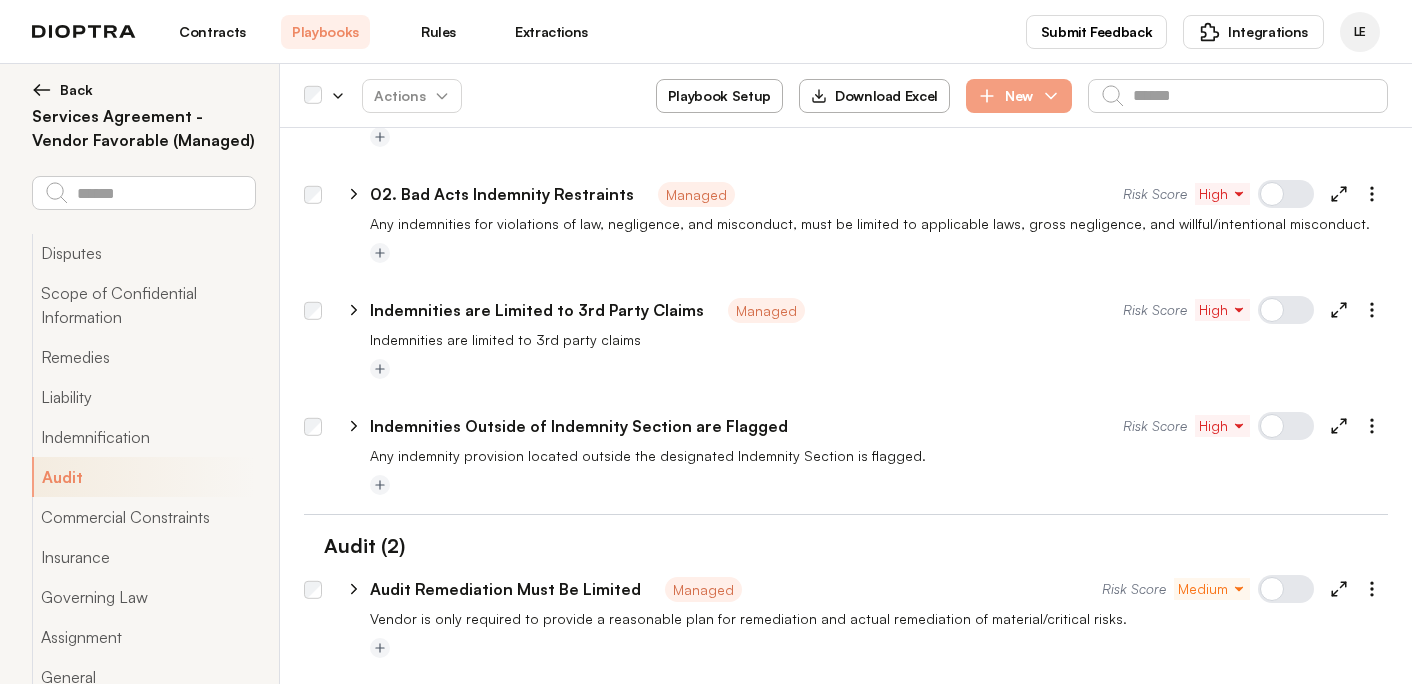 scroll, scrollTop: 13498, scrollLeft: 0, axis: vertical 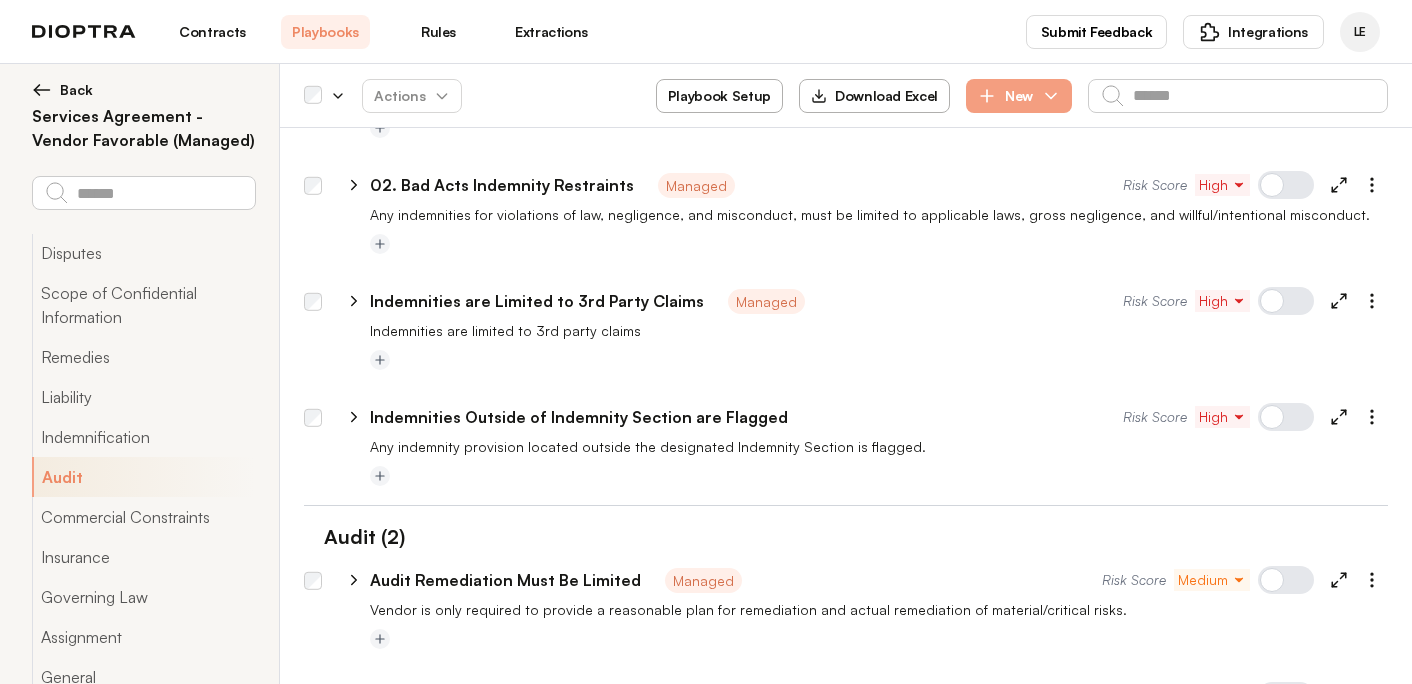click 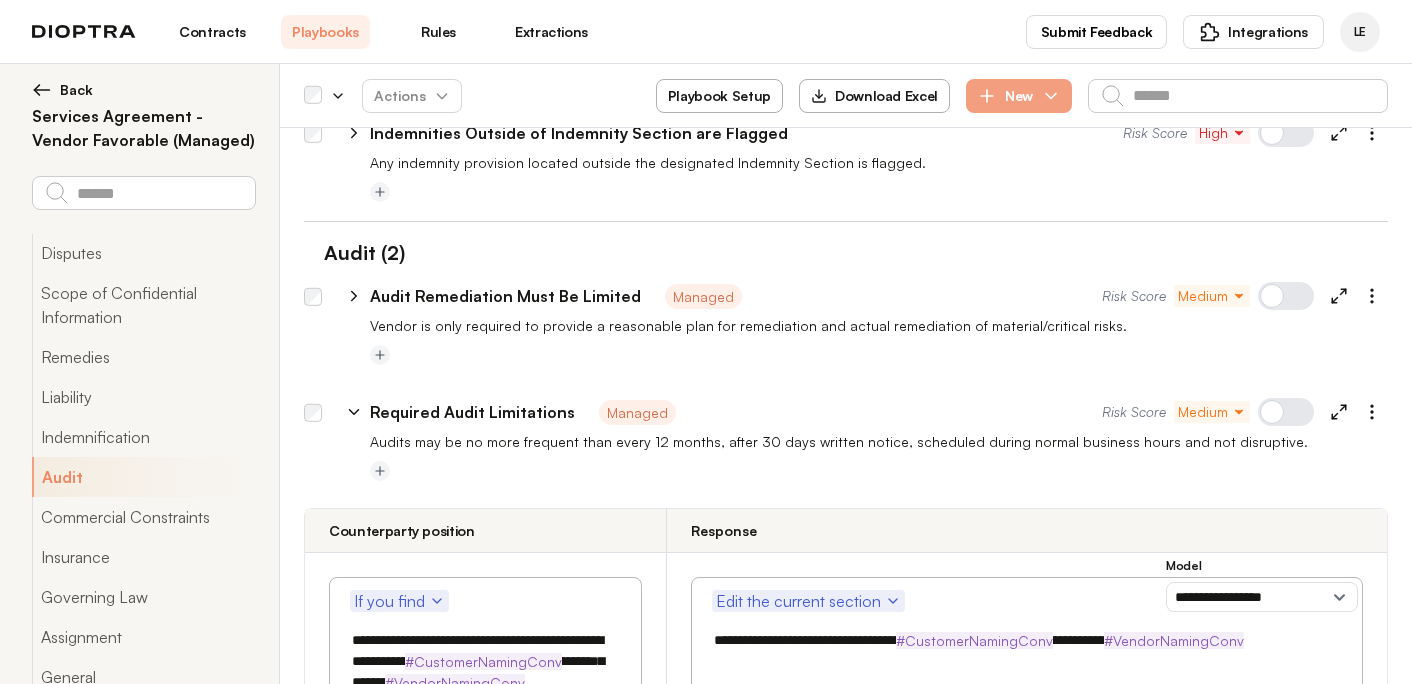scroll, scrollTop: 13824, scrollLeft: 0, axis: vertical 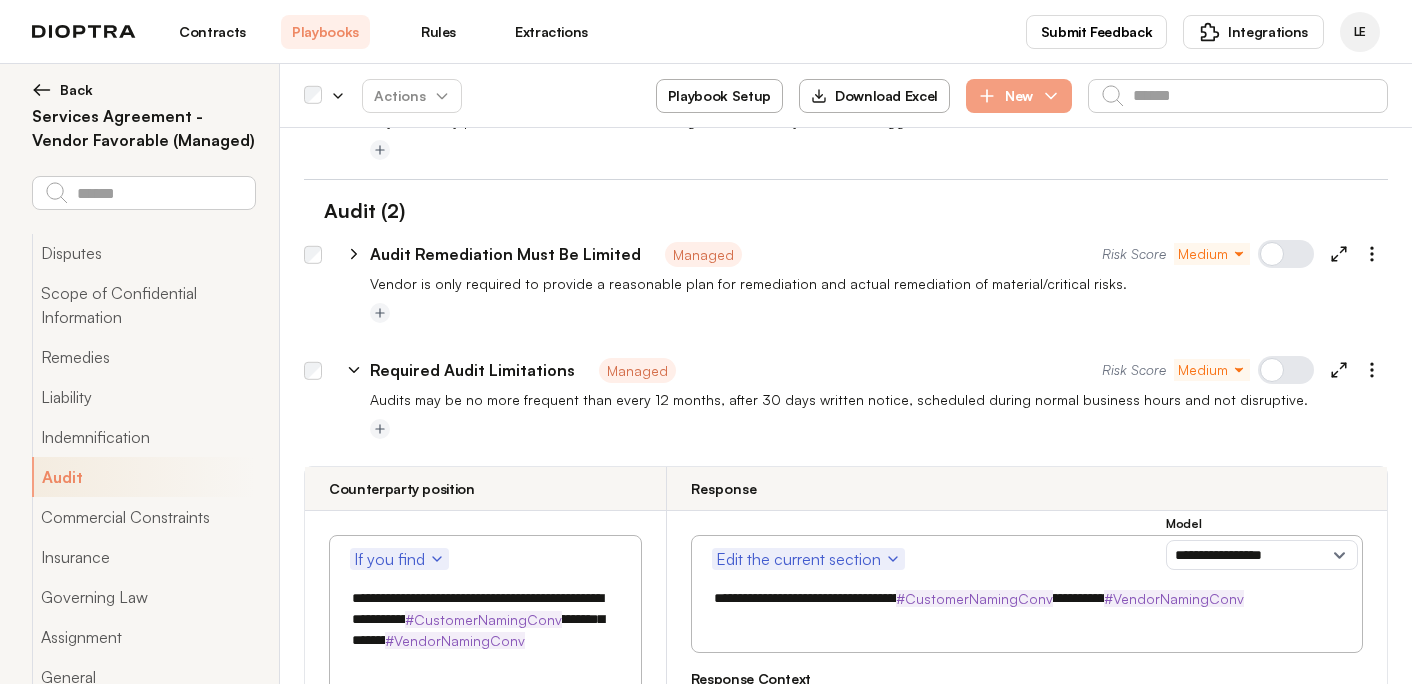 click on "**********" at bounding box center [485, 630] 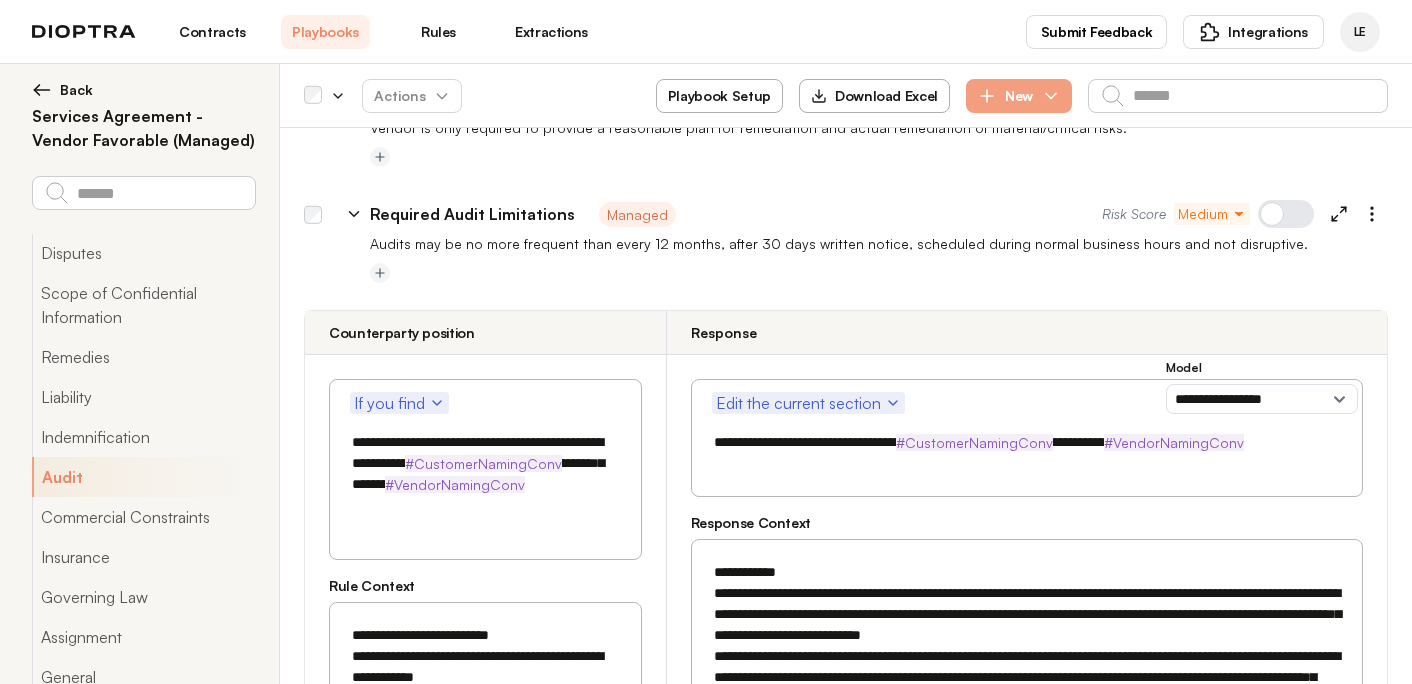 scroll, scrollTop: 13878, scrollLeft: 0, axis: vertical 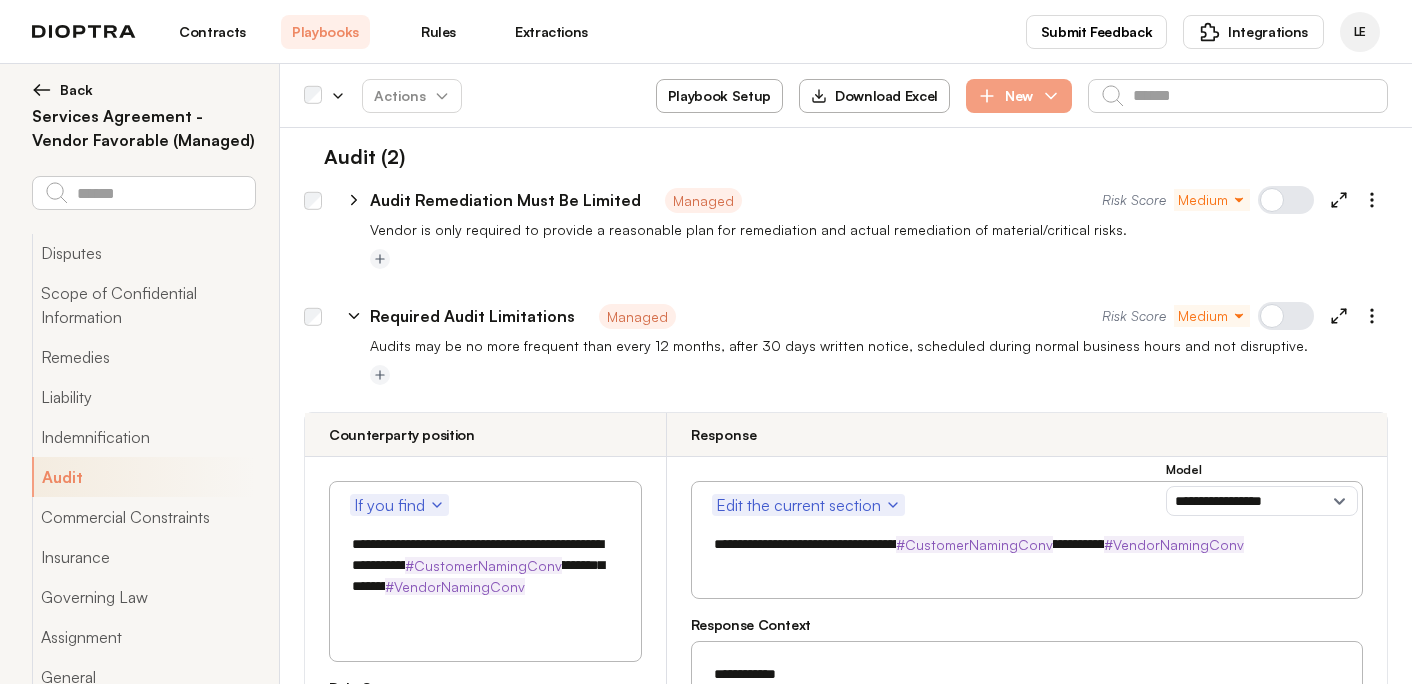 click on "**********" at bounding box center (485, 576) 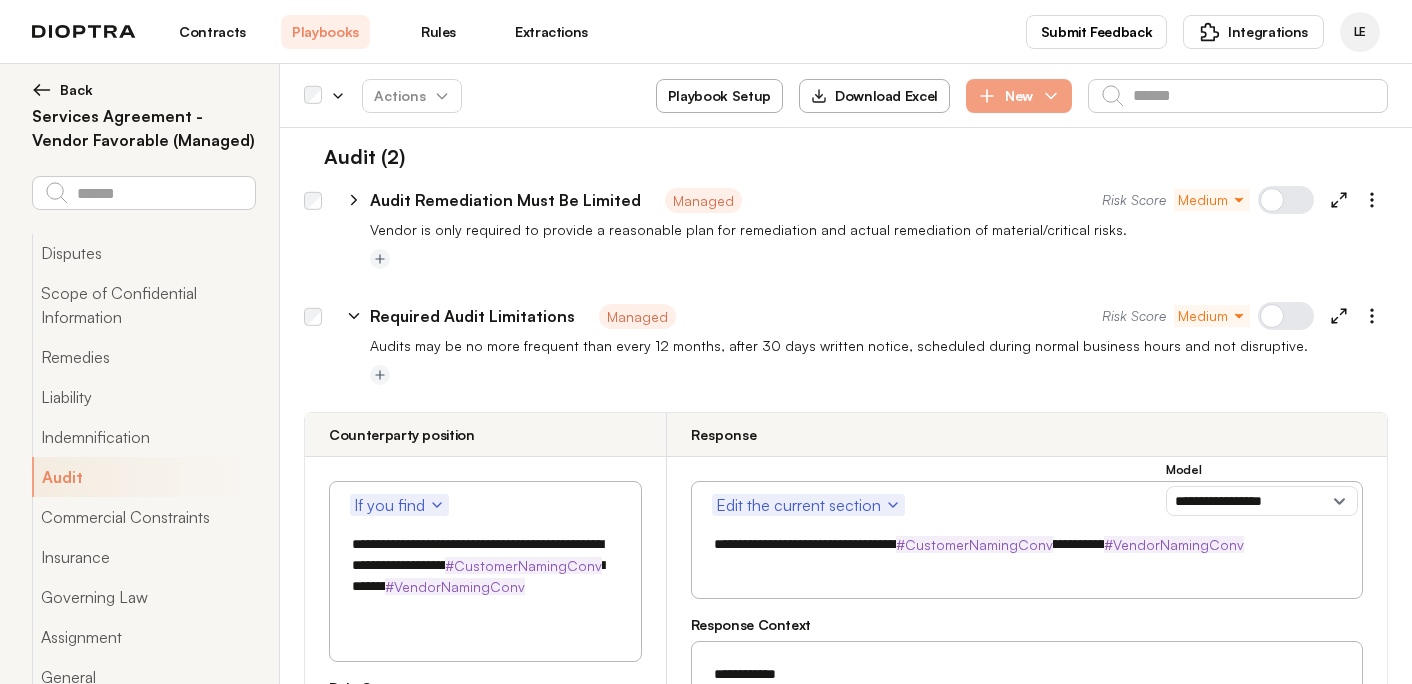 type on "**********" 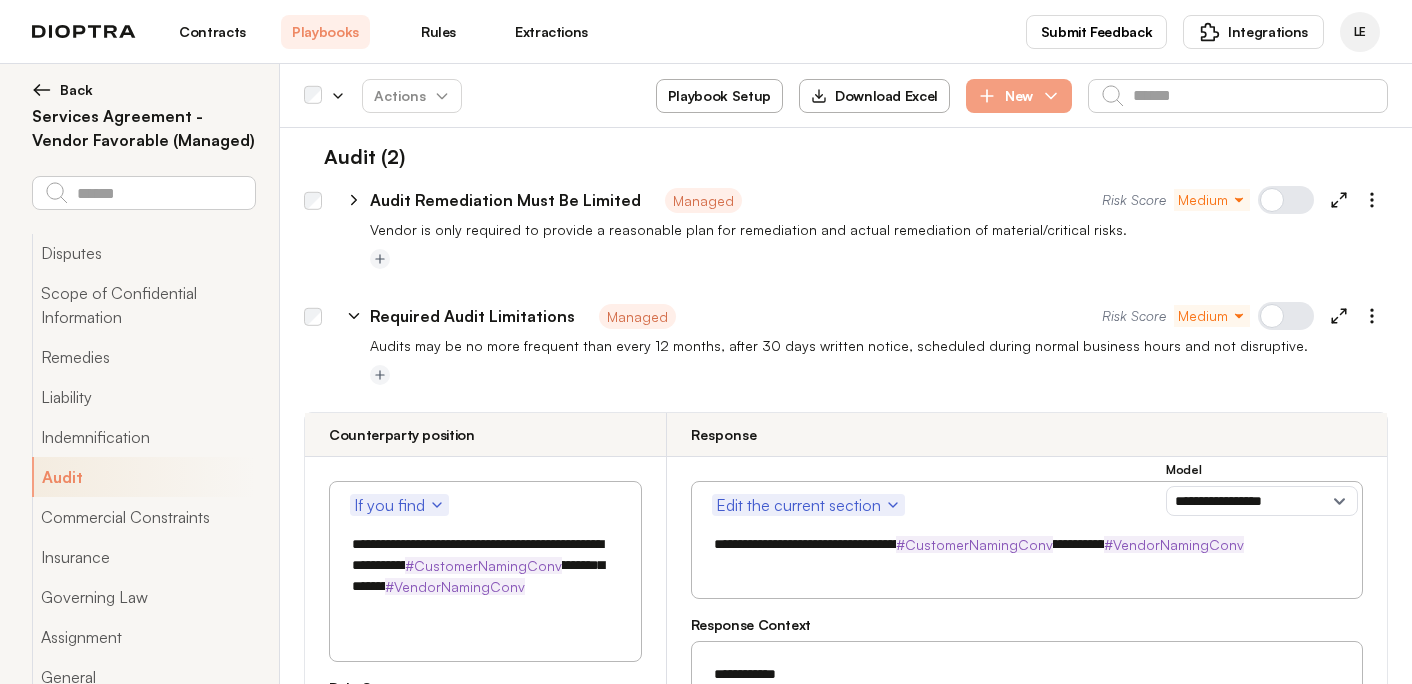 click on "**********" at bounding box center (1027, 555) 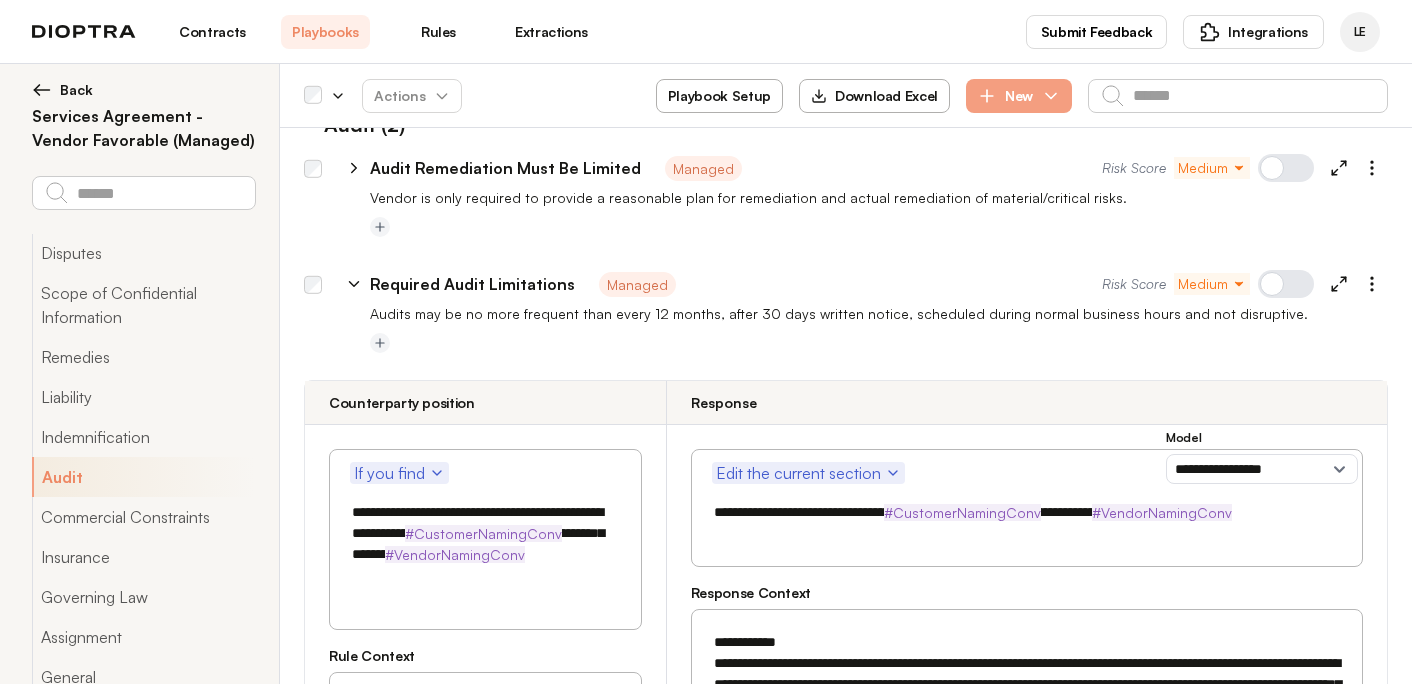 scroll, scrollTop: 13911, scrollLeft: 0, axis: vertical 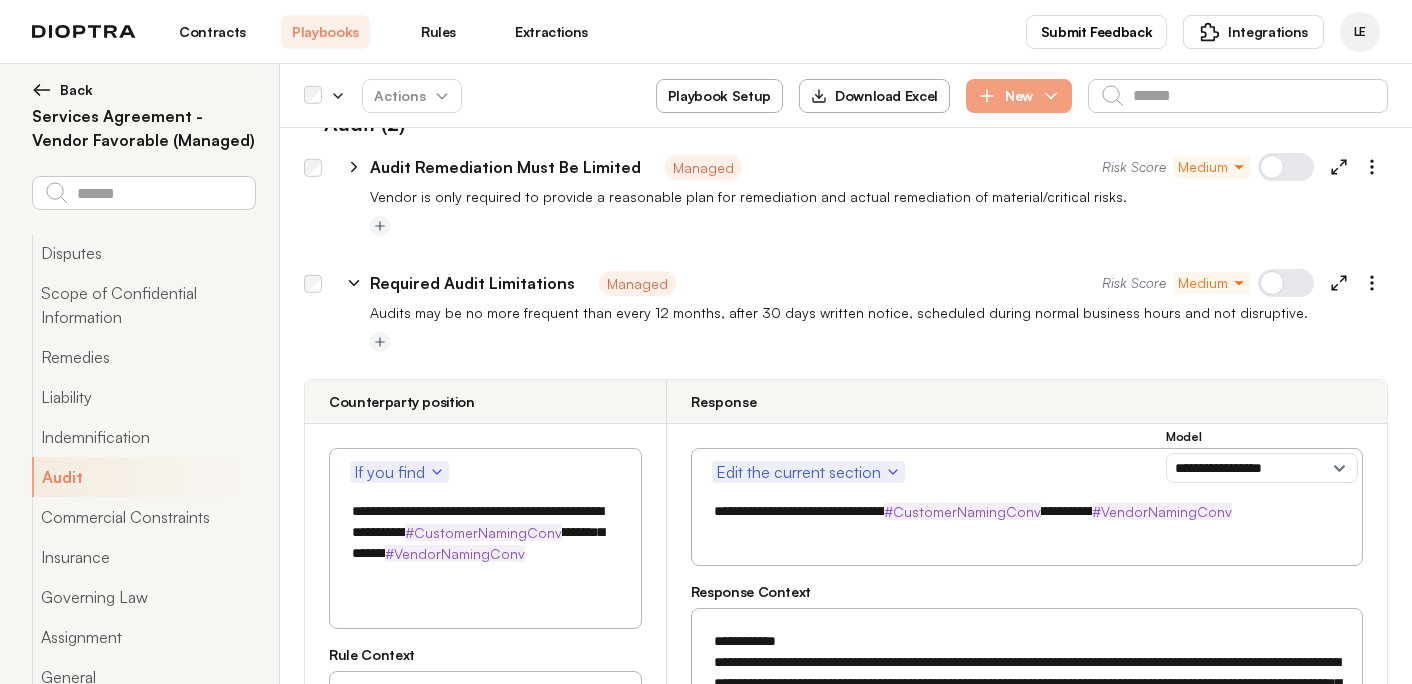 click on "**********" at bounding box center [1027, 522] 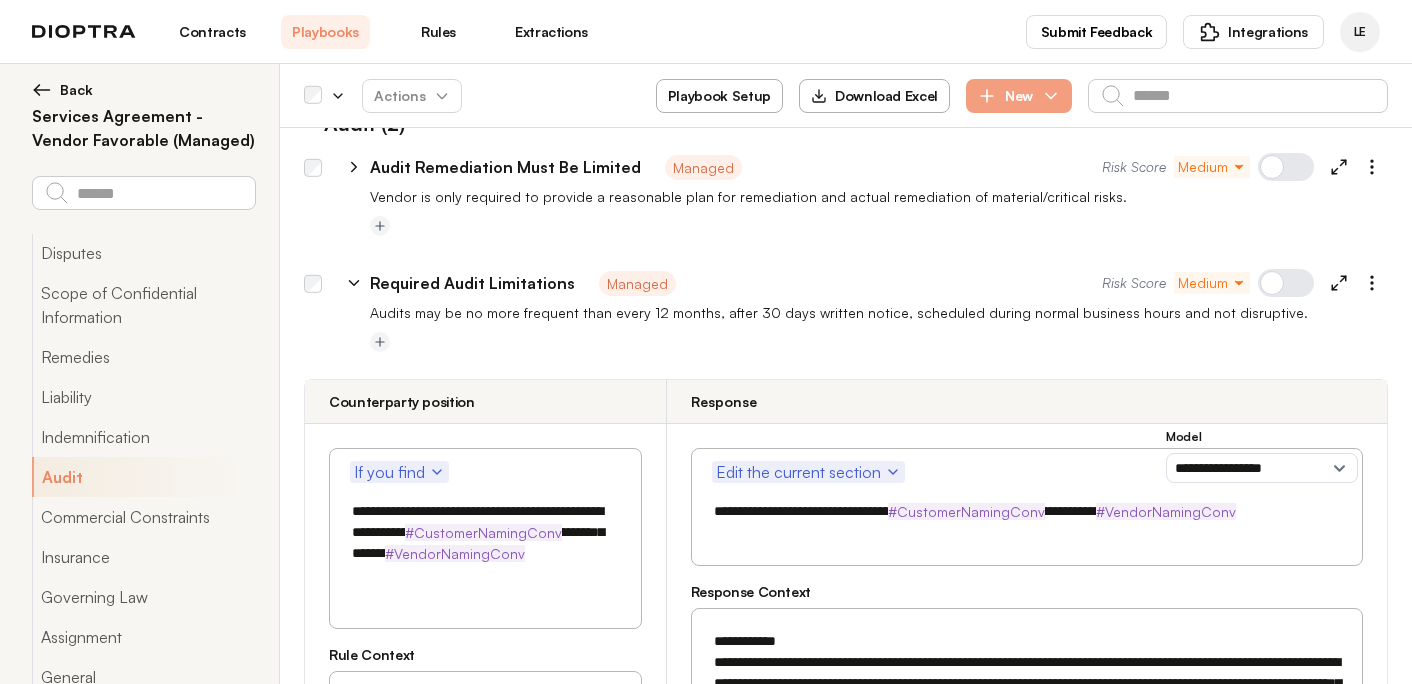 click on "**********" at bounding box center [1027, 522] 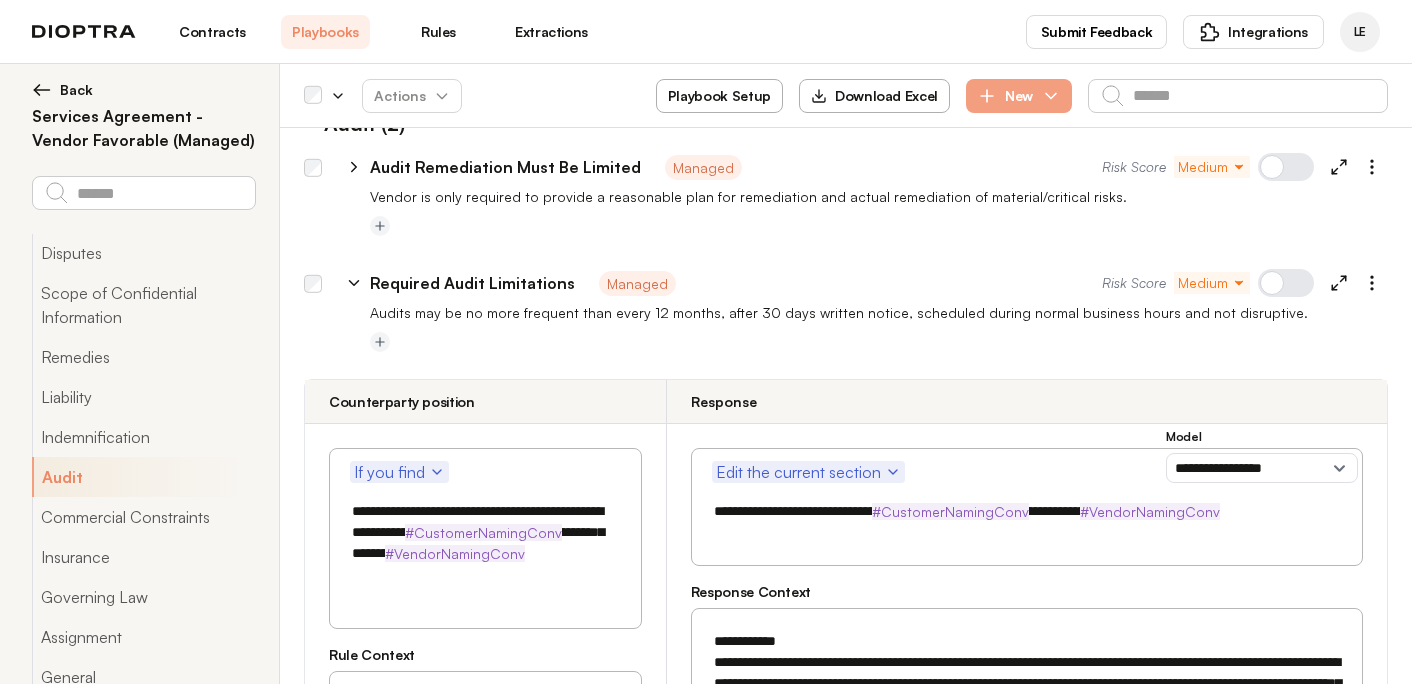 type on "**********" 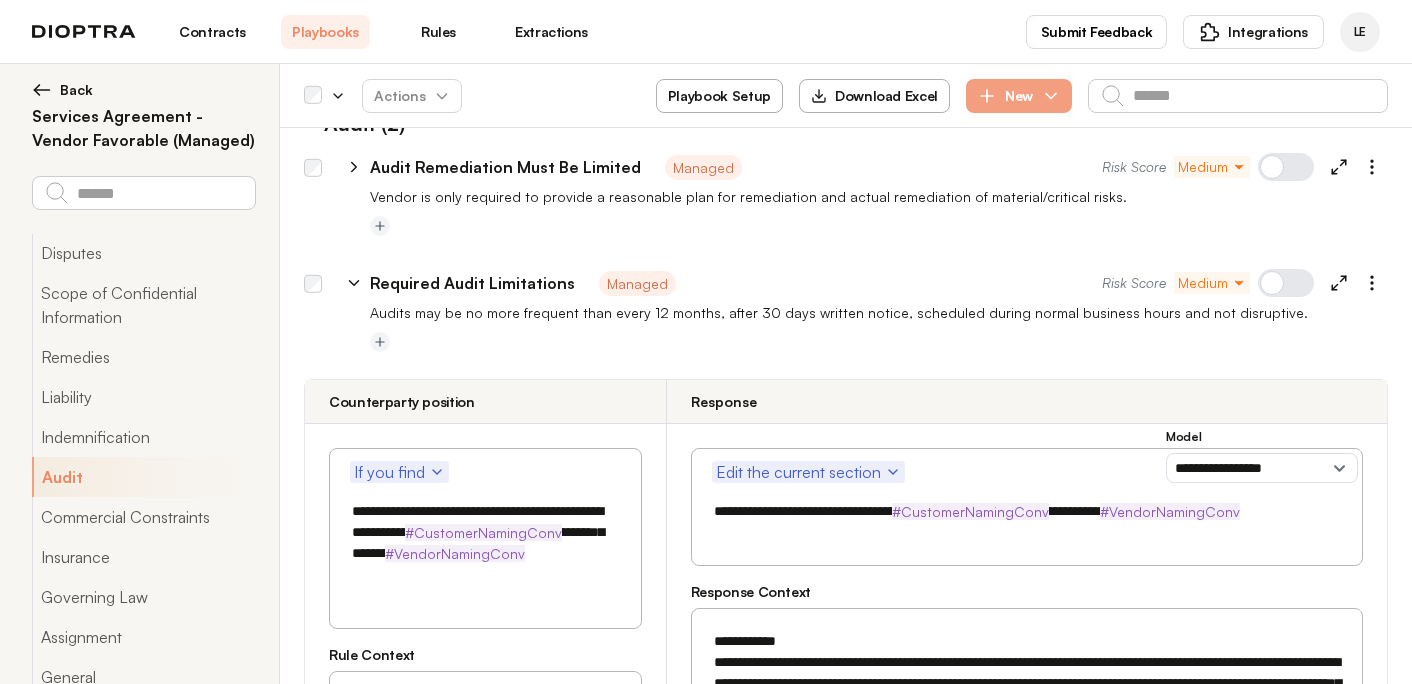 click on "**********" at bounding box center [485, 543] 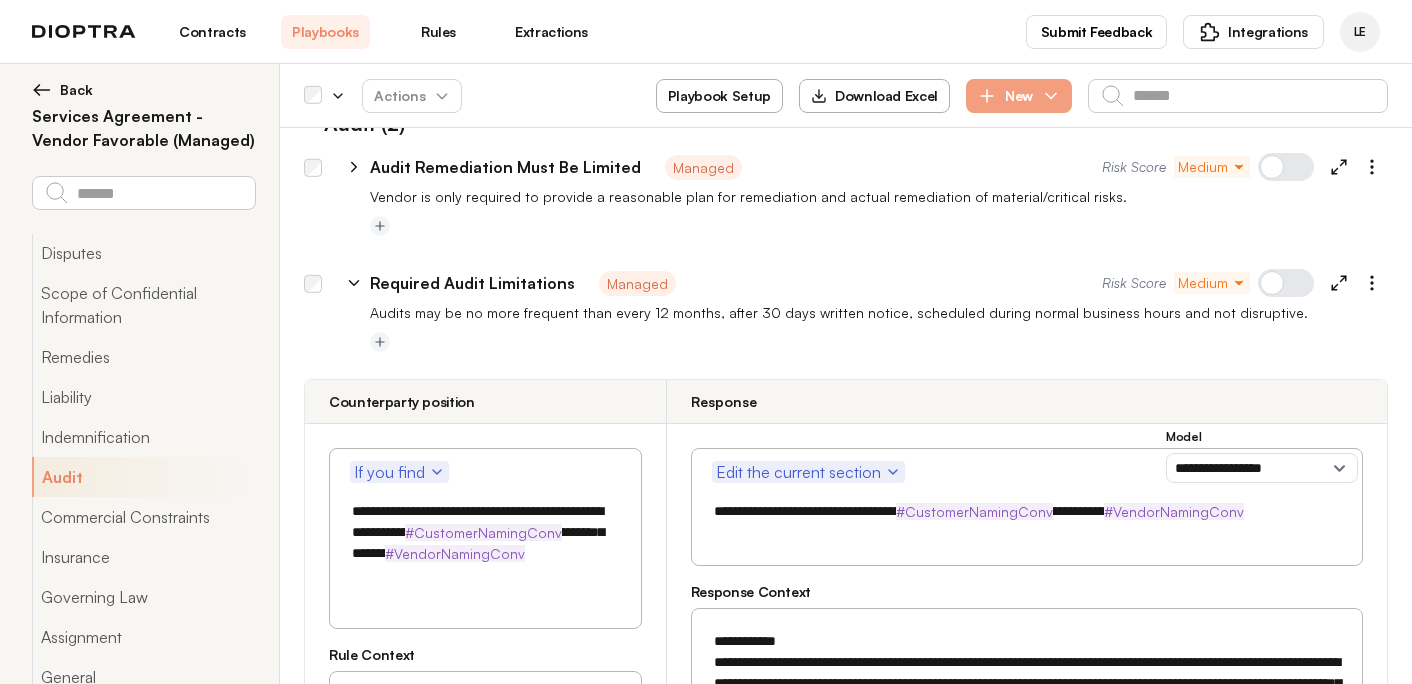 click on "**********" at bounding box center (485, 543) 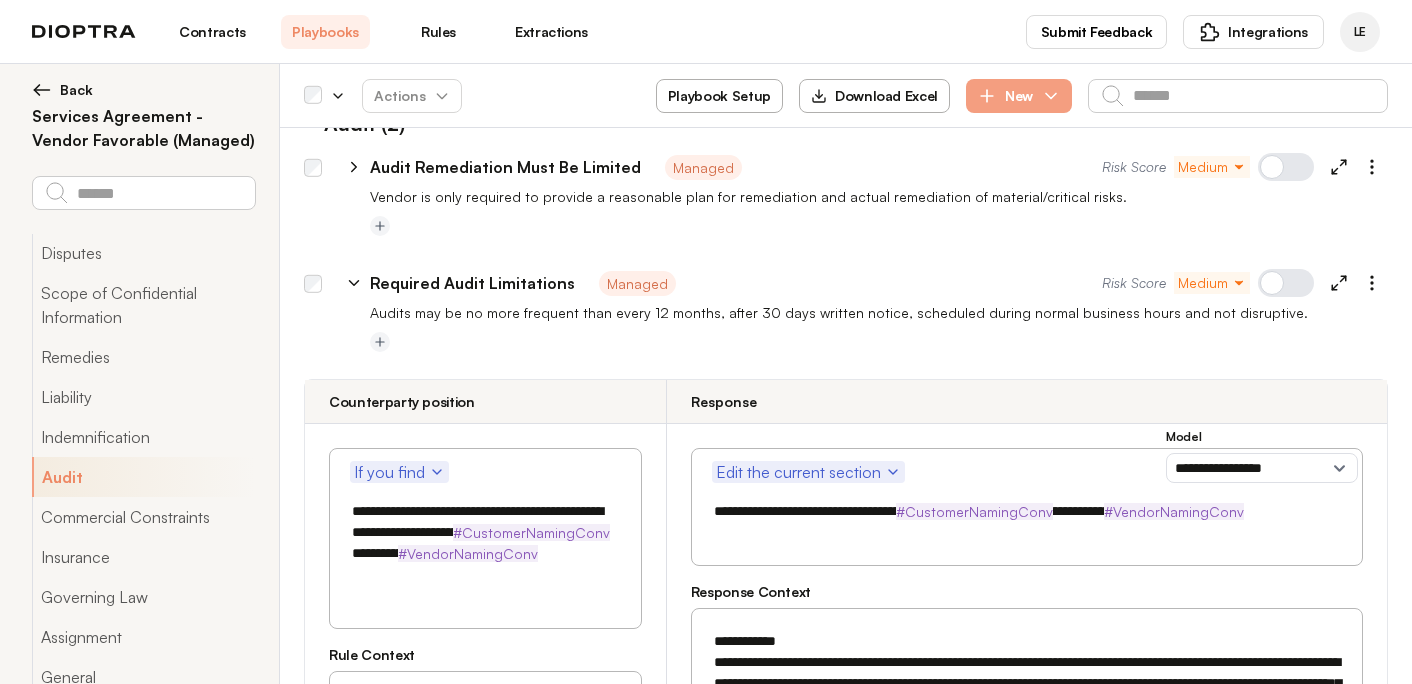 type on "**********" 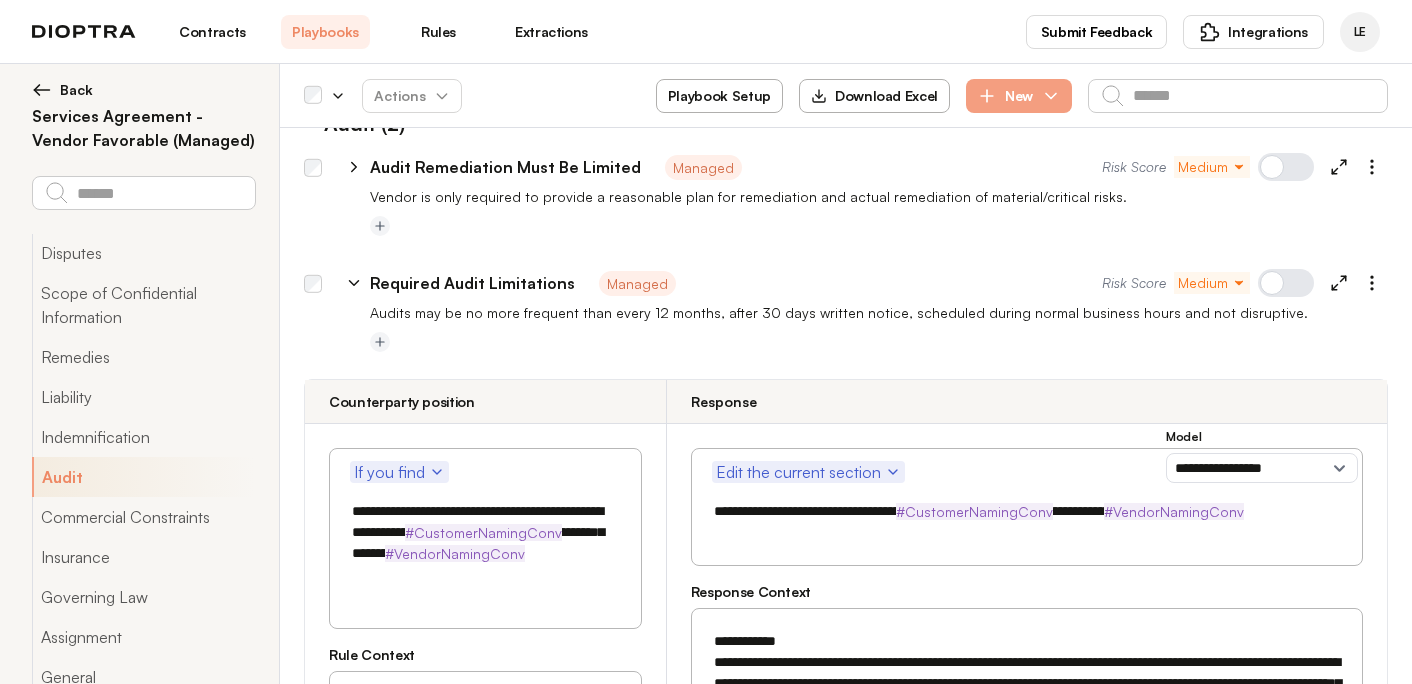 type on "**********" 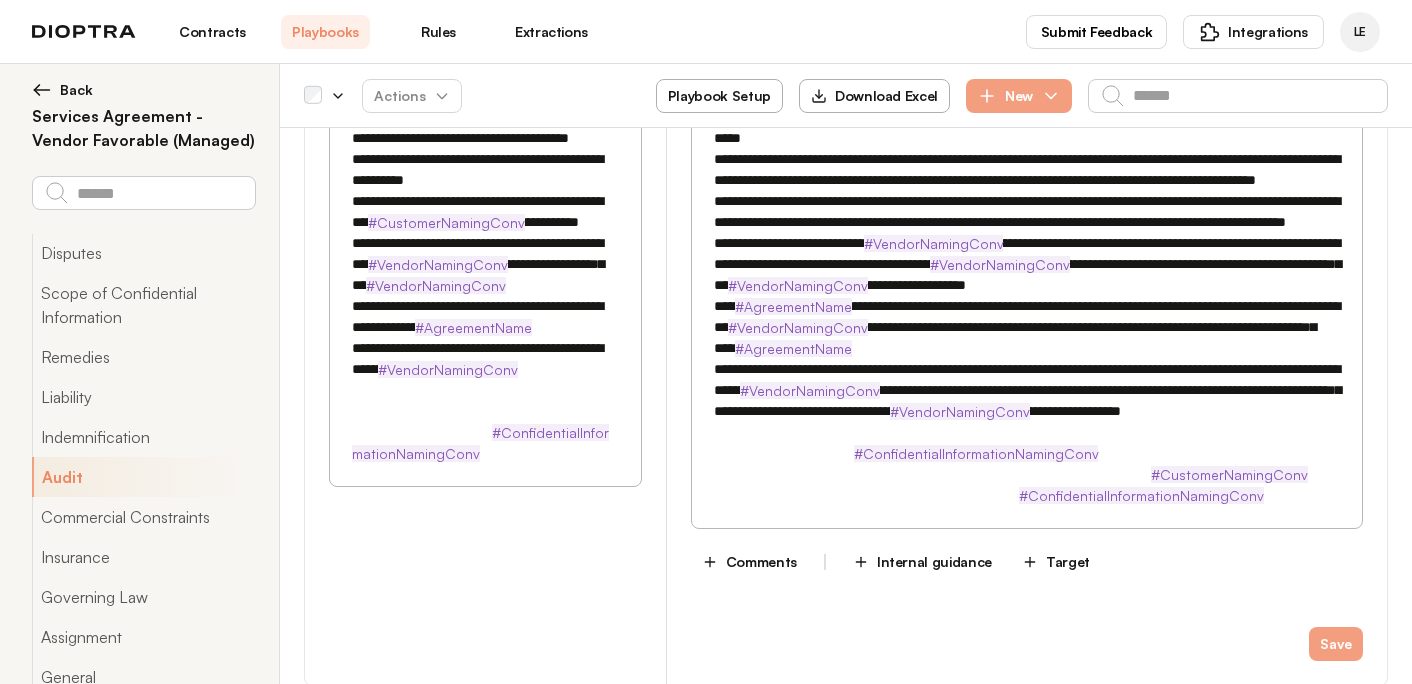 type on "*" 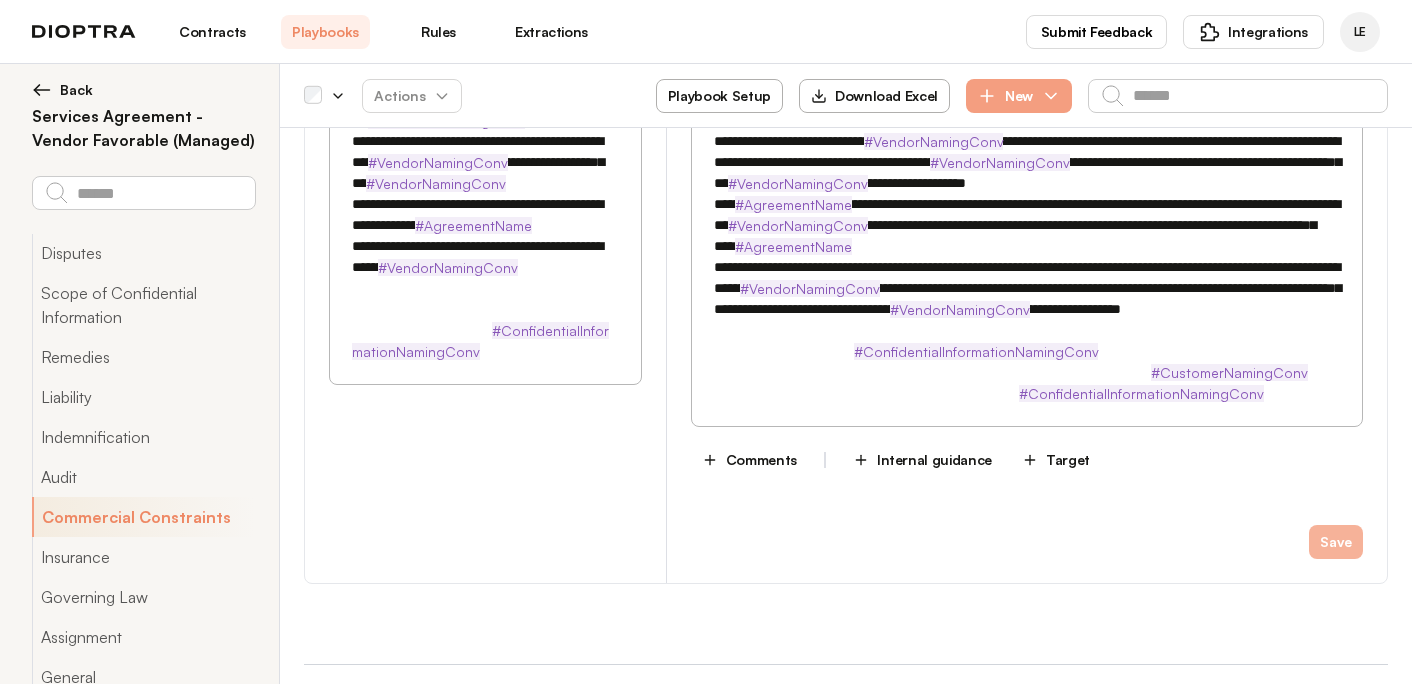 type on "**********" 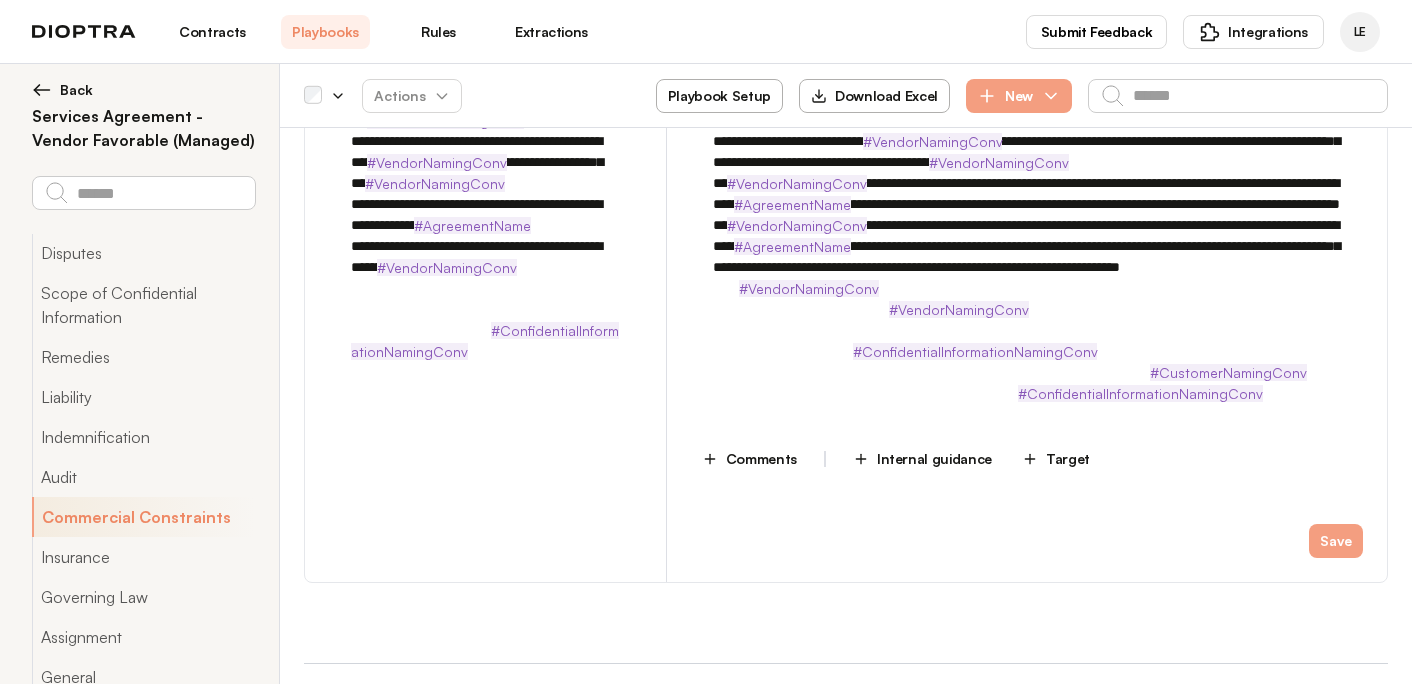 scroll, scrollTop: 14642, scrollLeft: 0, axis: vertical 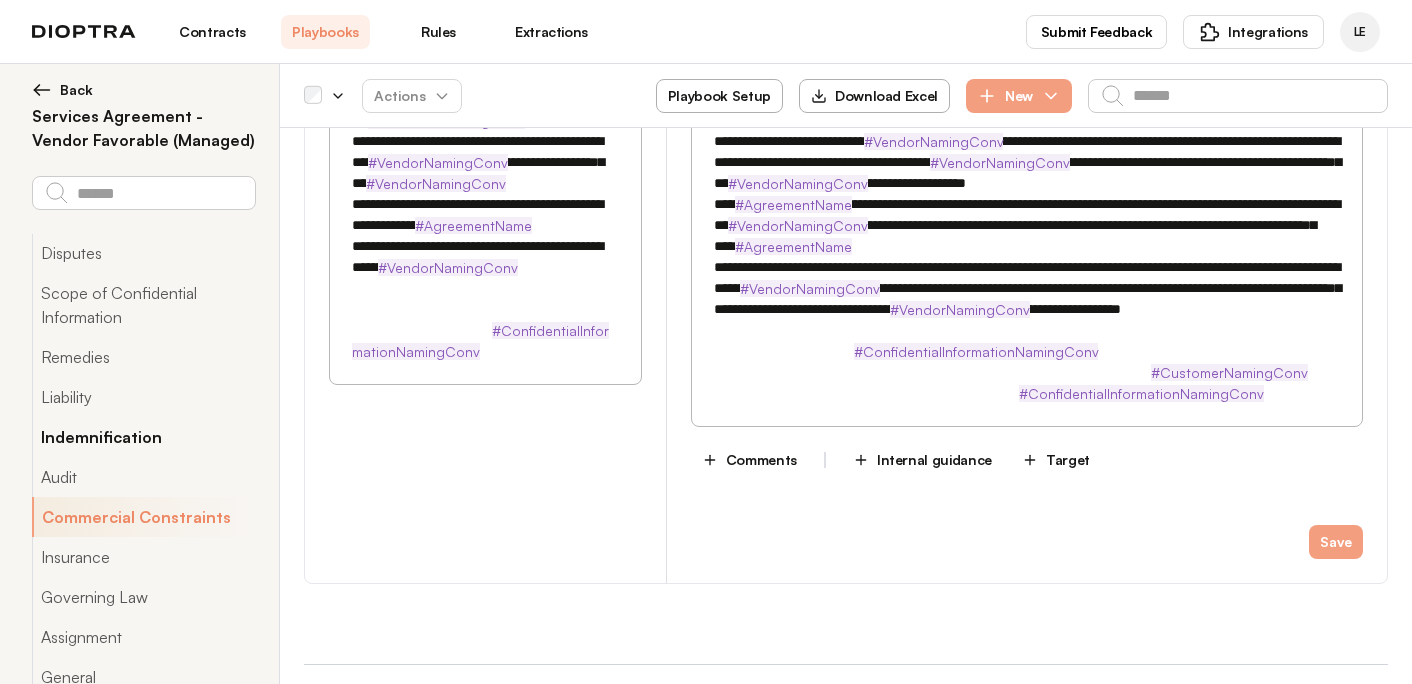 click on "Indemnification" at bounding box center [143, 437] 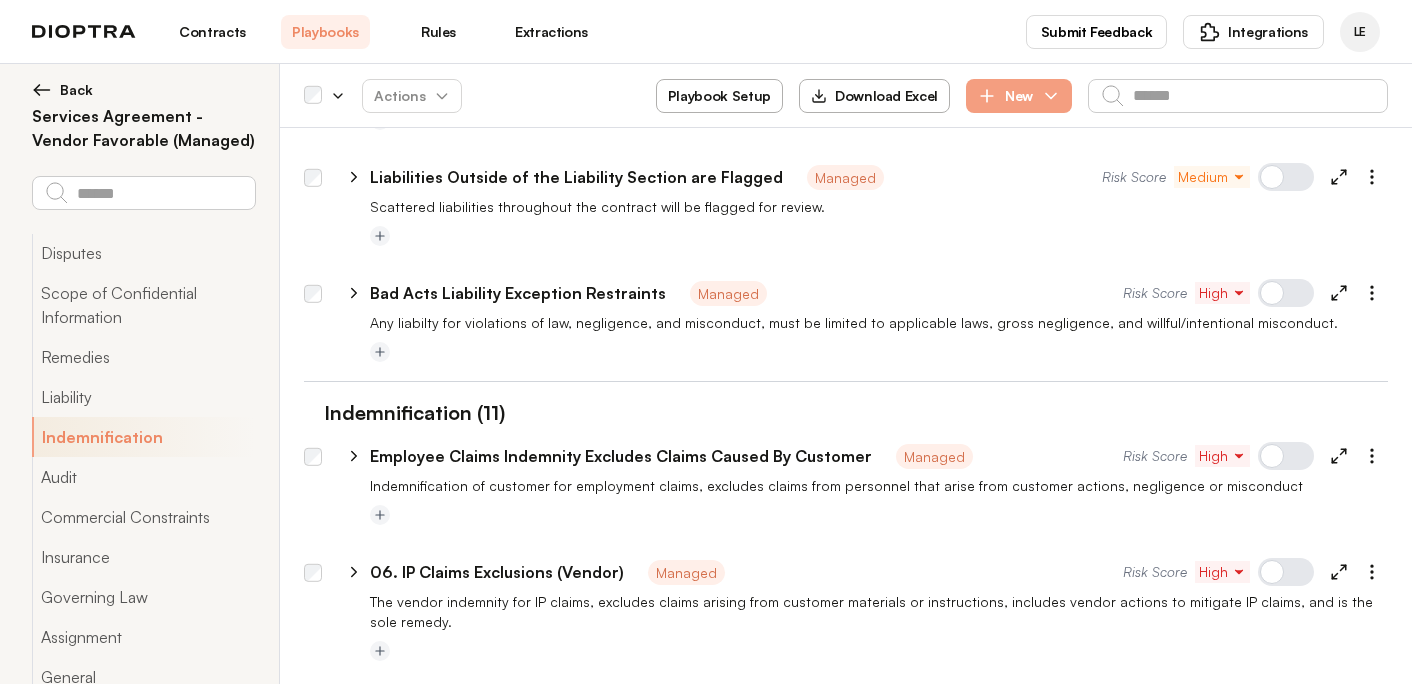 scroll, scrollTop: 12095, scrollLeft: 0, axis: vertical 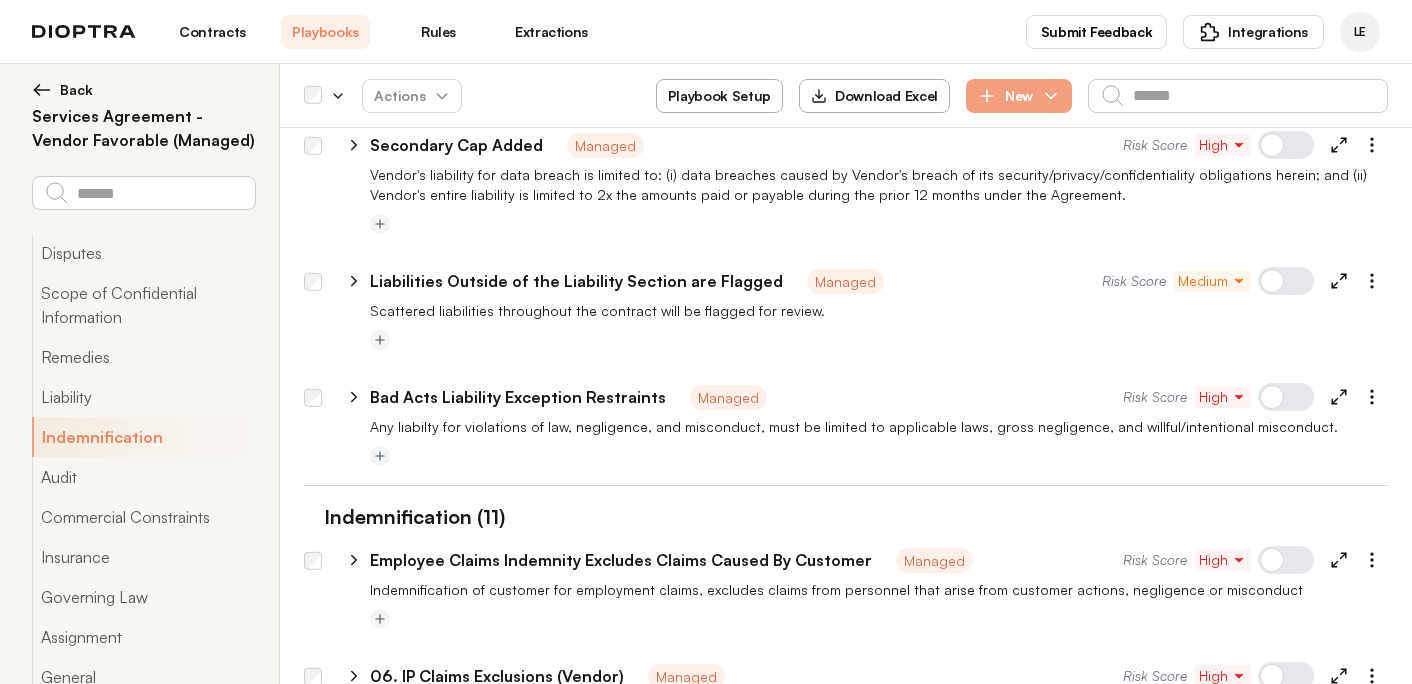 click 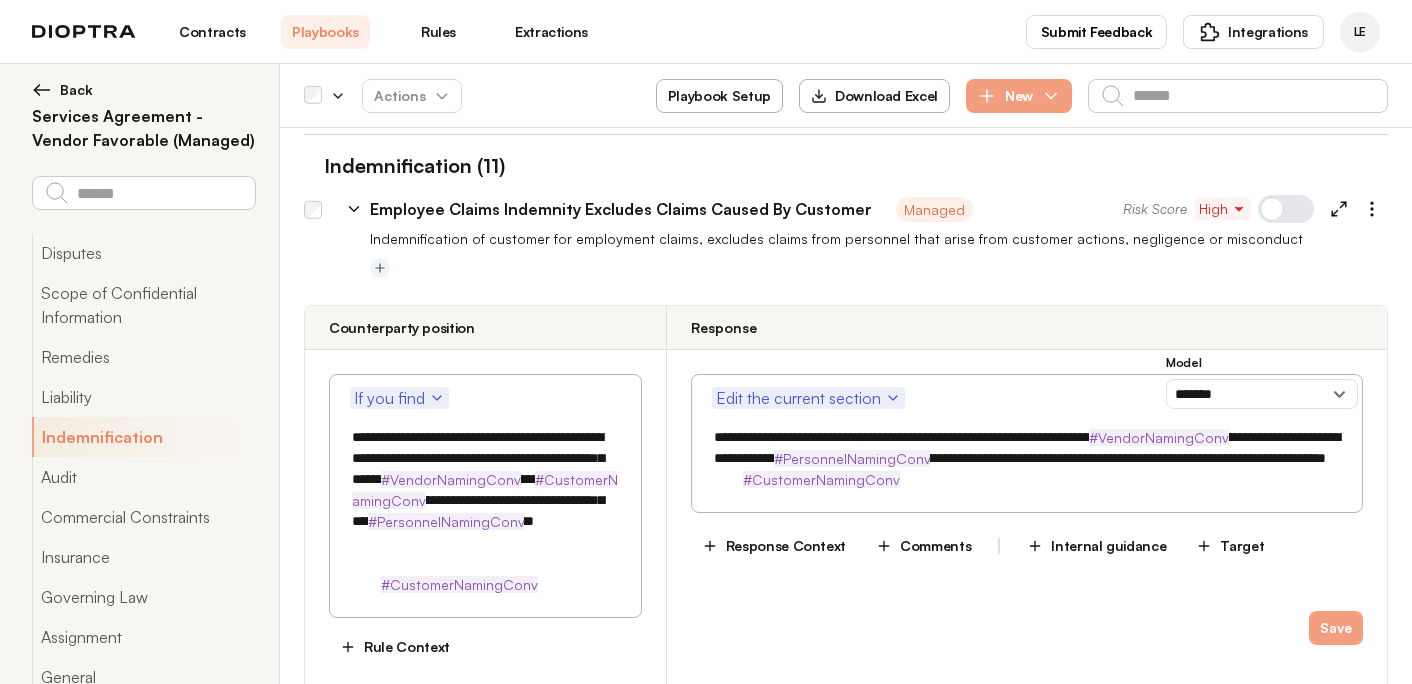 scroll, scrollTop: 12473, scrollLeft: 0, axis: vertical 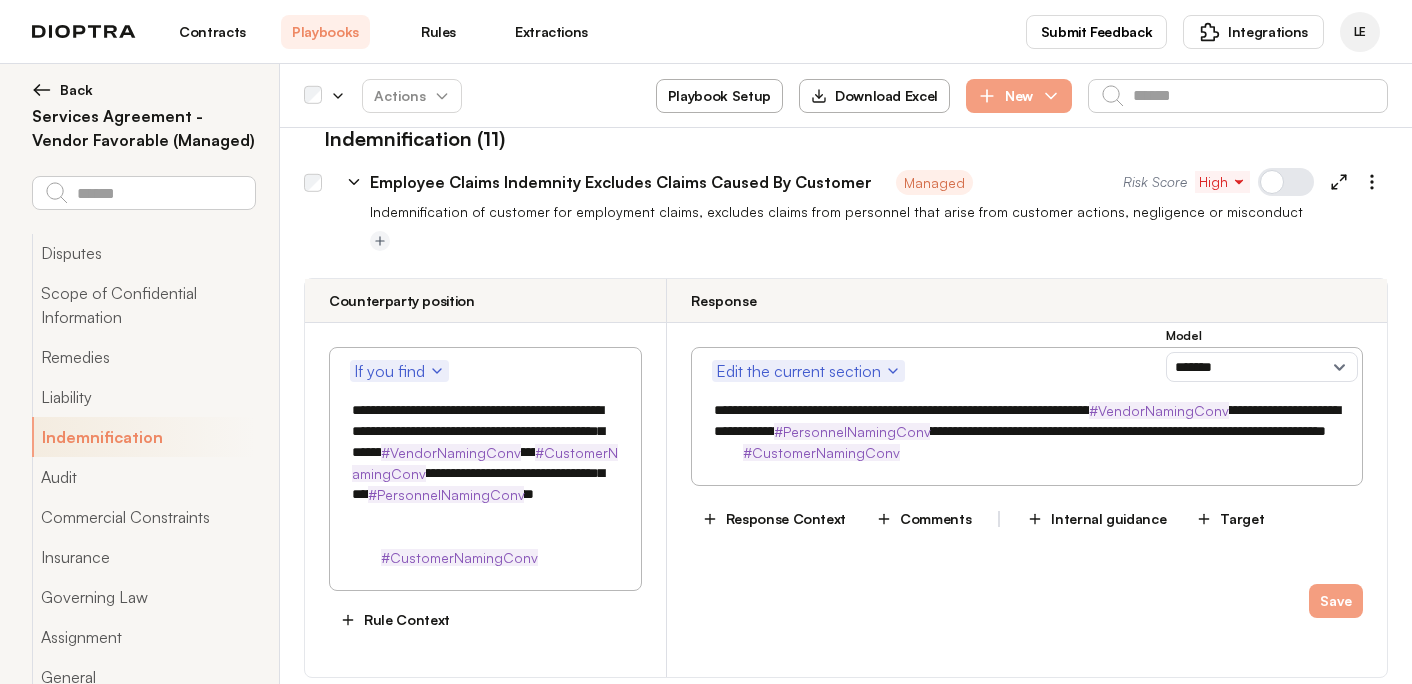 click on "**********" at bounding box center (1027, 431) 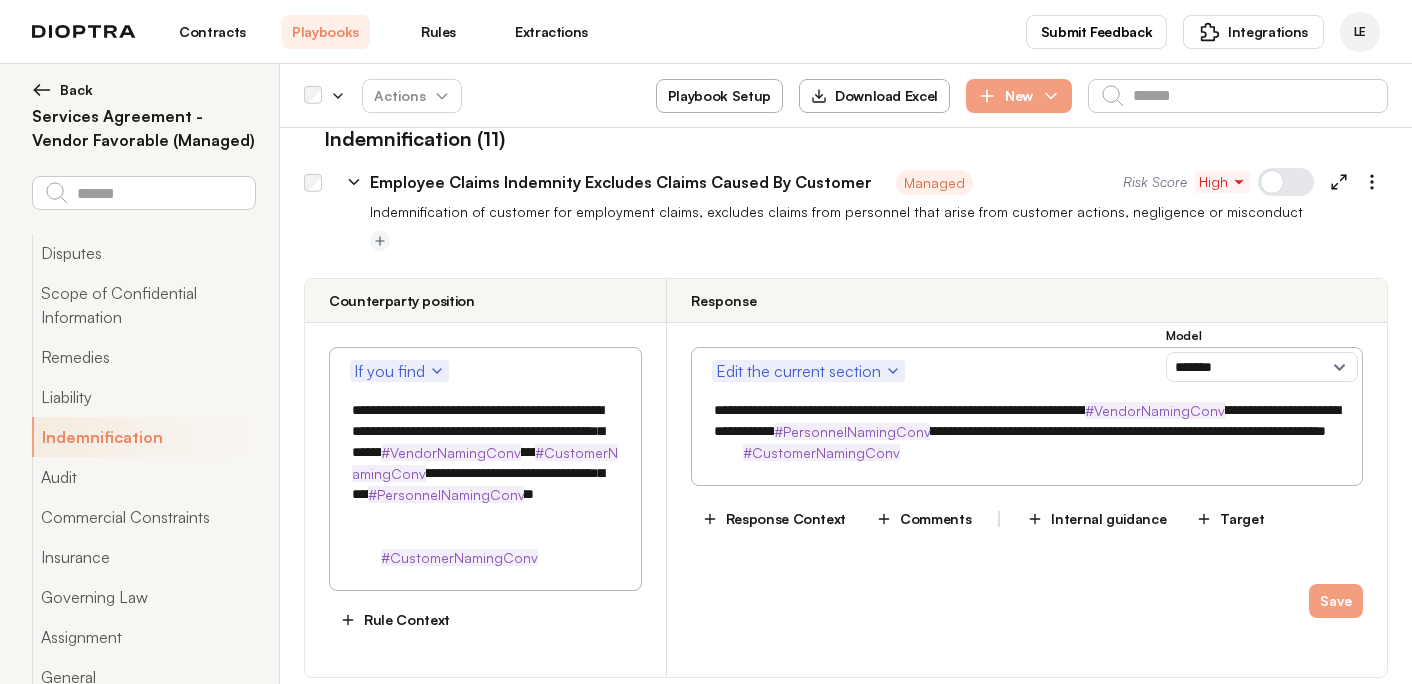 click on "**********" at bounding box center (1027, 431) 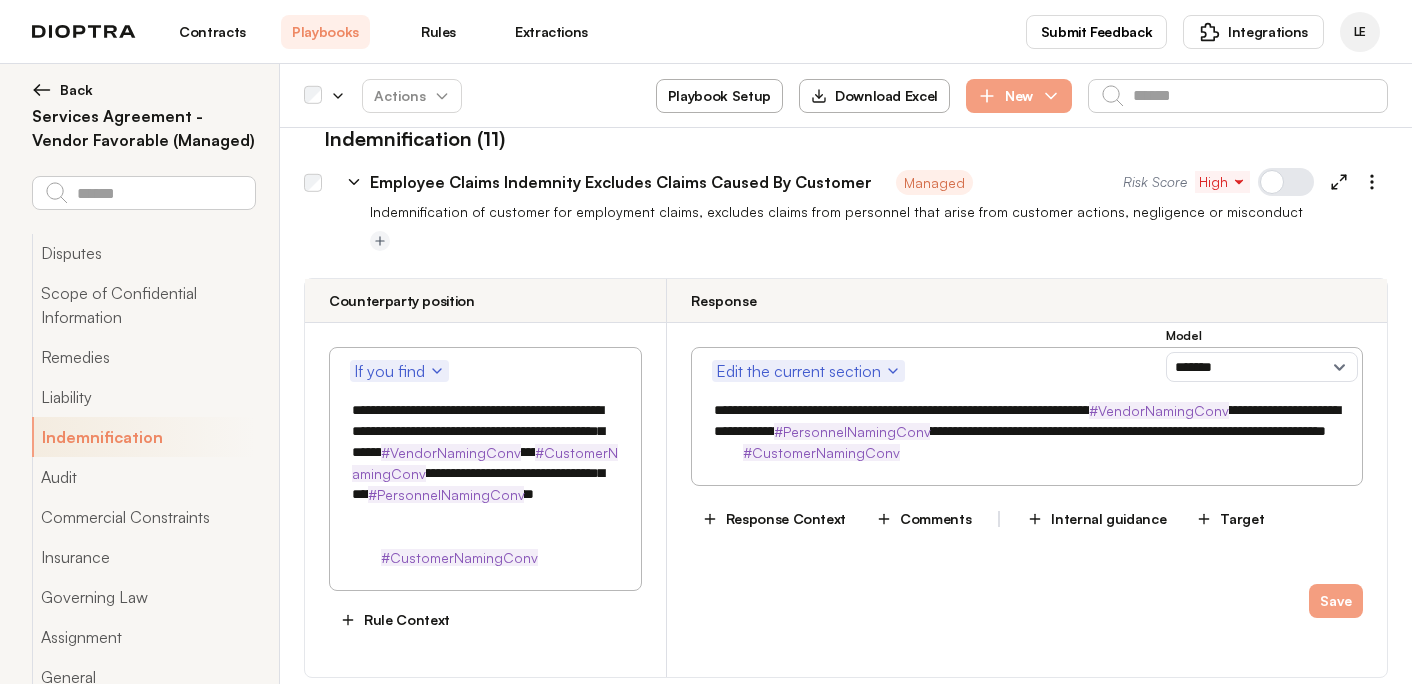 drag, startPoint x: 975, startPoint y: 271, endPoint x: 925, endPoint y: 286, distance: 52.201534 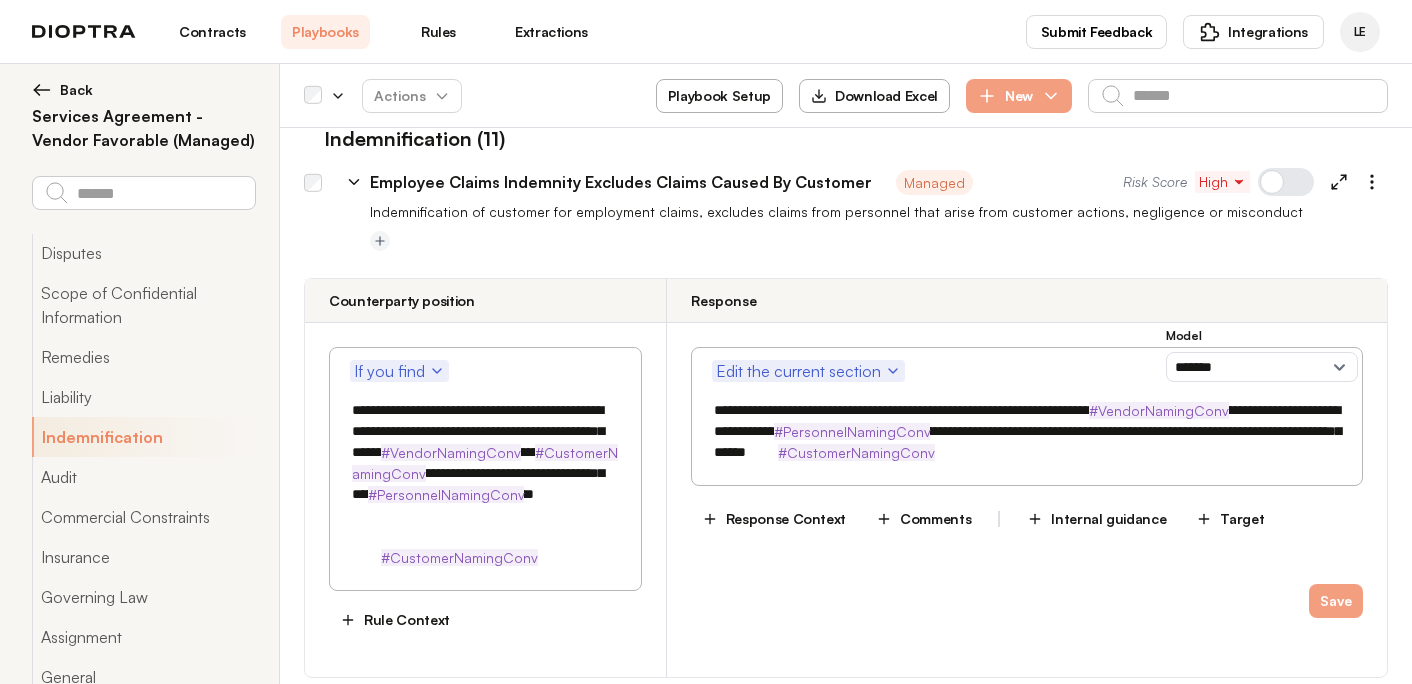 paste on "**********" 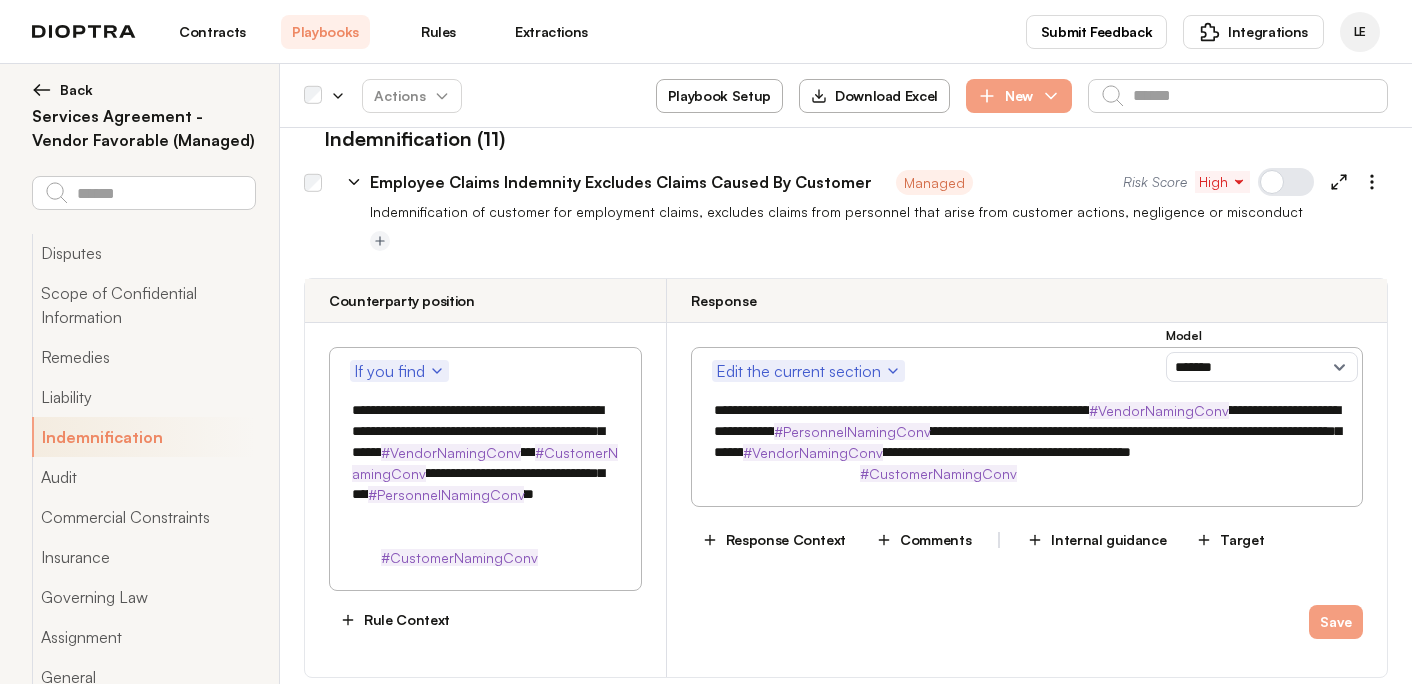 click on "**********" at bounding box center [1027, 442] 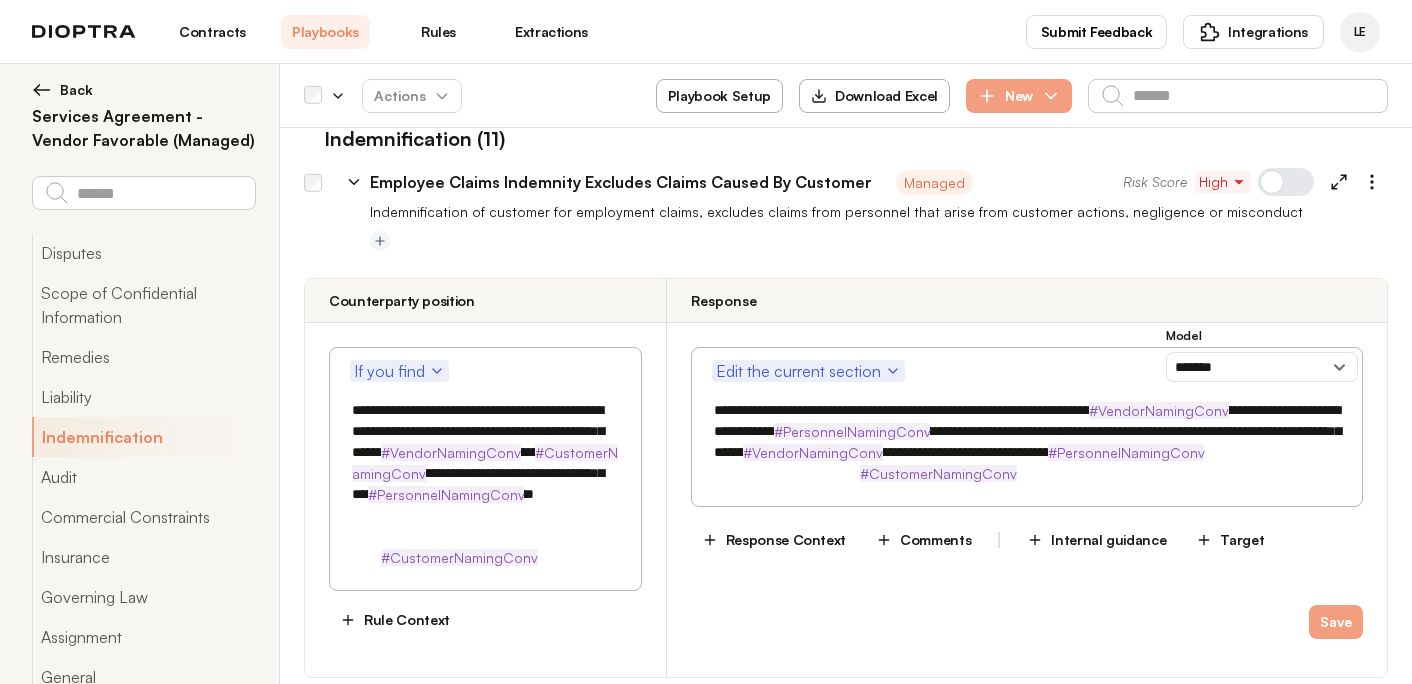 click on "**********" at bounding box center [1027, 442] 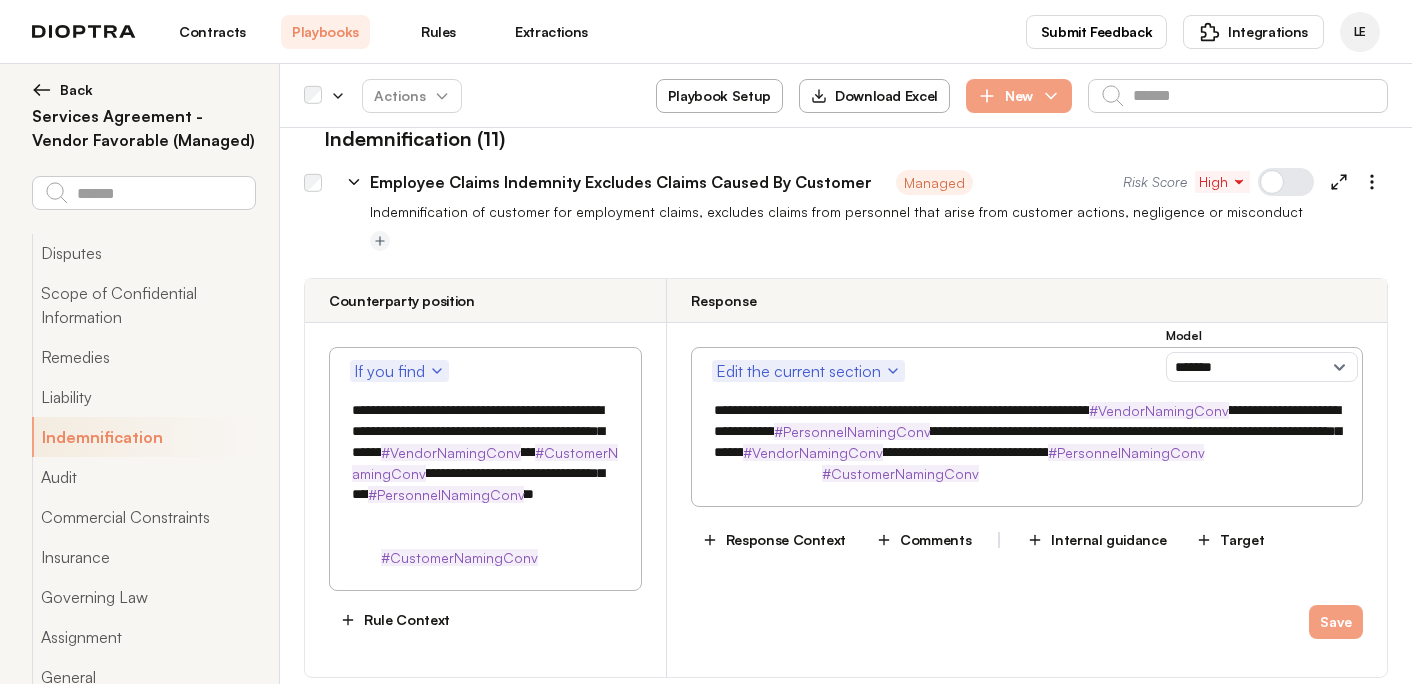 drag, startPoint x: 1060, startPoint y: 288, endPoint x: 1027, endPoint y: 308, distance: 38.587563 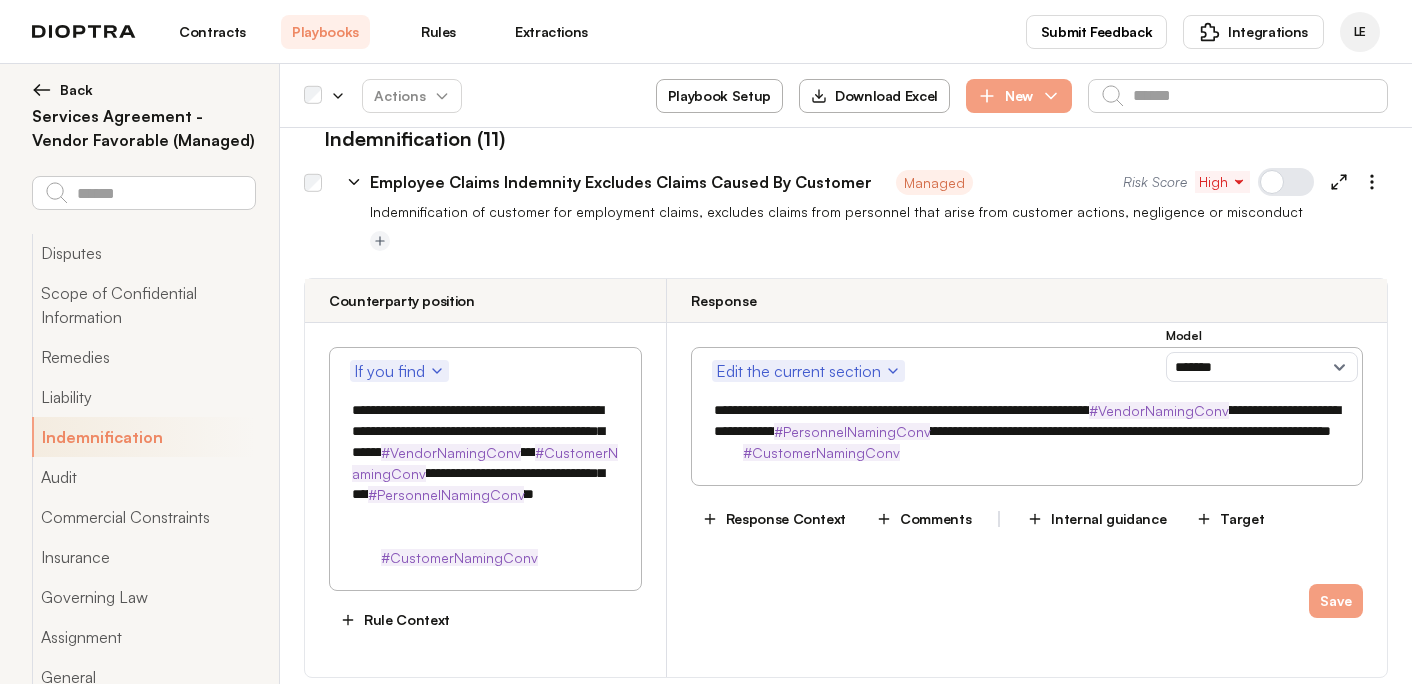 click on "**********" at bounding box center [1027, 431] 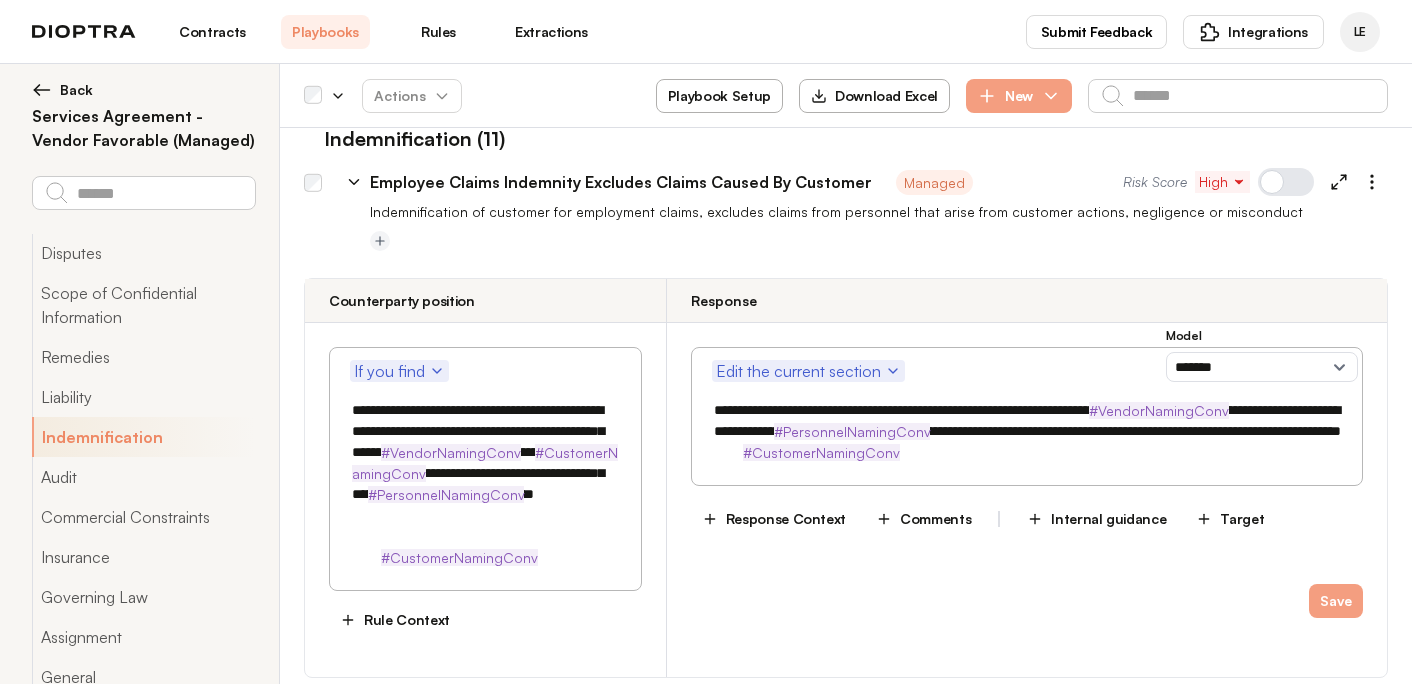 paste on "**********" 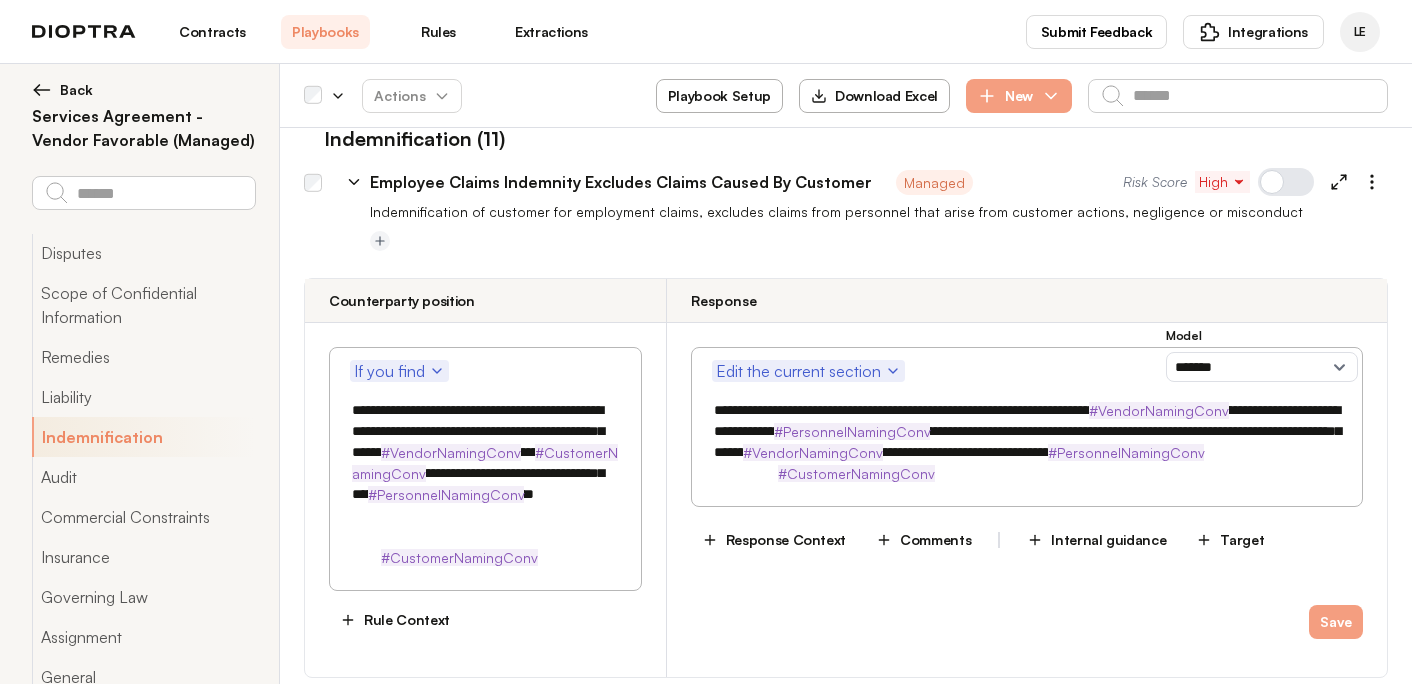 click on "**********" at bounding box center [1027, 442] 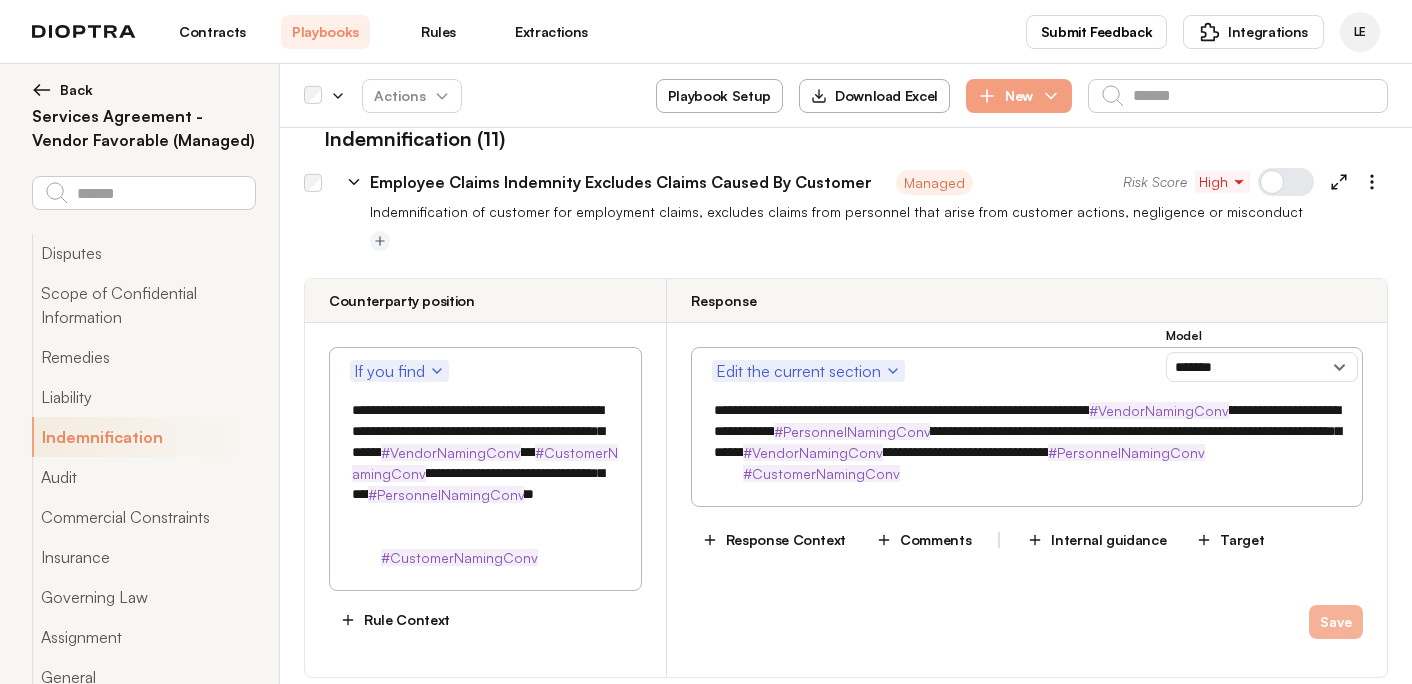 type on "**********" 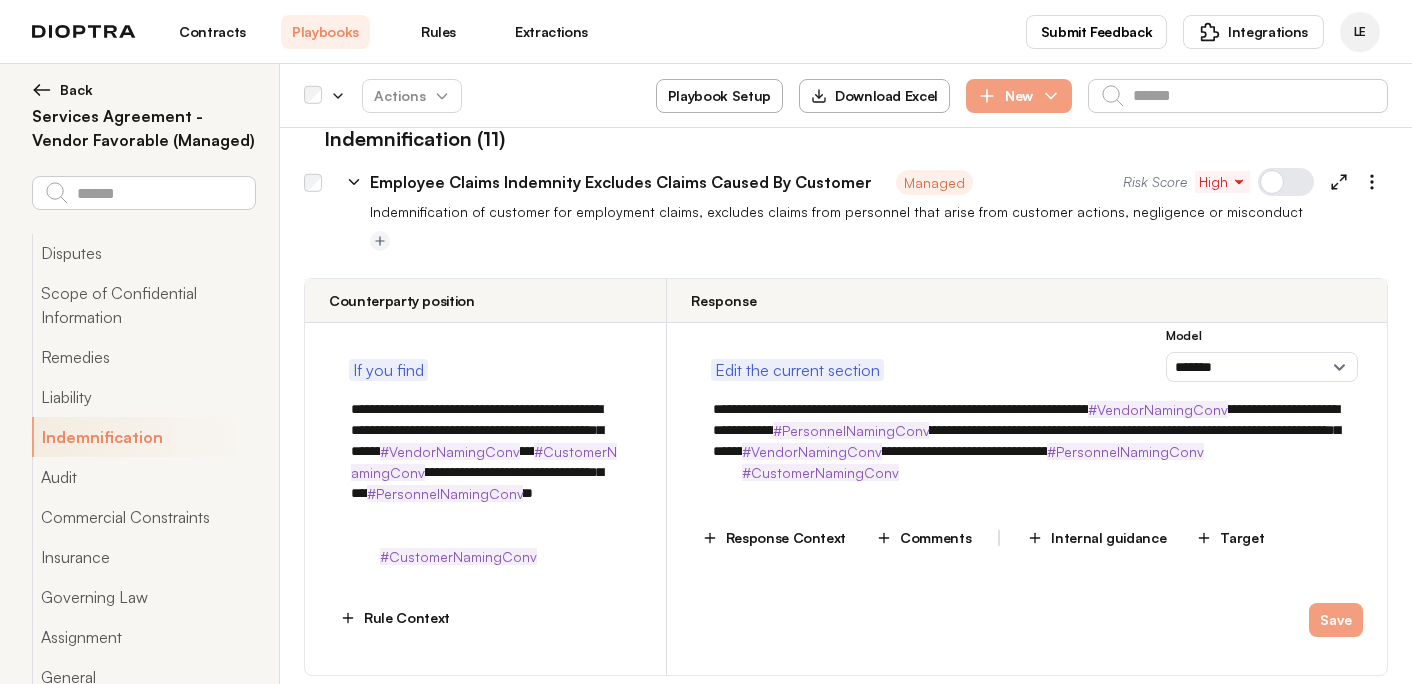 type on "*" 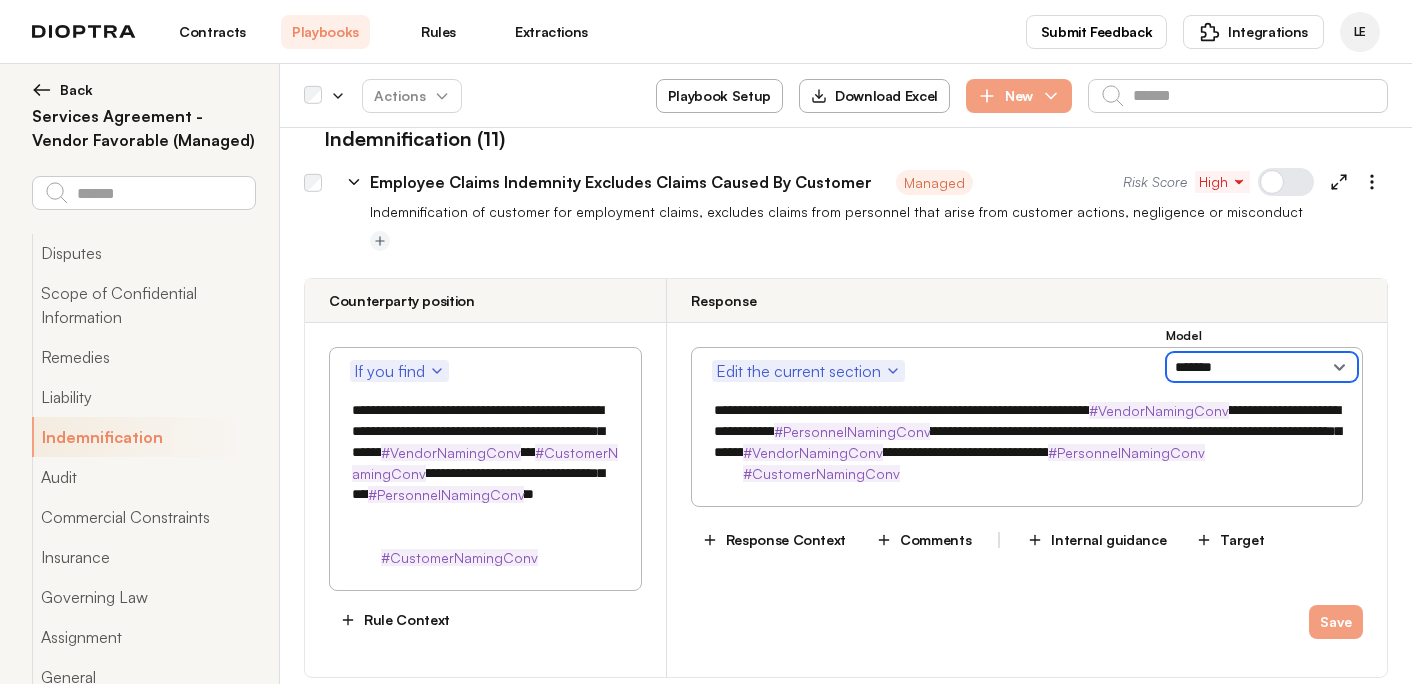 click on "**********" at bounding box center [1262, 367] 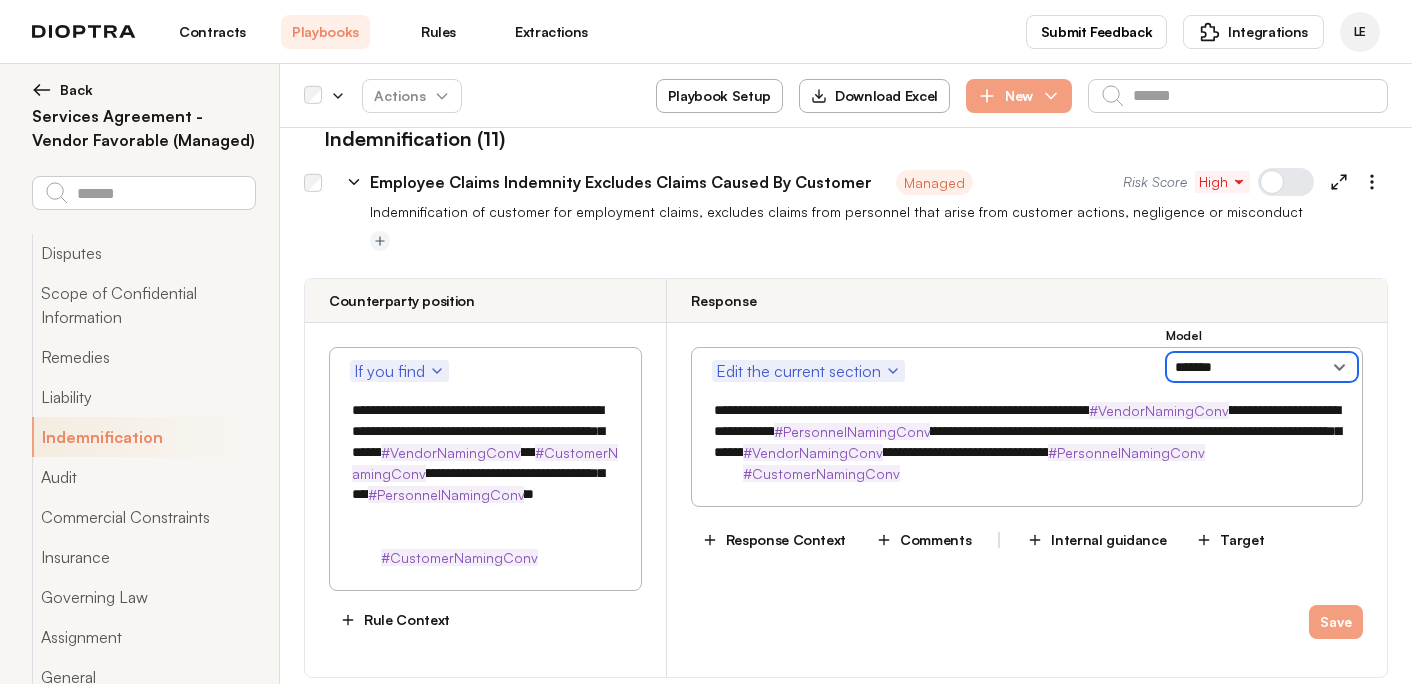 select on "******" 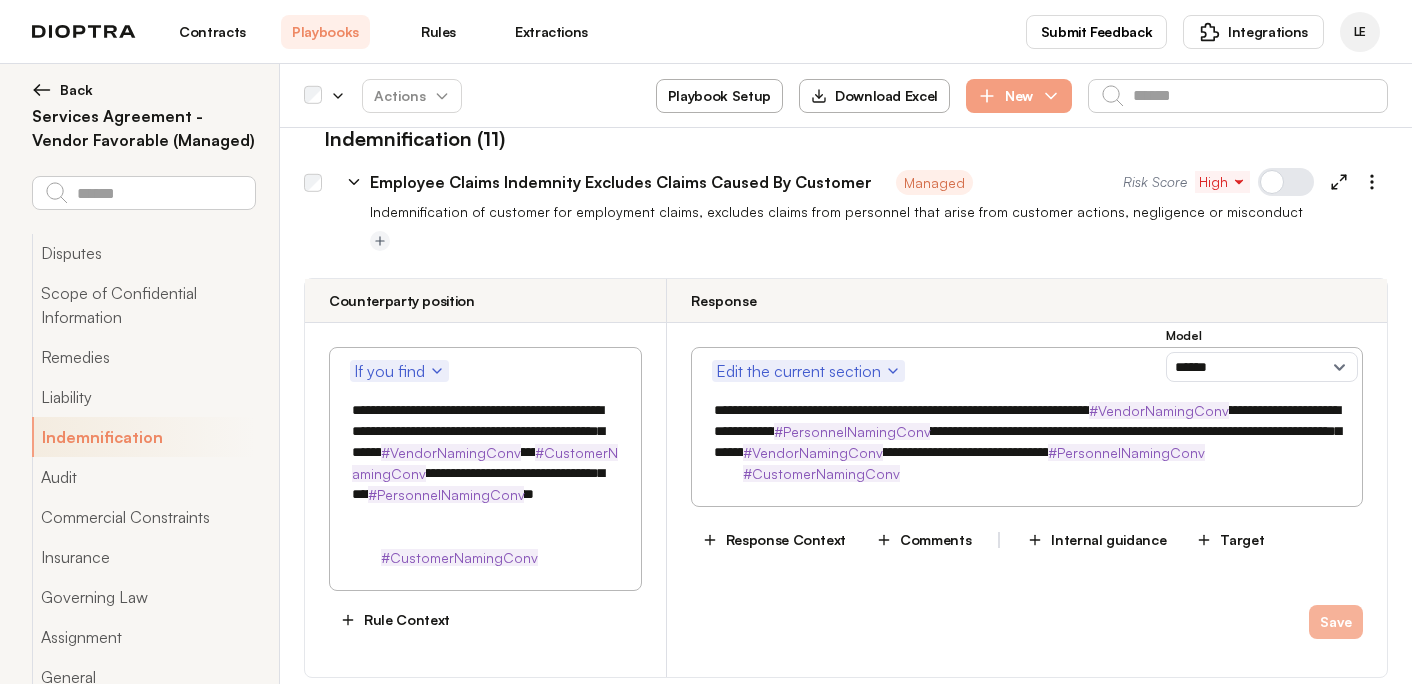 click on "Save" at bounding box center [1336, 622] 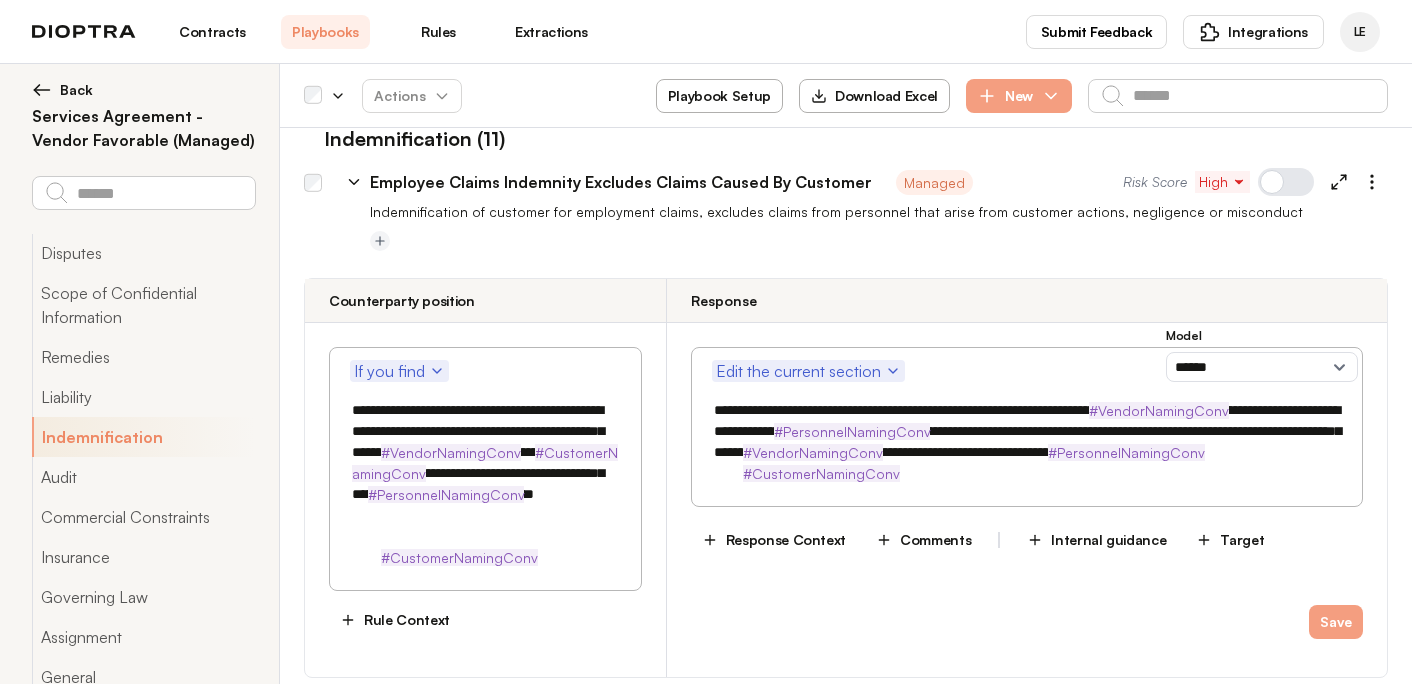 scroll, scrollTop: 12474, scrollLeft: 0, axis: vertical 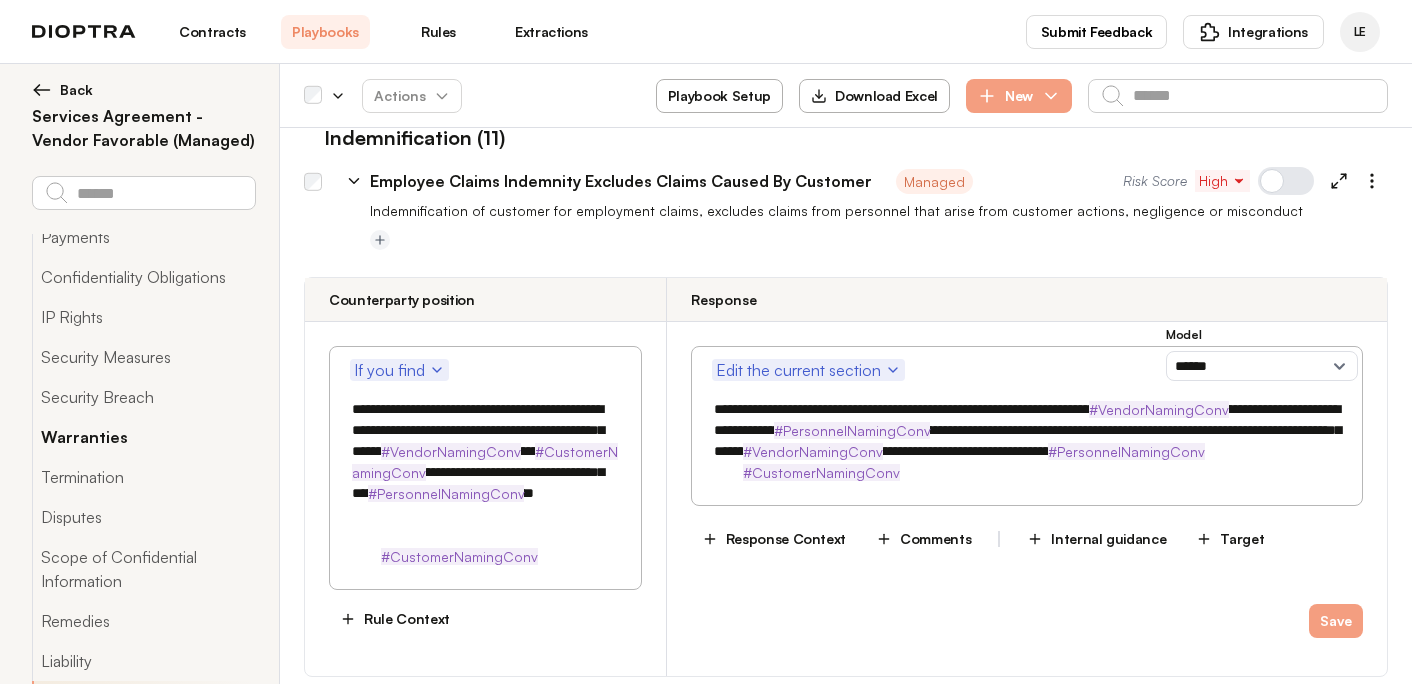 click on "Warranties" at bounding box center (143, 437) 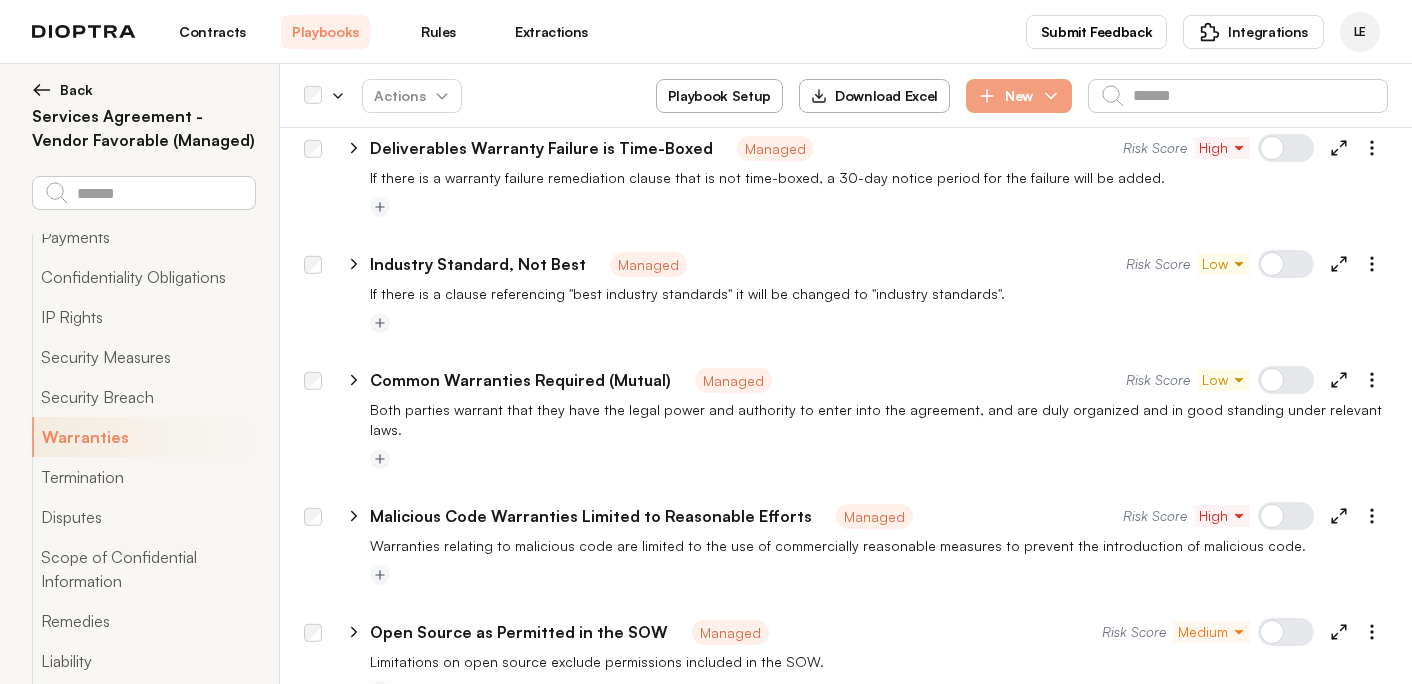 scroll, scrollTop: 8235, scrollLeft: 0, axis: vertical 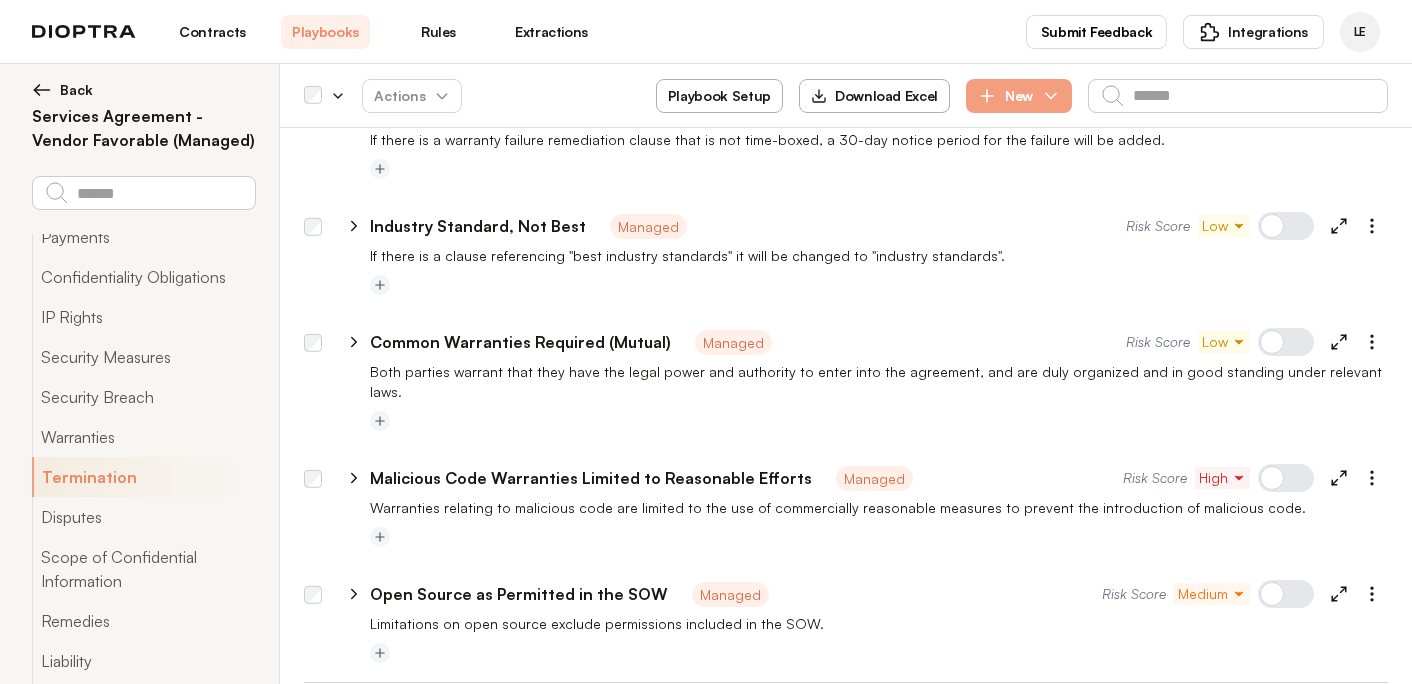 click 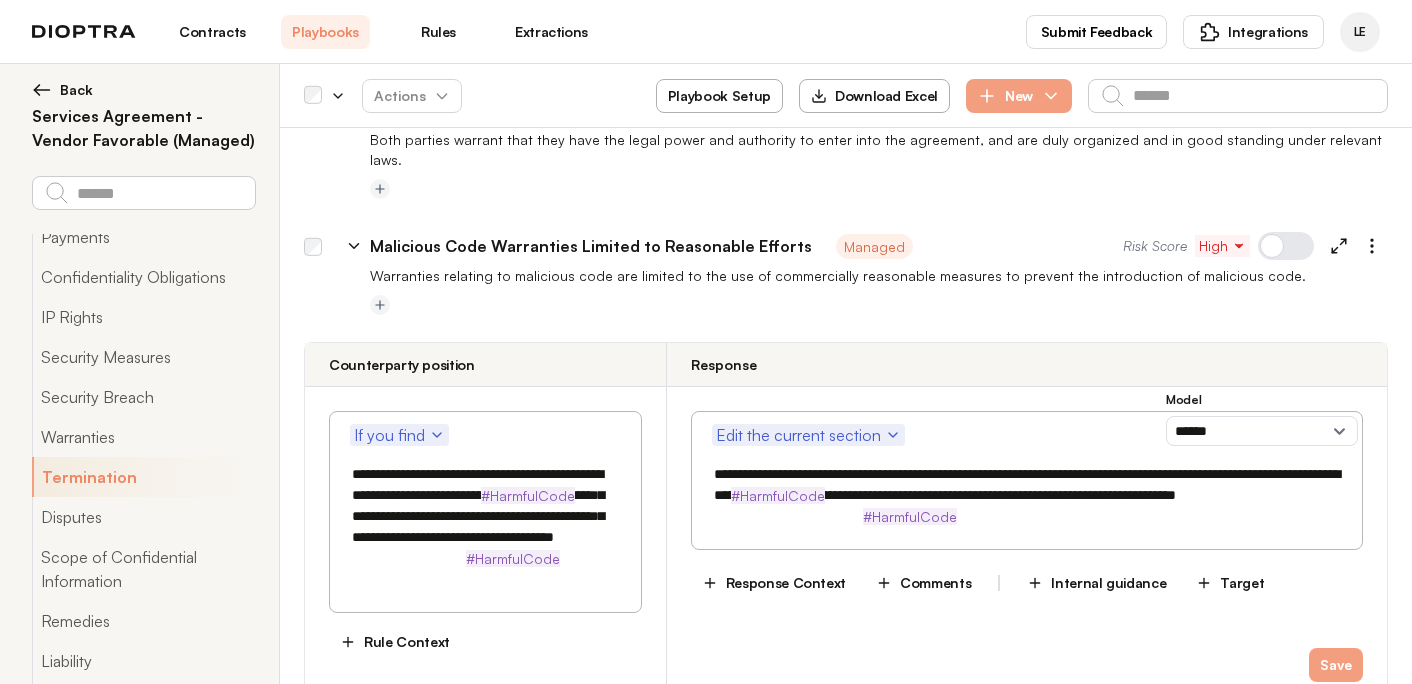 scroll, scrollTop: 8469, scrollLeft: 0, axis: vertical 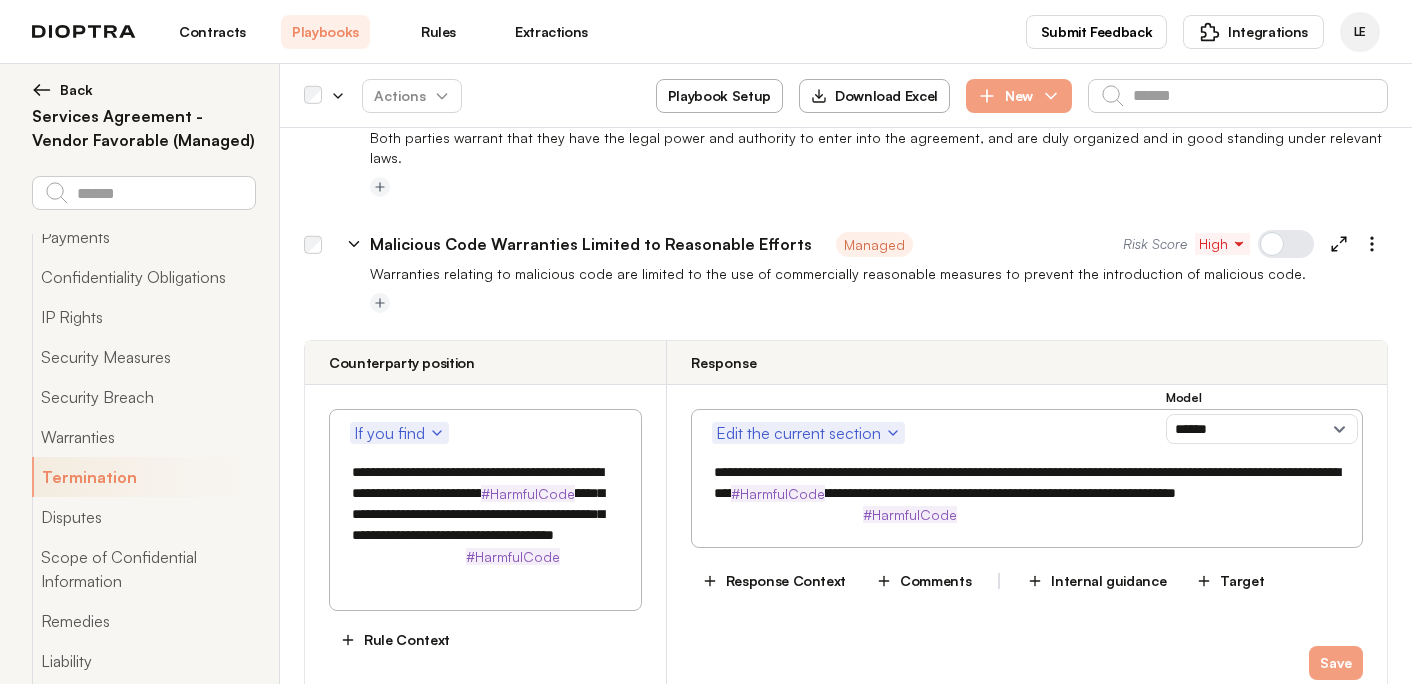 drag, startPoint x: 348, startPoint y: 370, endPoint x: 573, endPoint y: 383, distance: 225.37524 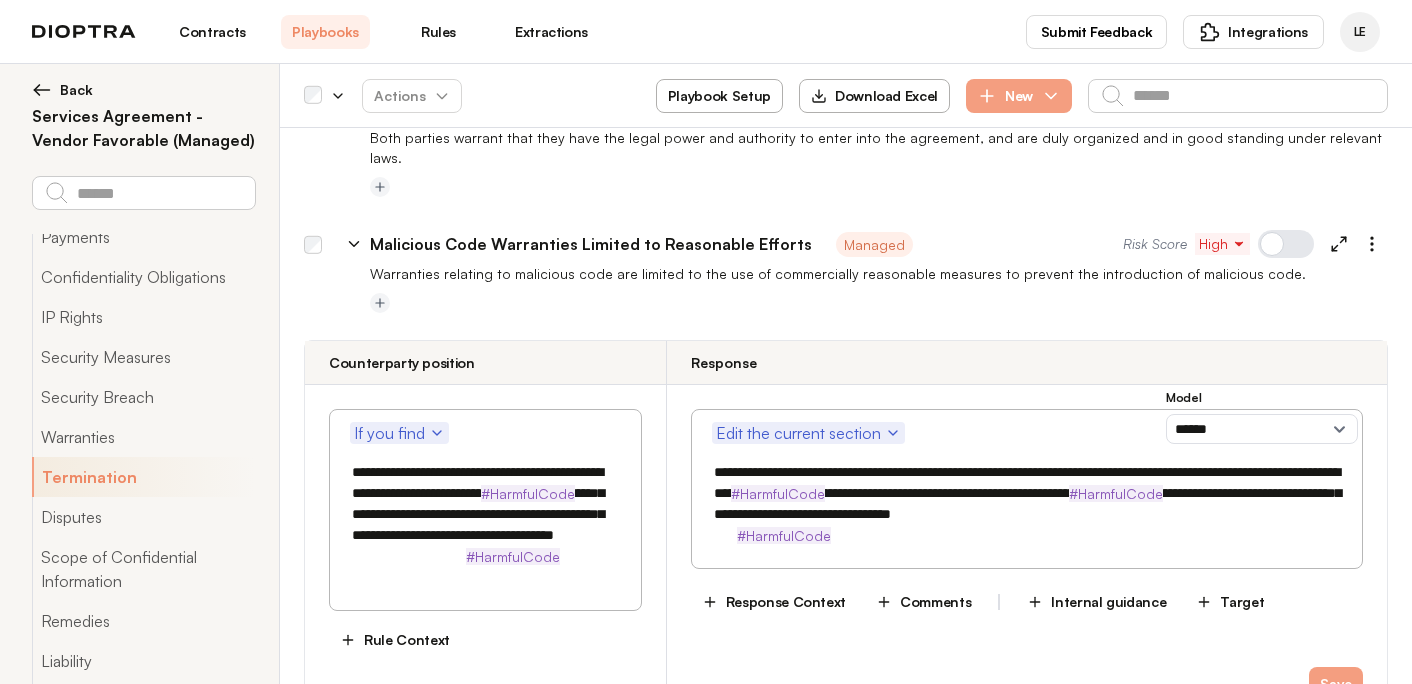 click on "**********" at bounding box center [1027, 493] 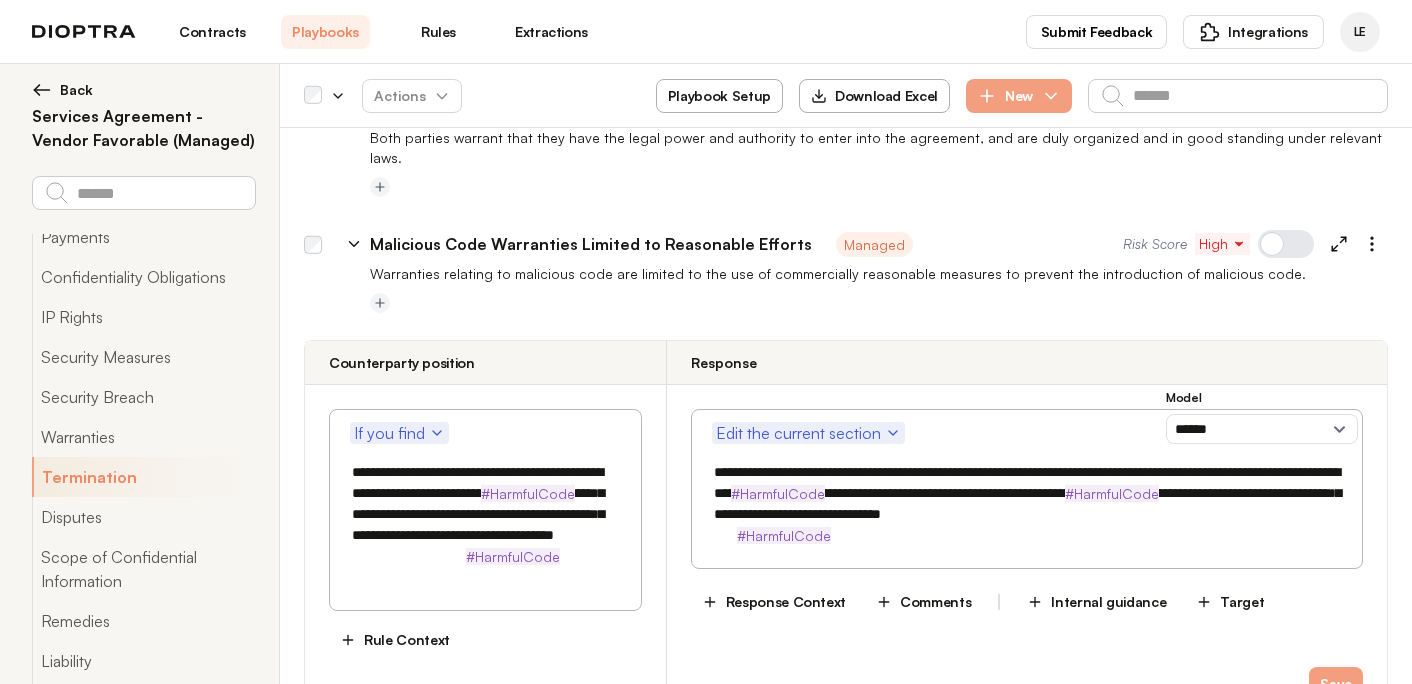 click on "**********" at bounding box center [1027, 493] 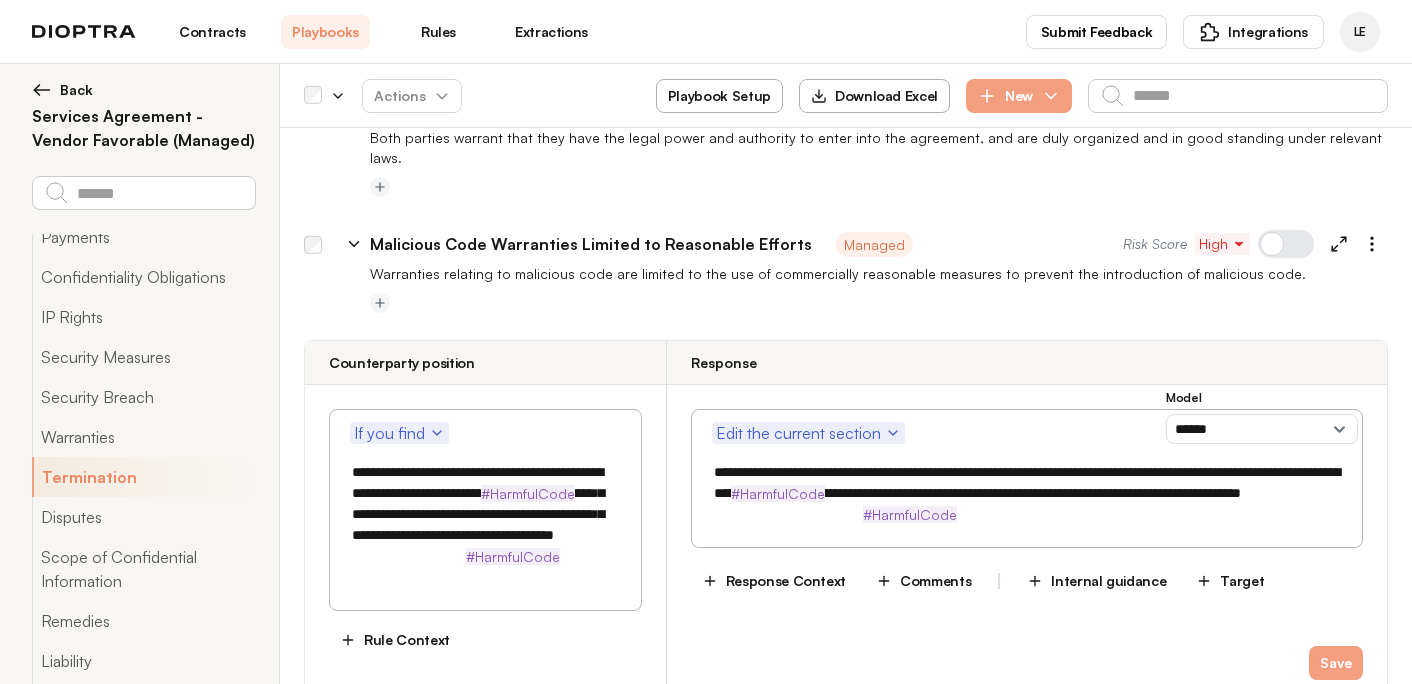 click on "**********" at bounding box center [1027, 493] 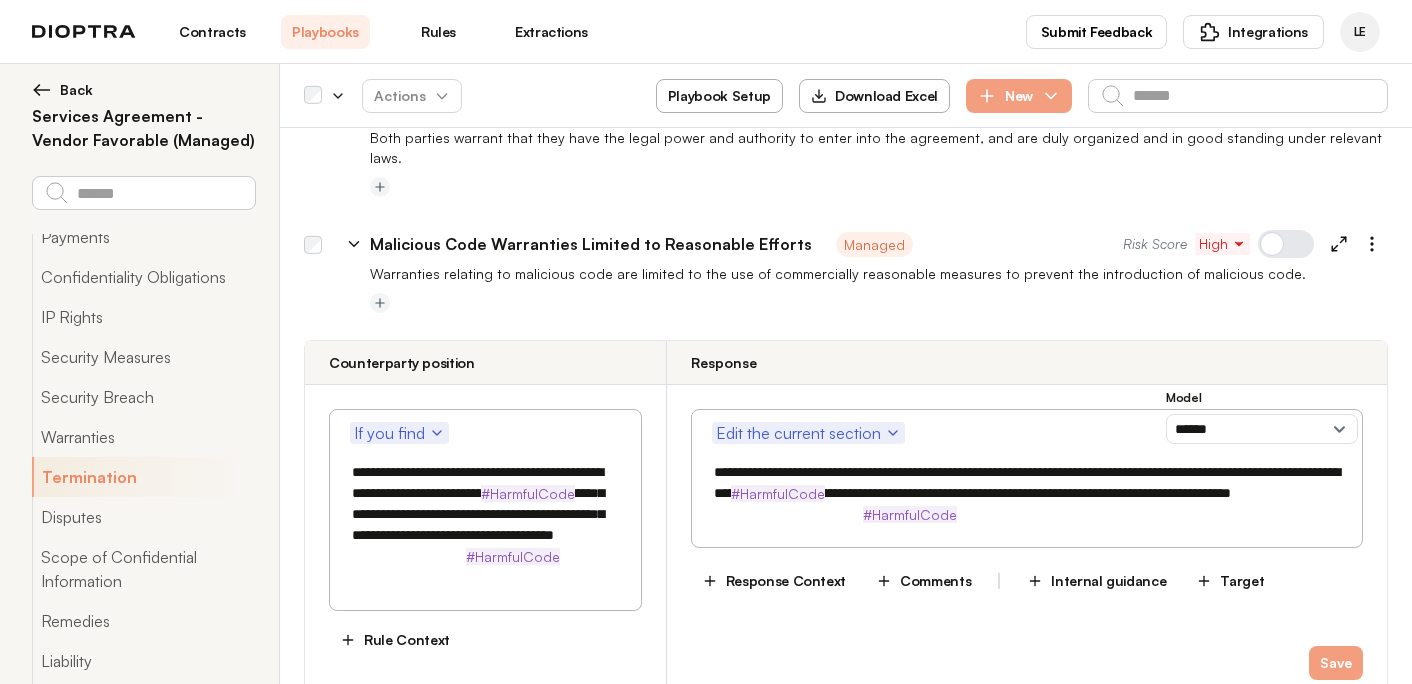 type on "**********" 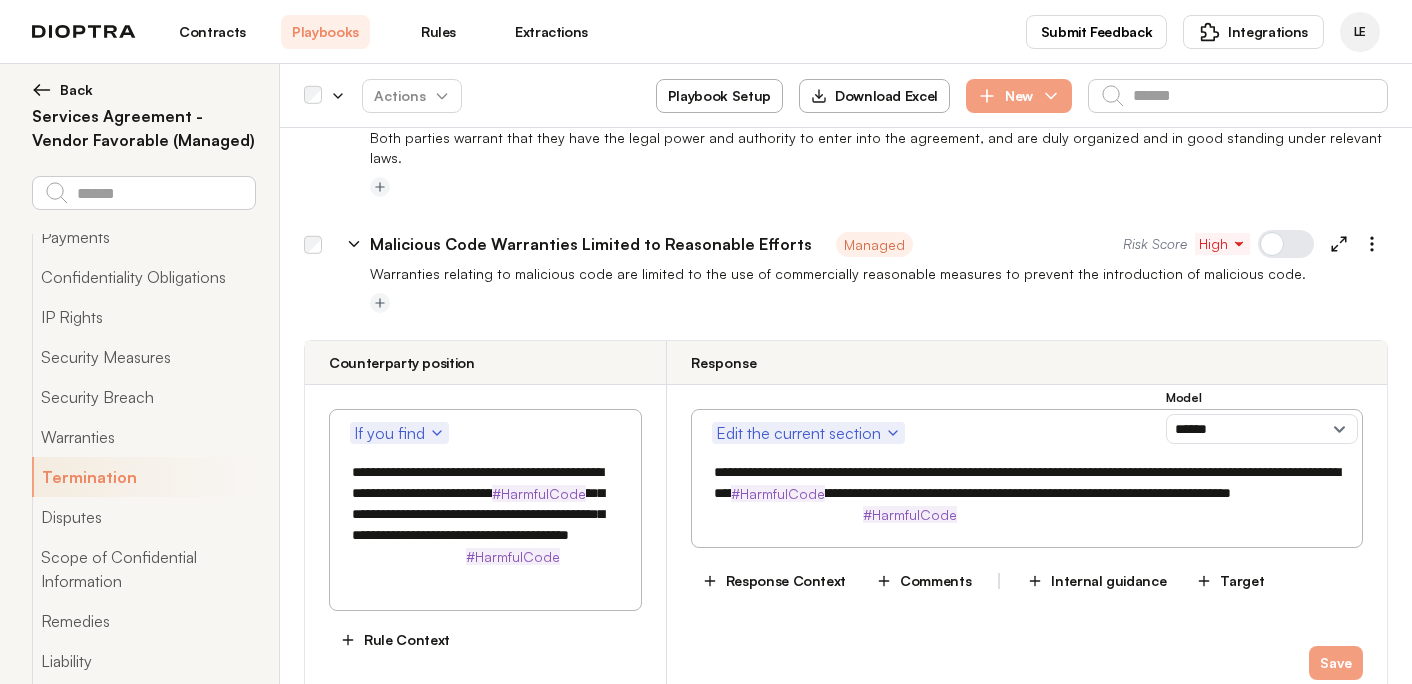 type on "**********" 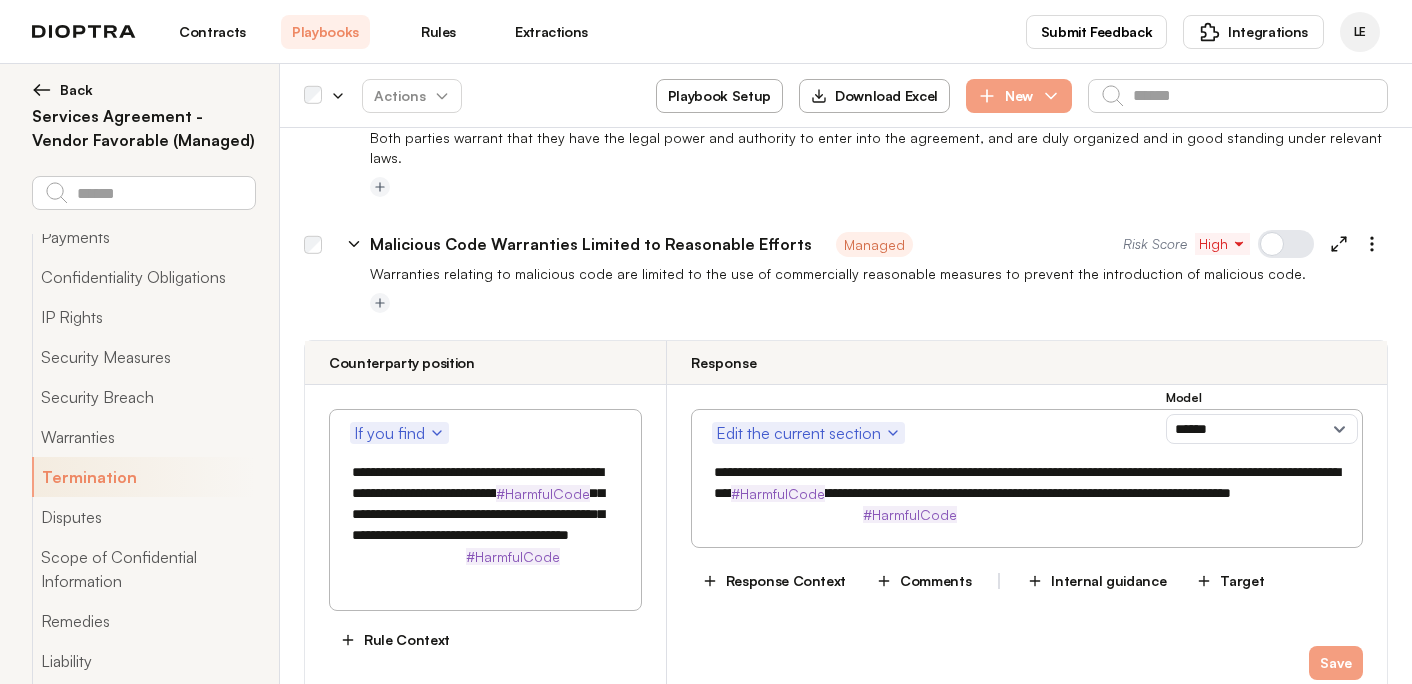 click on "**********" at bounding box center (1027, 493) 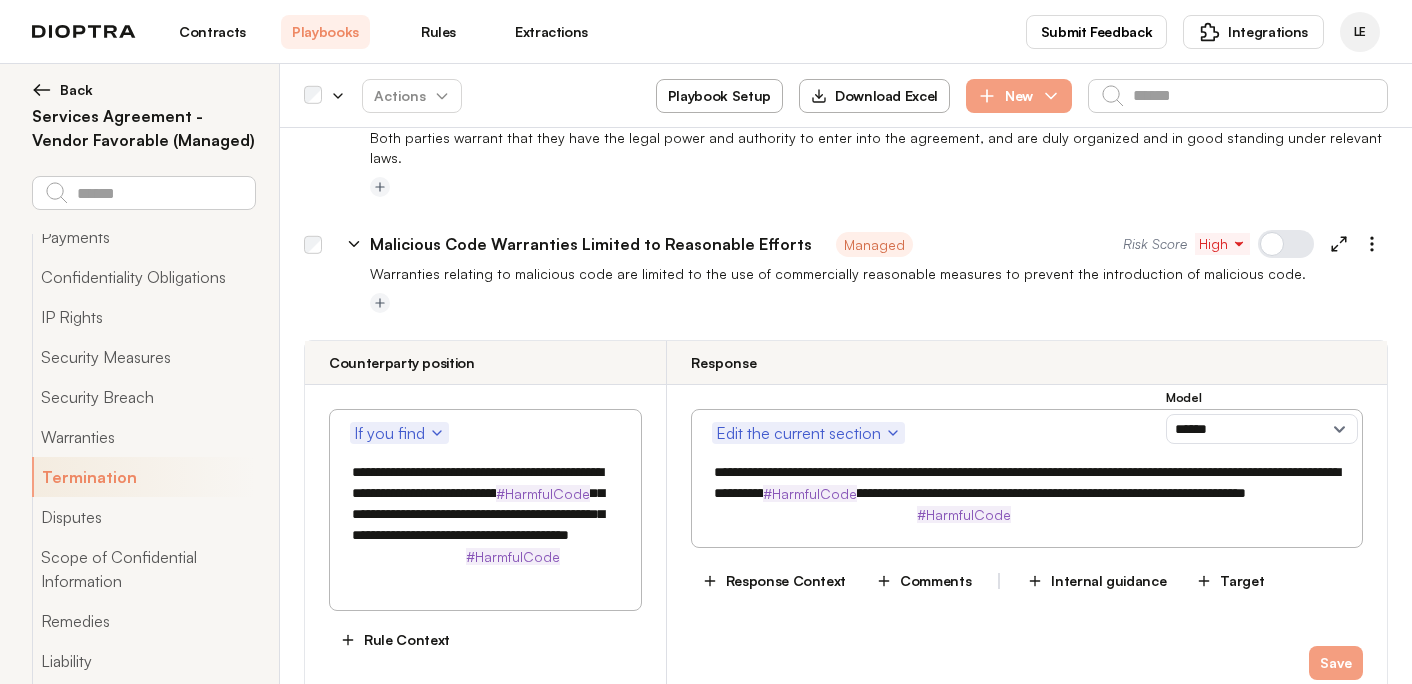 click on "**********" at bounding box center (1027, 493) 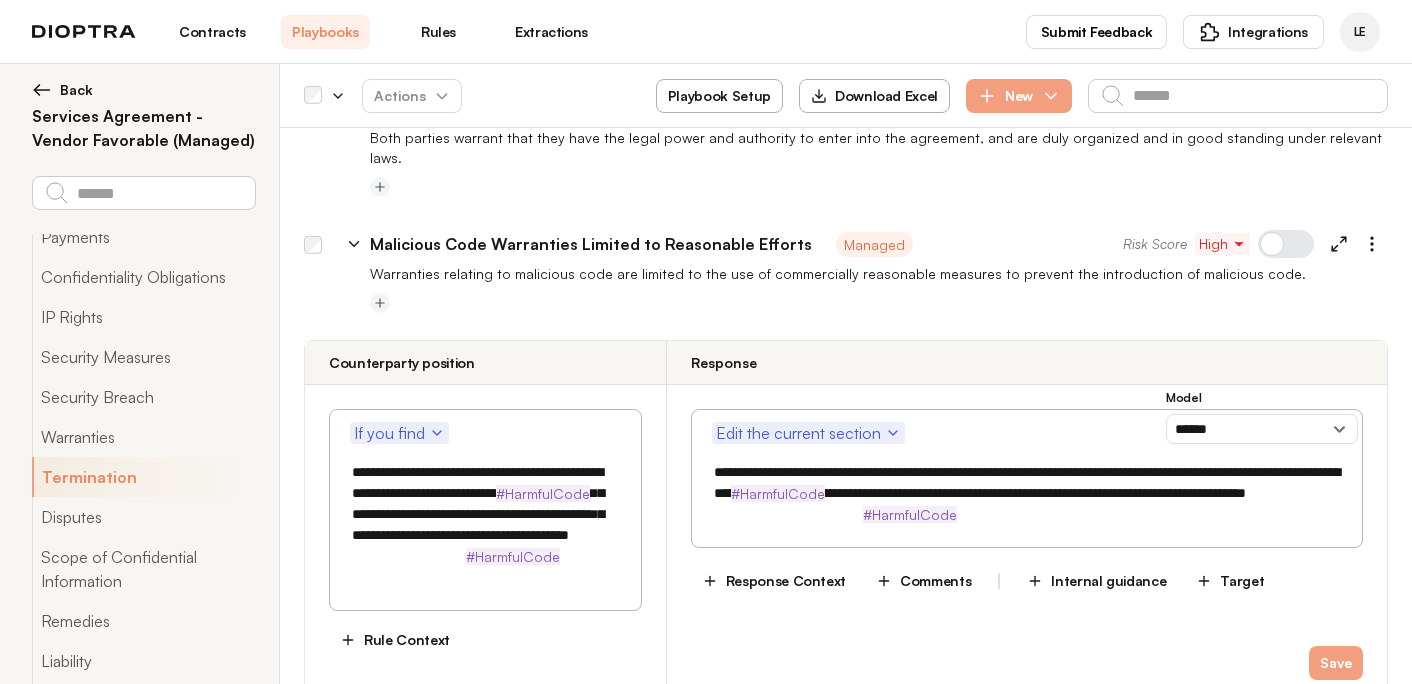 type on "**********" 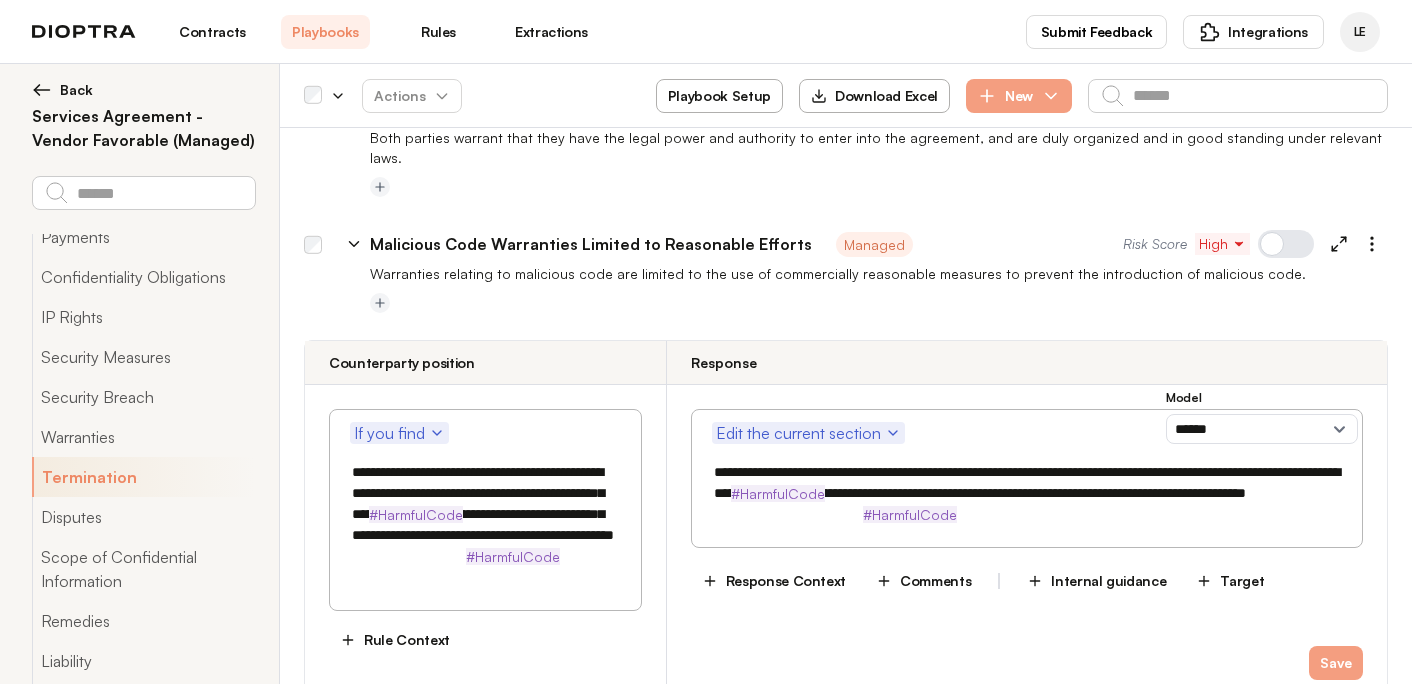 type on "**********" 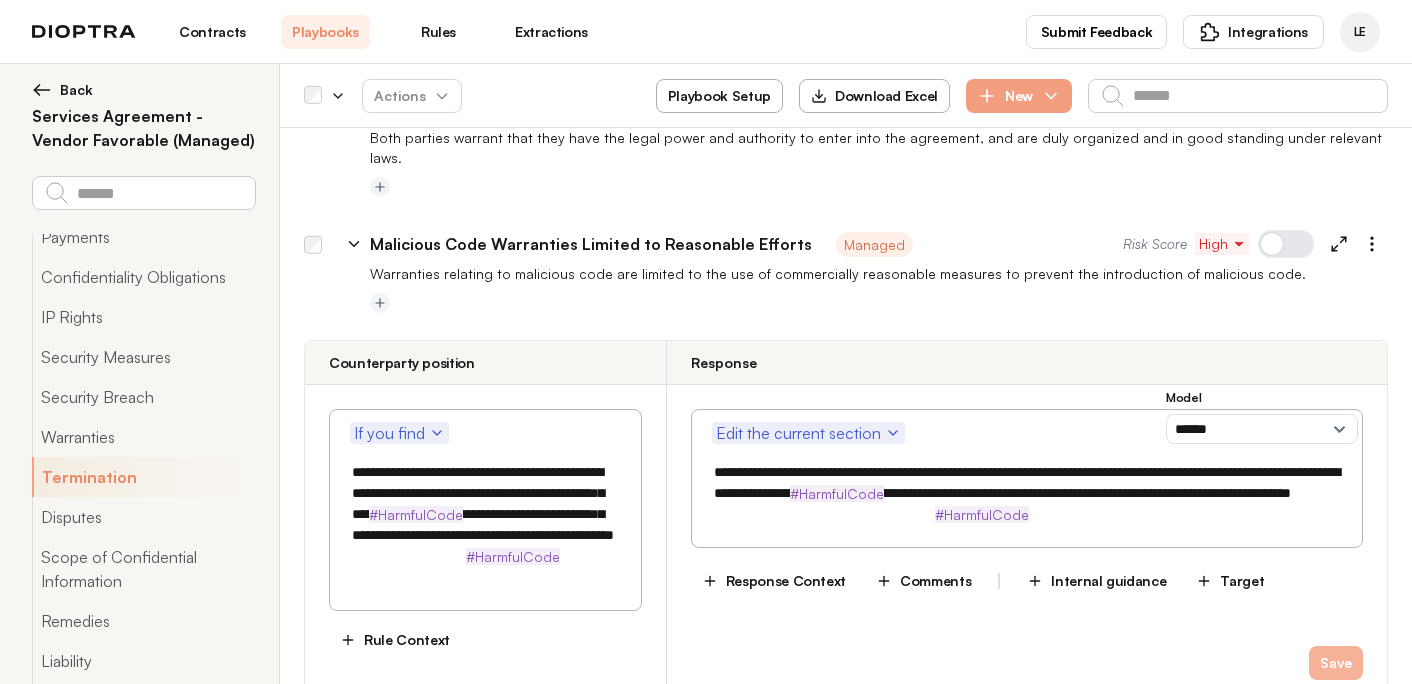type on "**********" 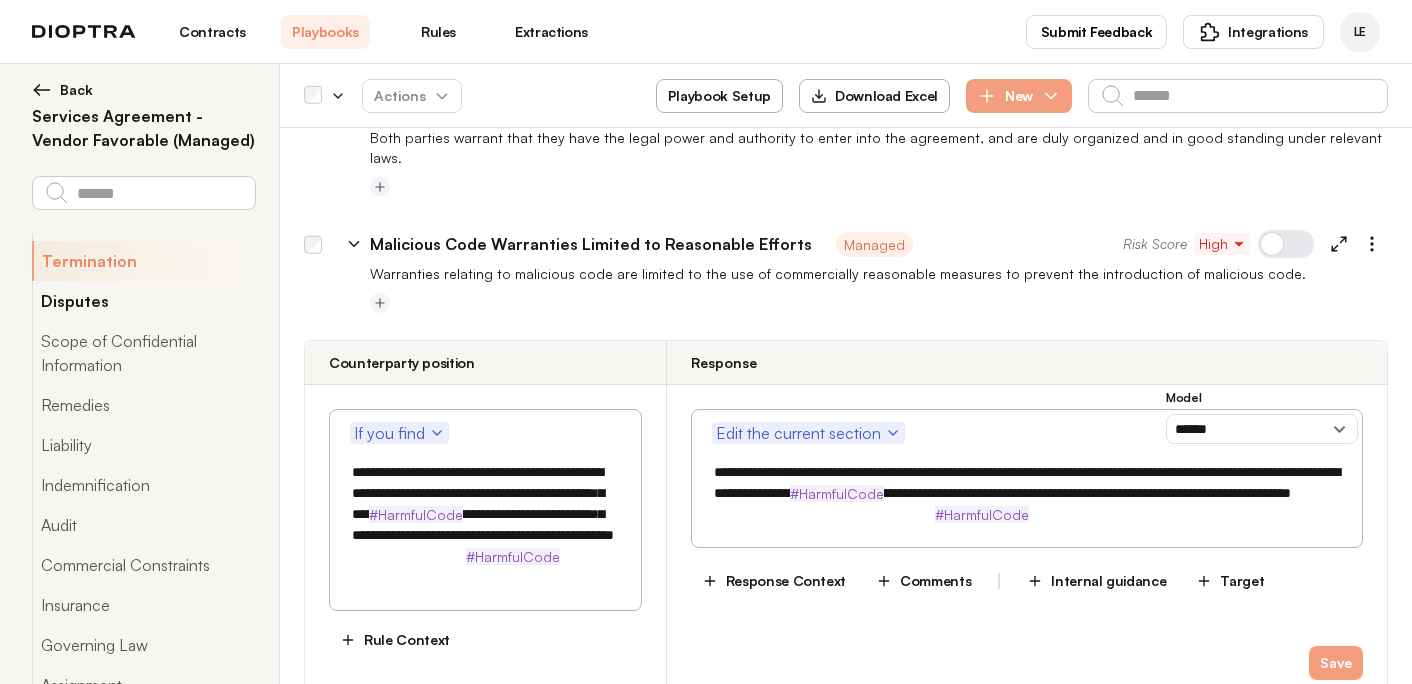scroll, scrollTop: 454, scrollLeft: 0, axis: vertical 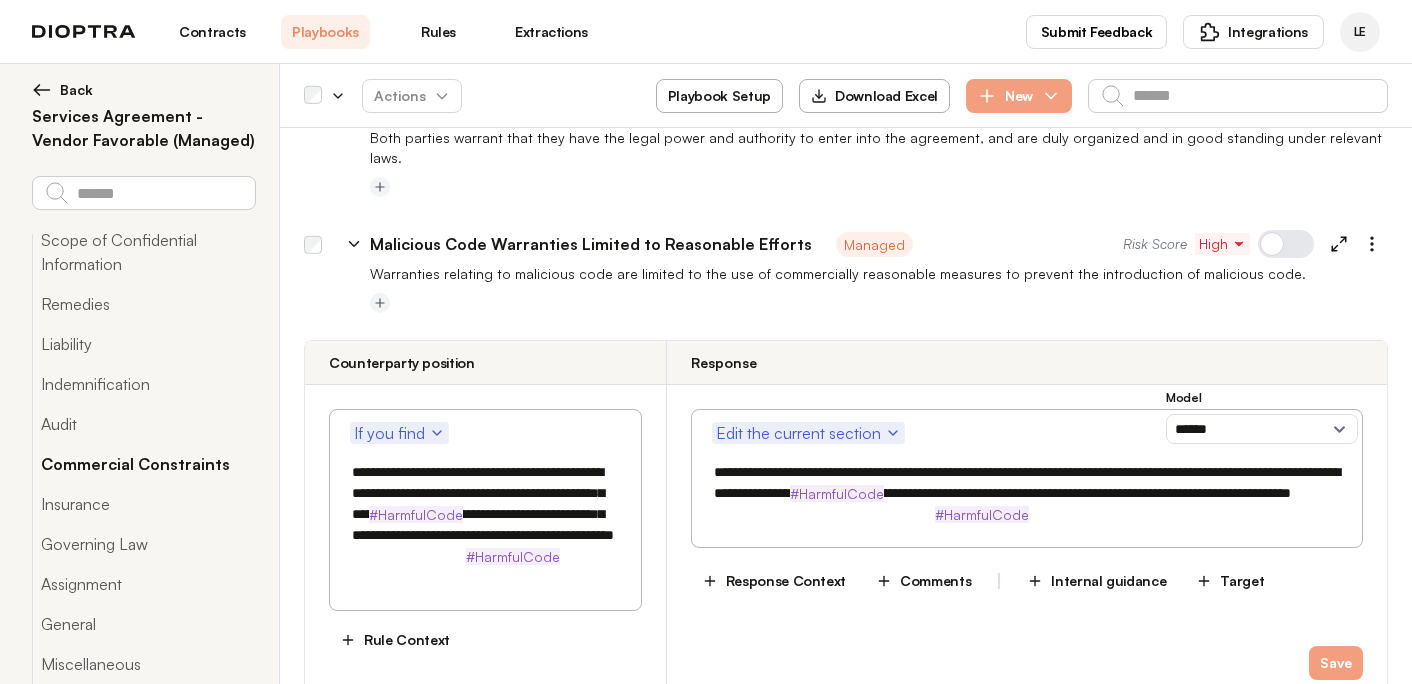 click on "Commercial Constraints" at bounding box center [143, 464] 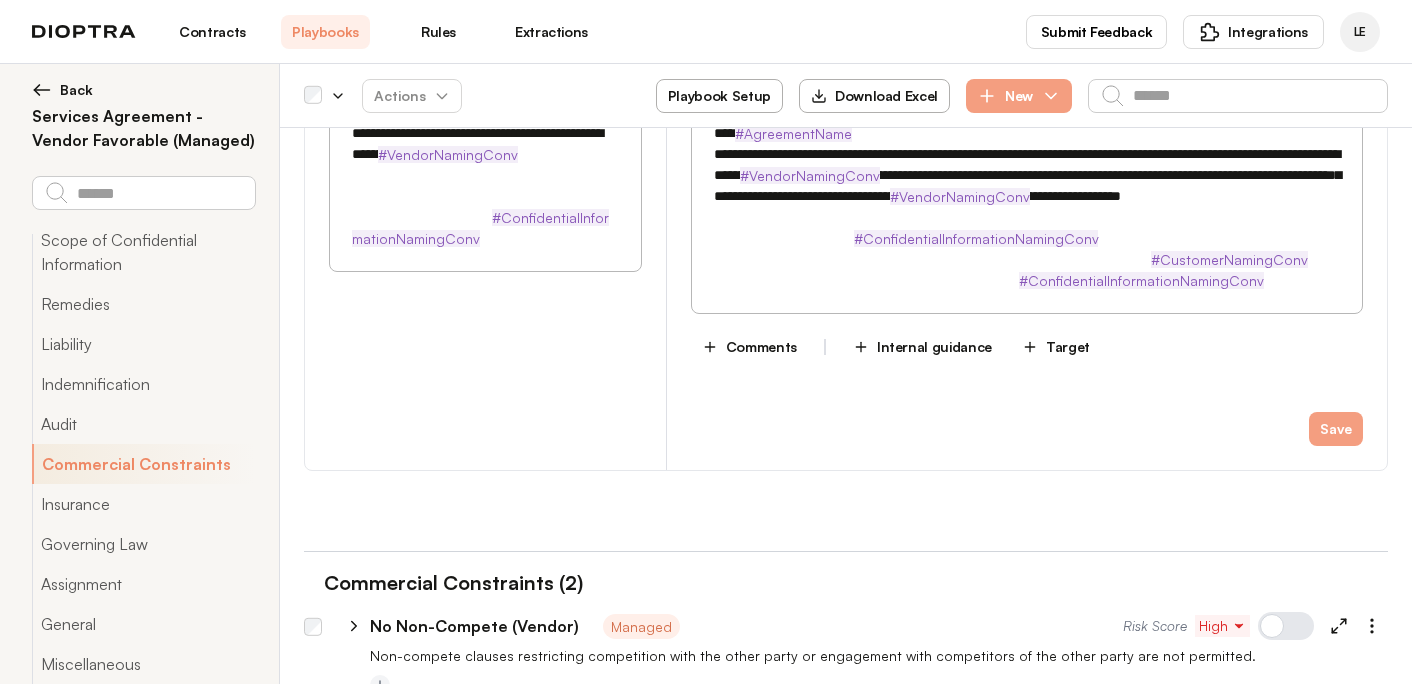 scroll, scrollTop: 15728, scrollLeft: 0, axis: vertical 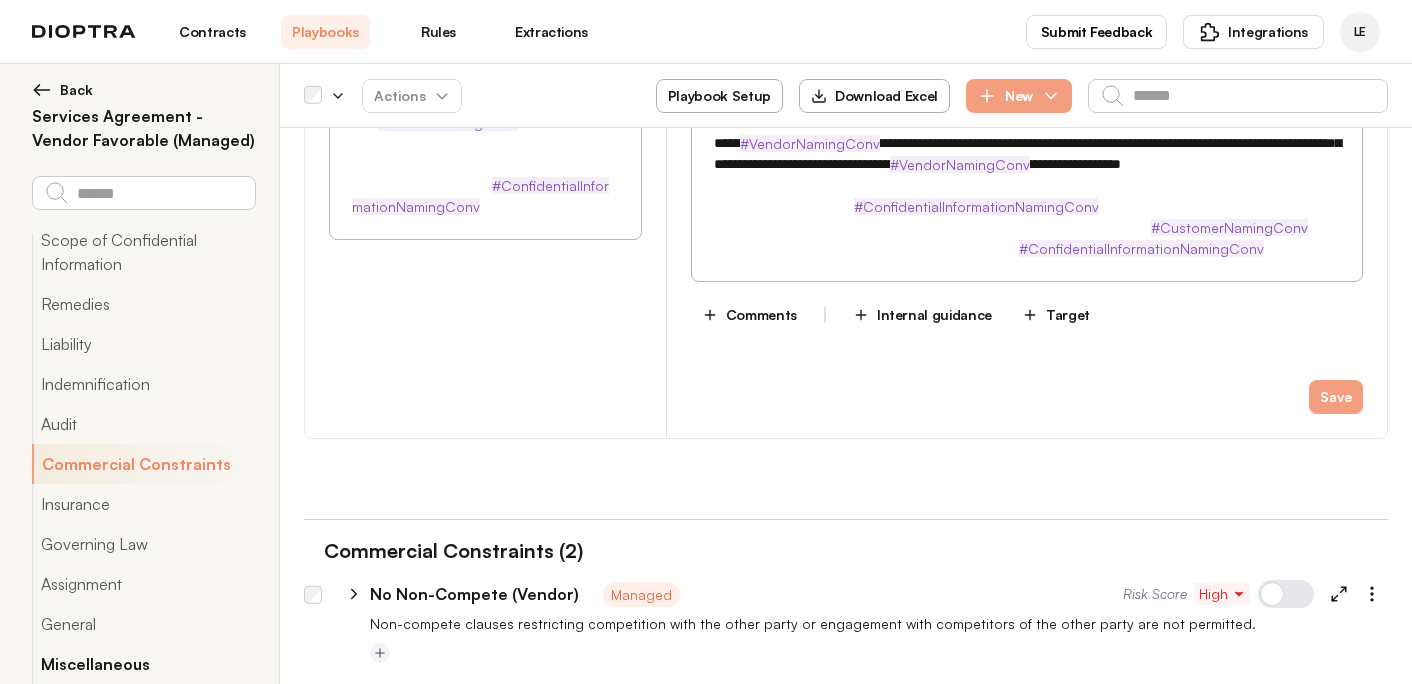 click on "Miscellaneous" at bounding box center [143, 664] 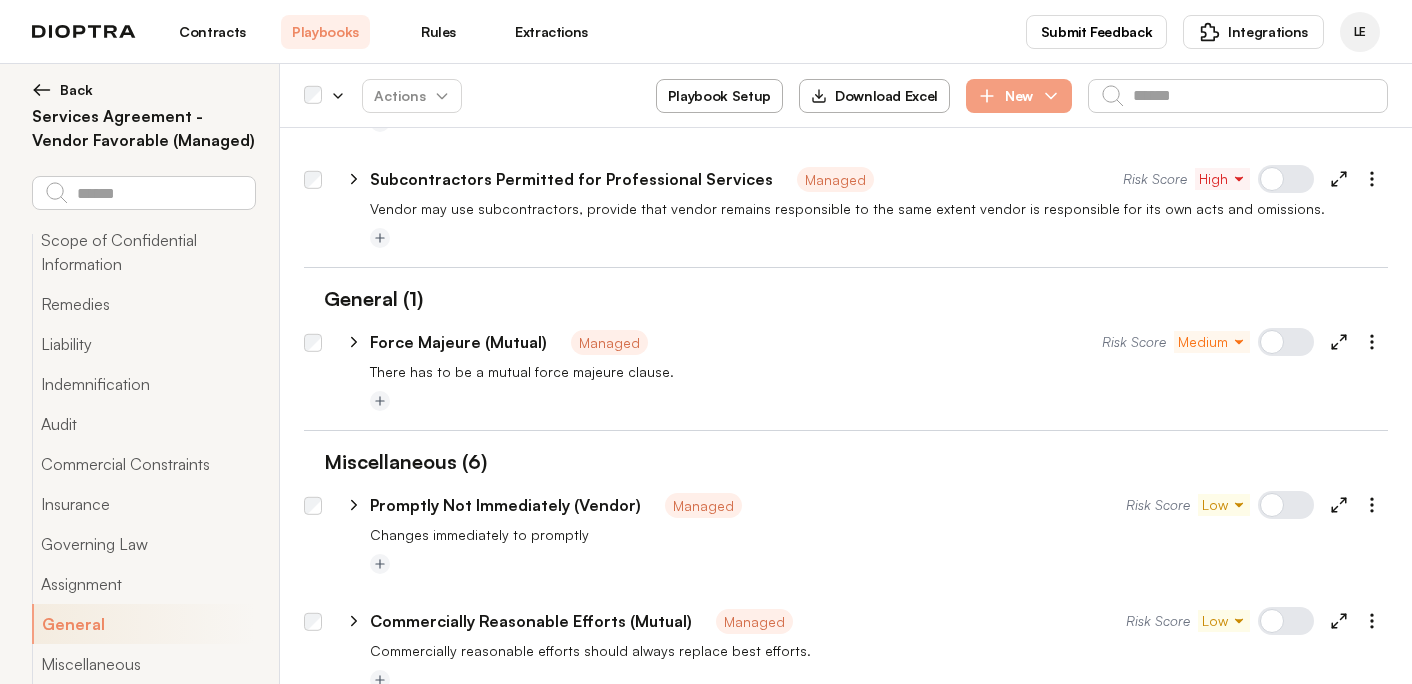 scroll, scrollTop: 17265, scrollLeft: 0, axis: vertical 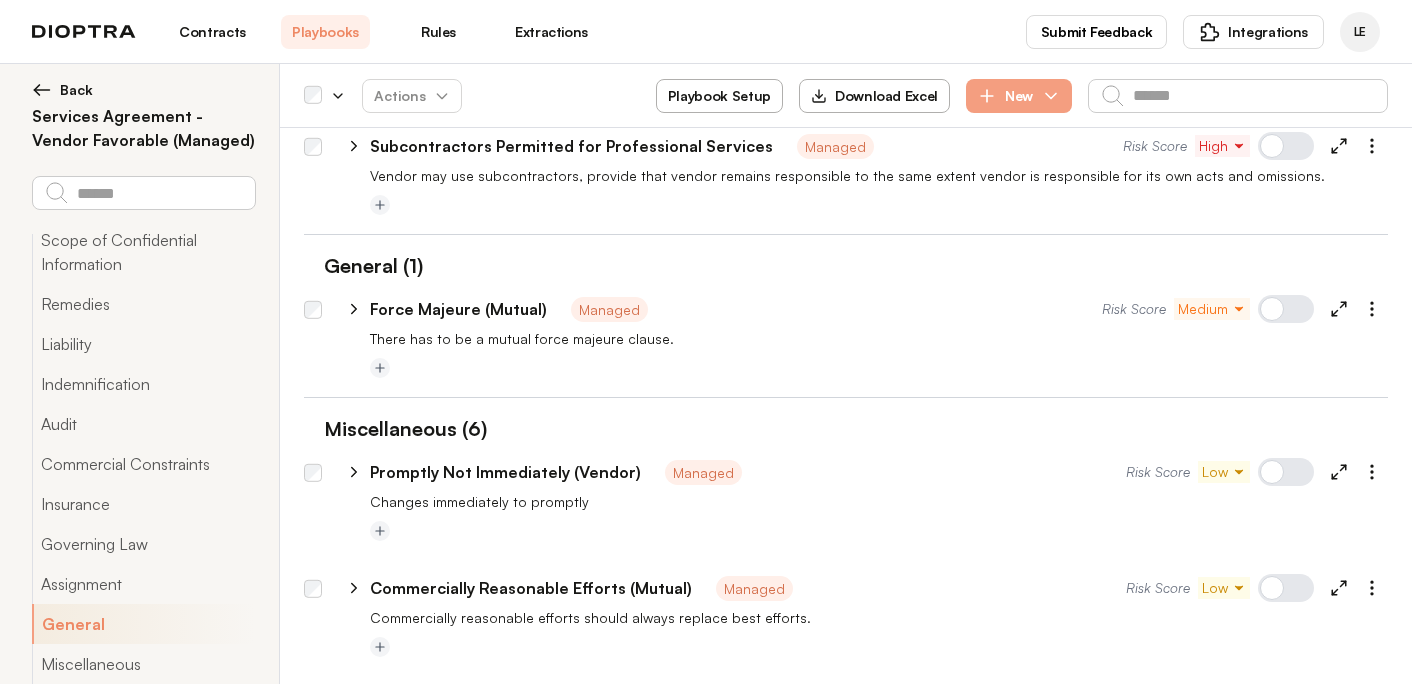 click 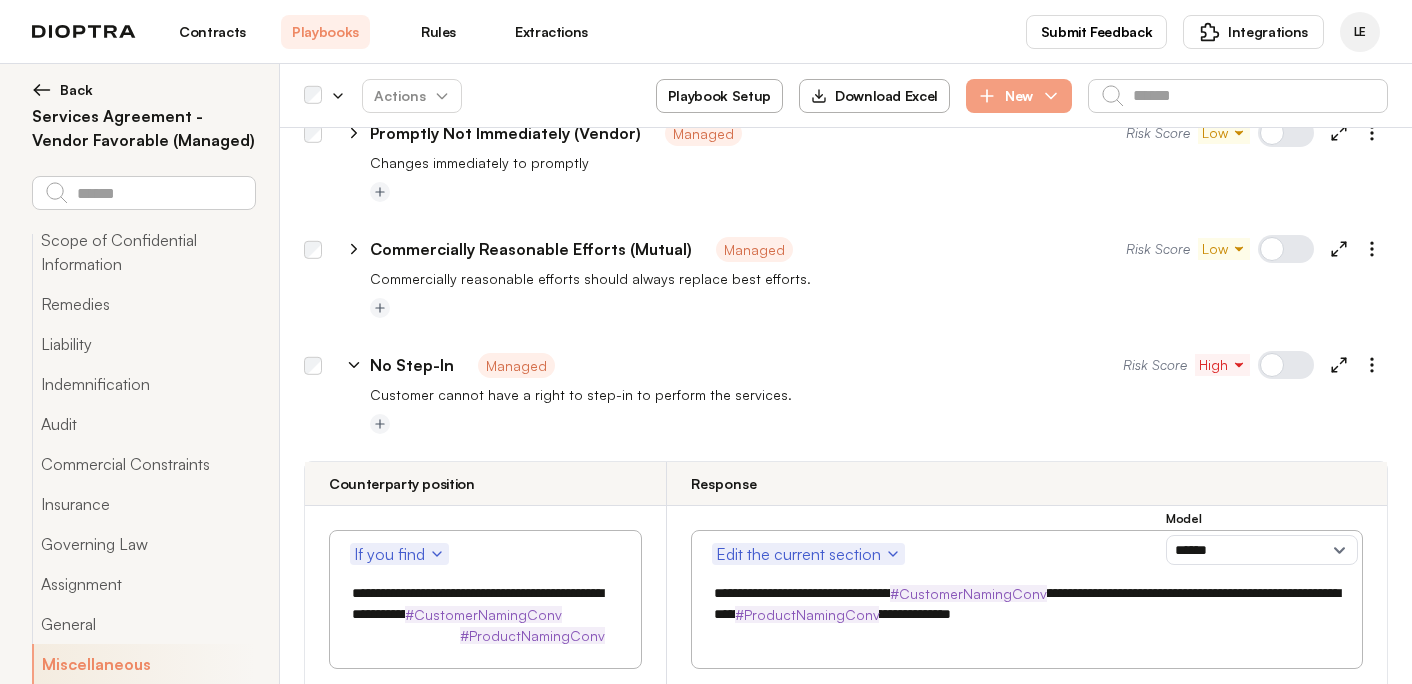 scroll, scrollTop: 17606, scrollLeft: 0, axis: vertical 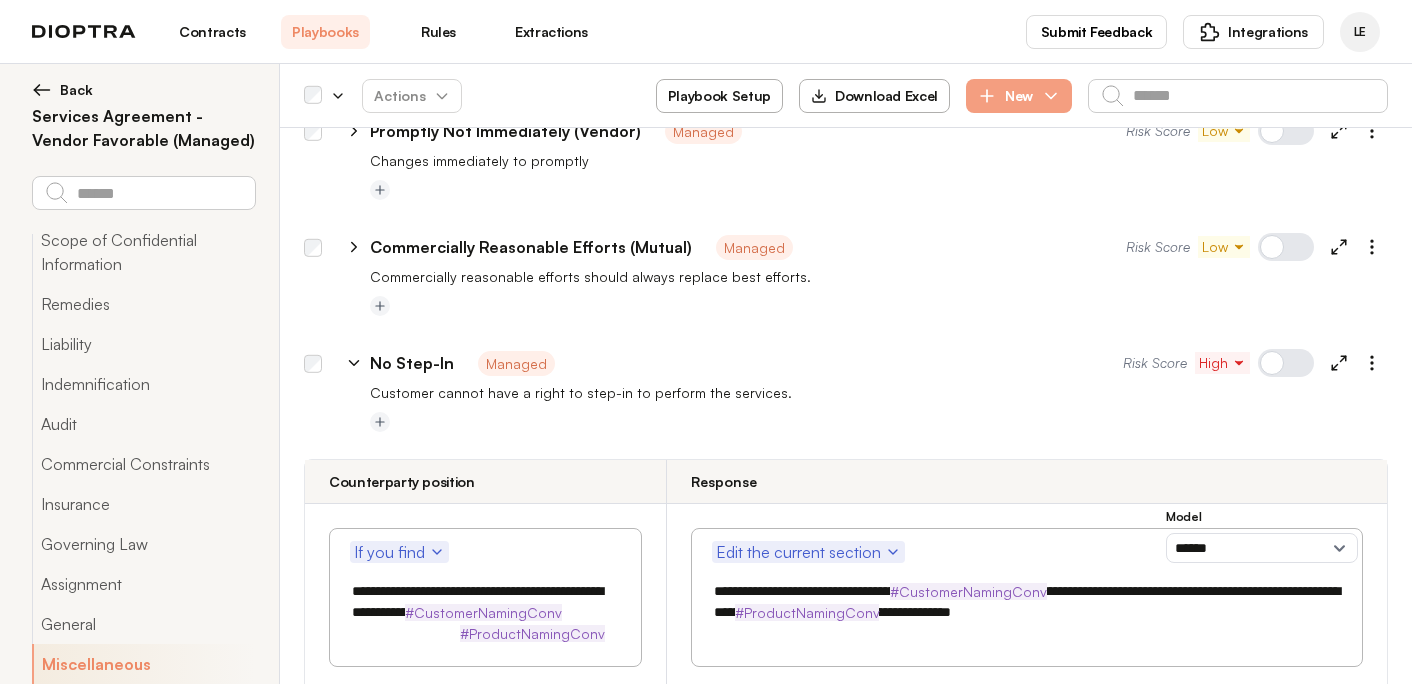 click on "**********" at bounding box center (485, 612) 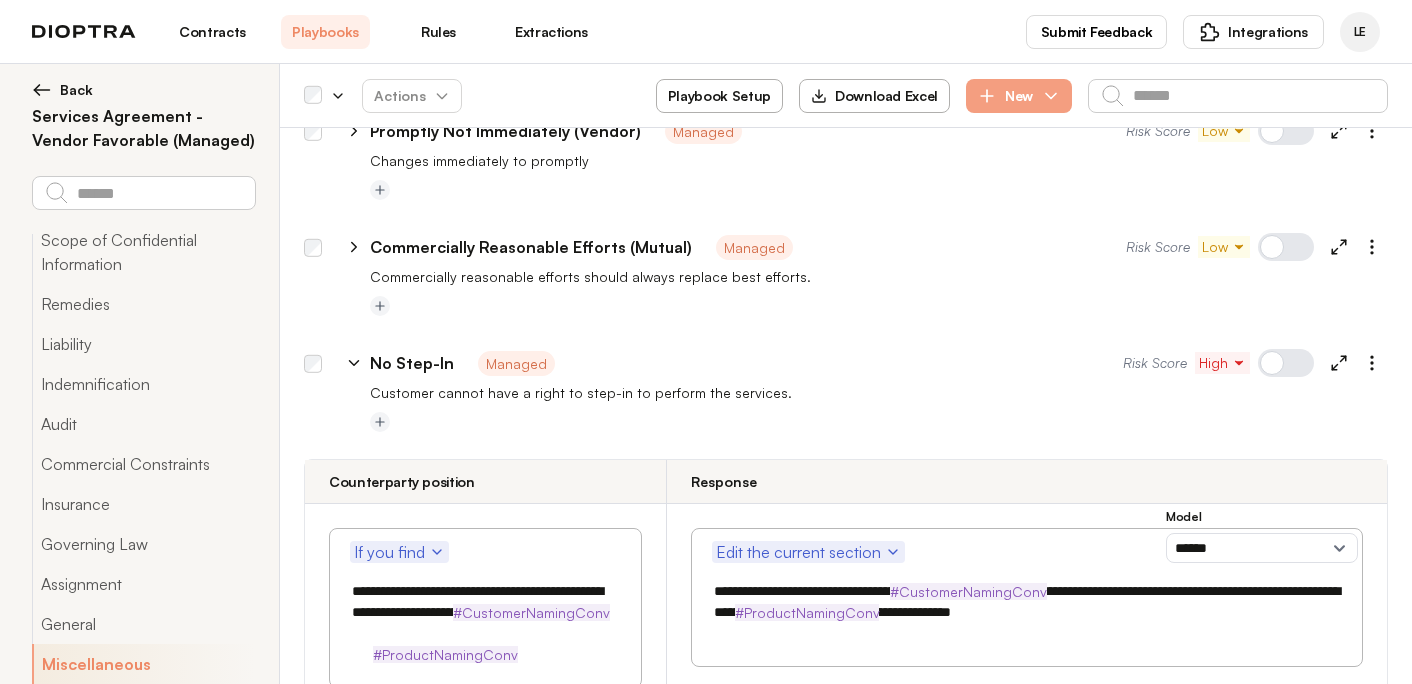type on "**********" 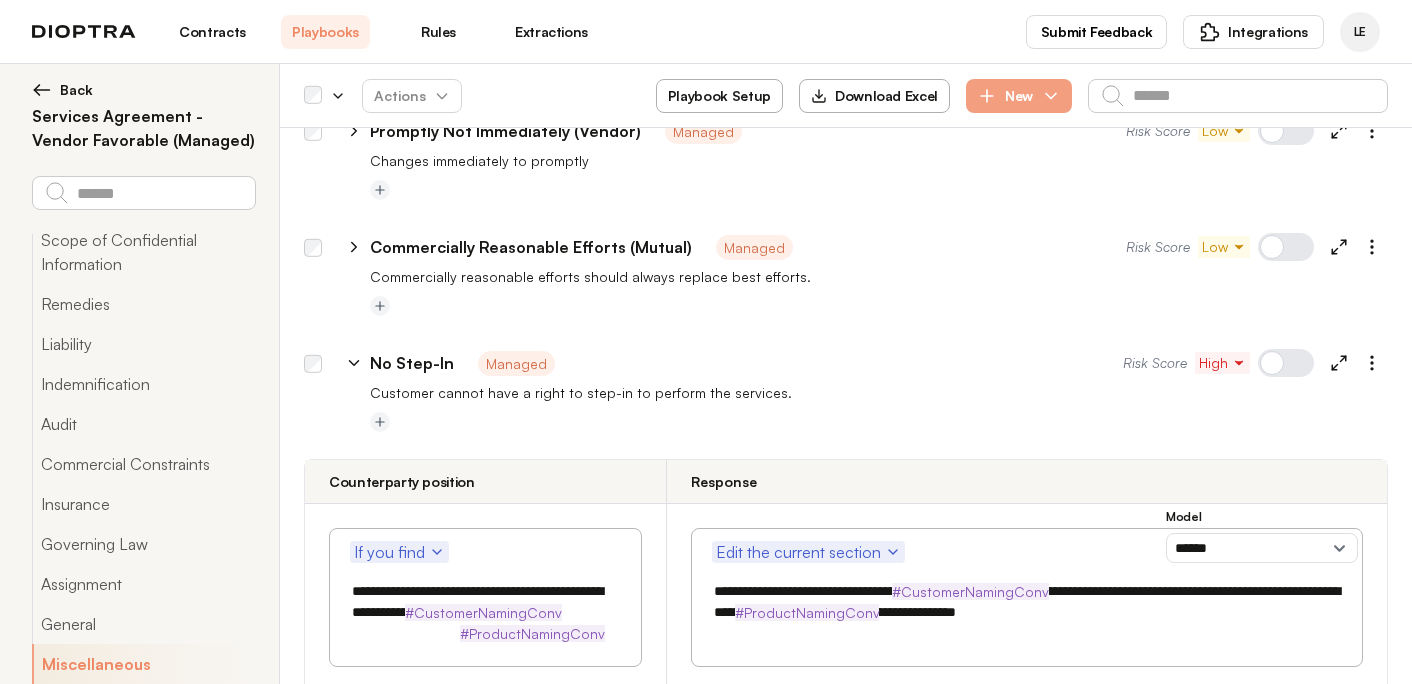 type on "**********" 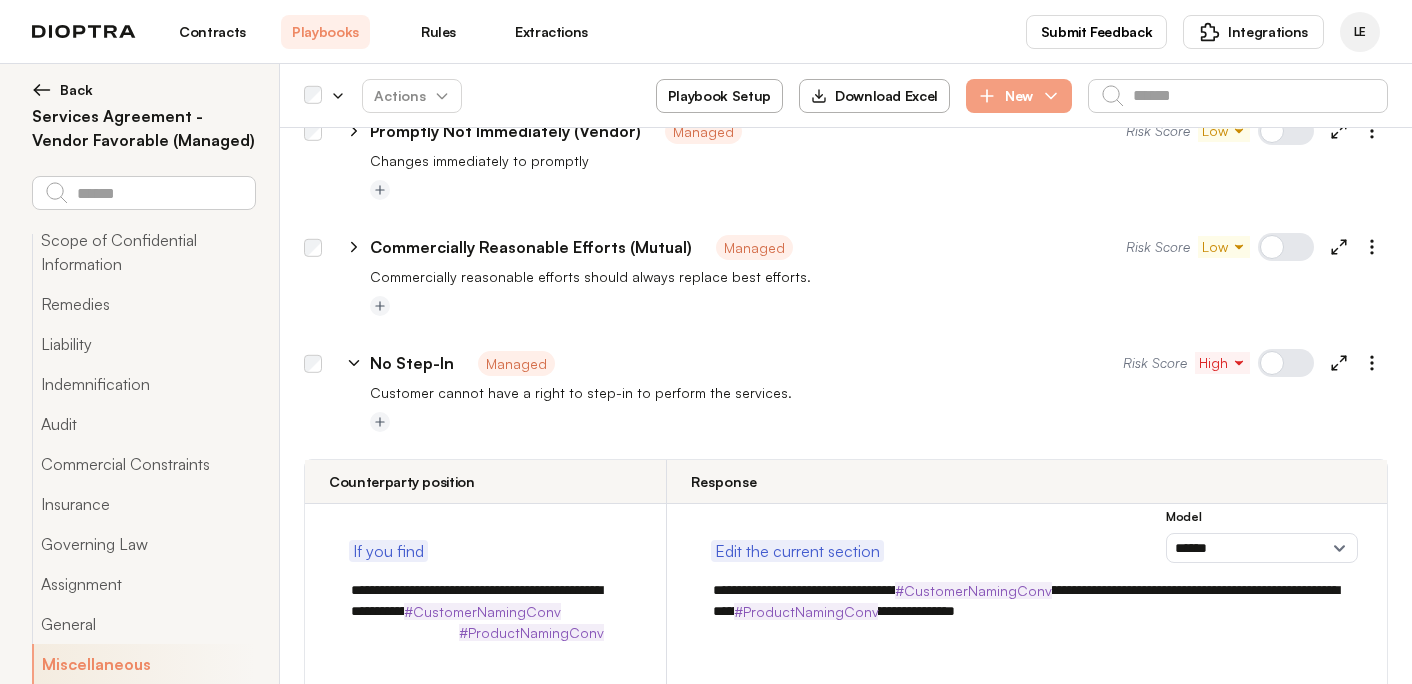 type on "*" 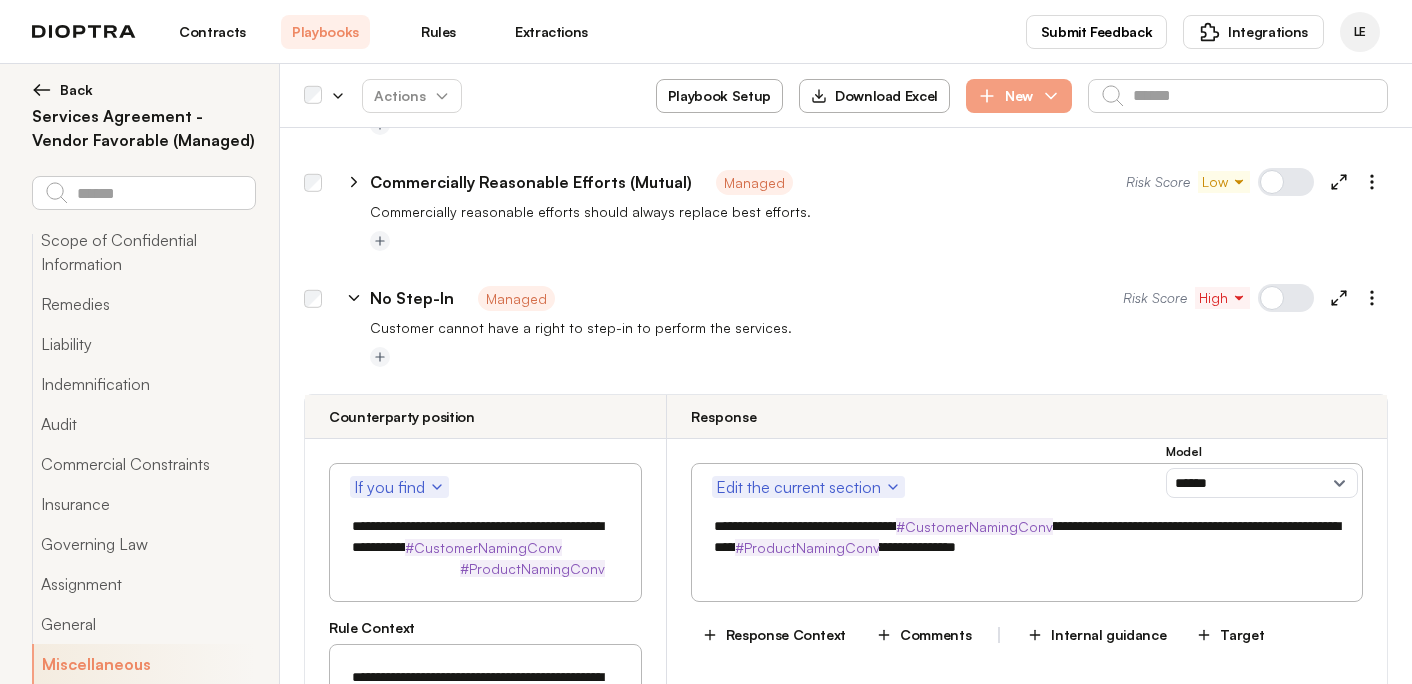 scroll, scrollTop: 17697, scrollLeft: 0, axis: vertical 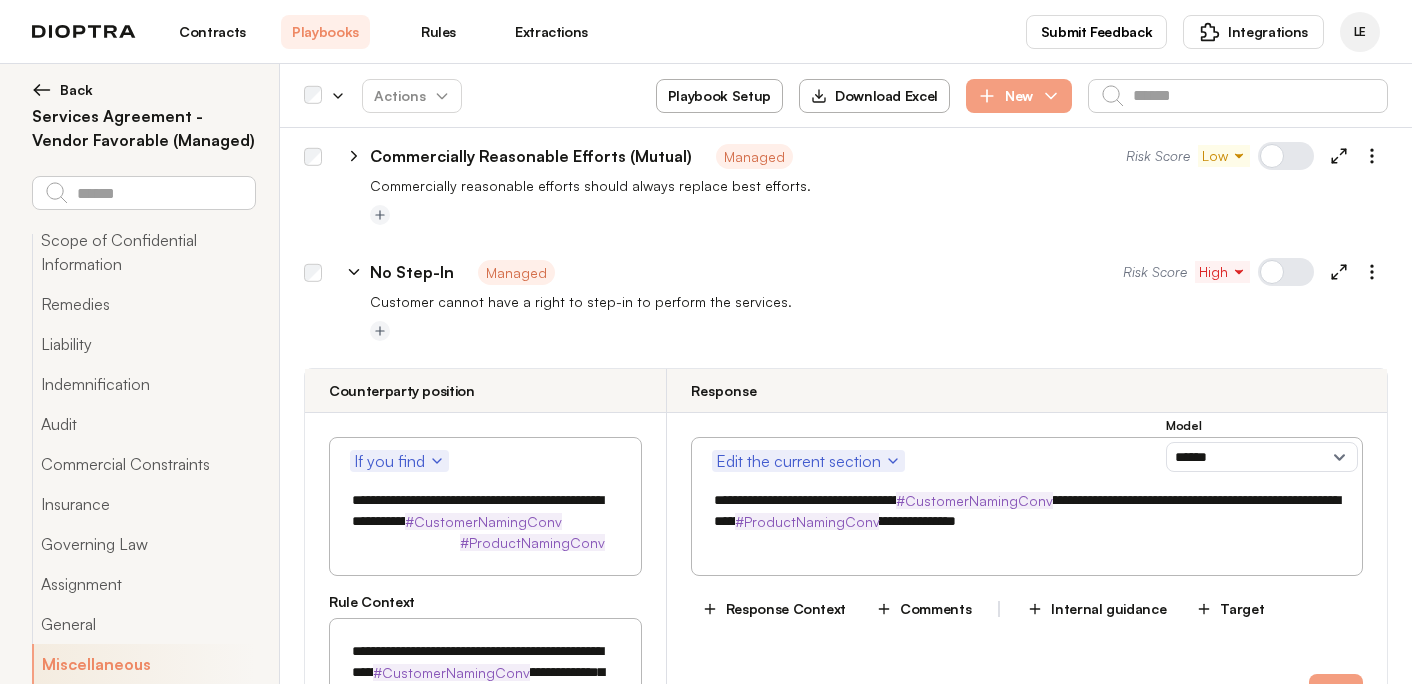 click on "**********" at bounding box center [485, 714] 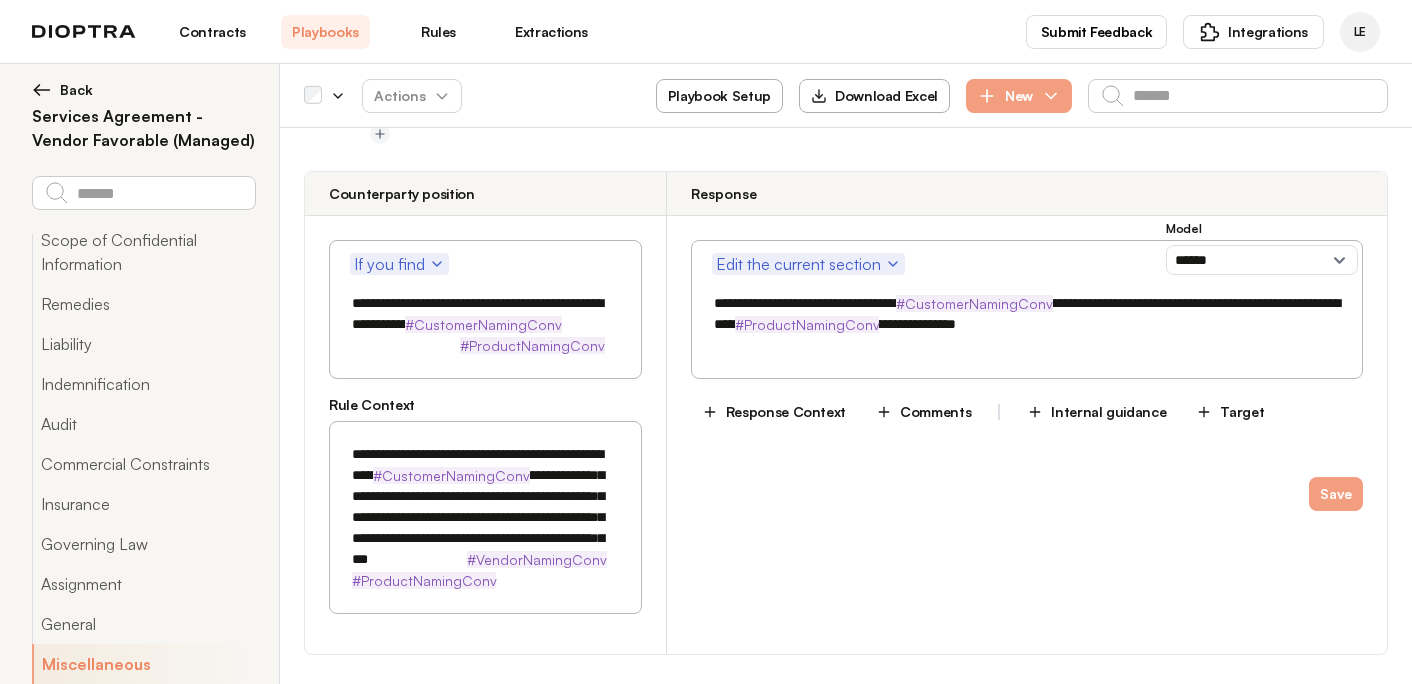 scroll, scrollTop: 17902, scrollLeft: 0, axis: vertical 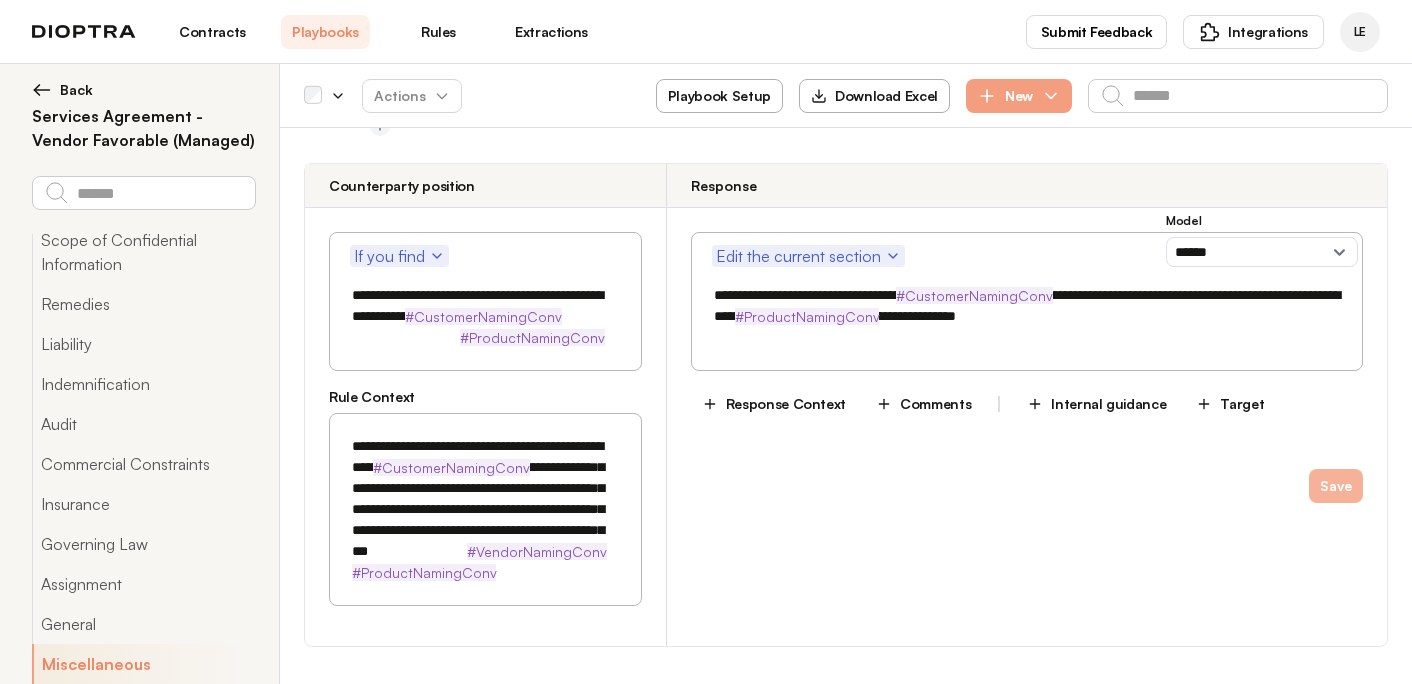 type on "**********" 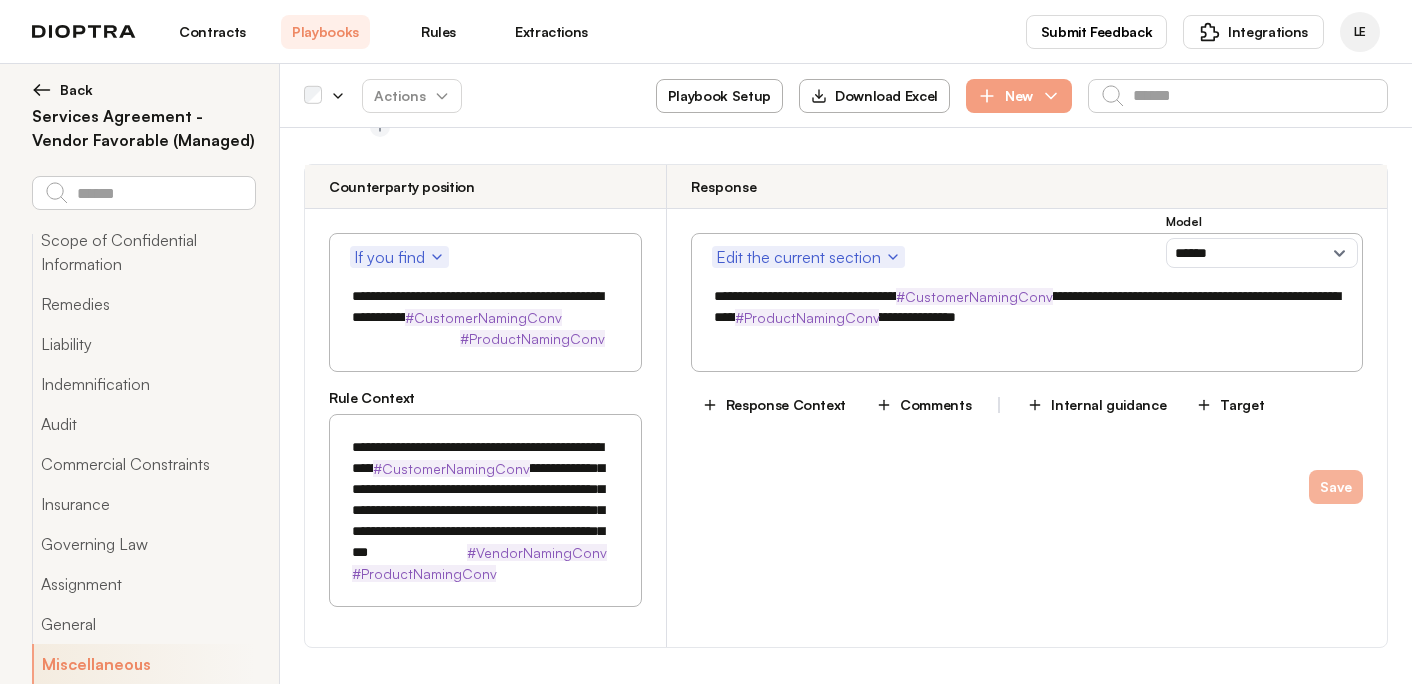 scroll, scrollTop: 17902, scrollLeft: 0, axis: vertical 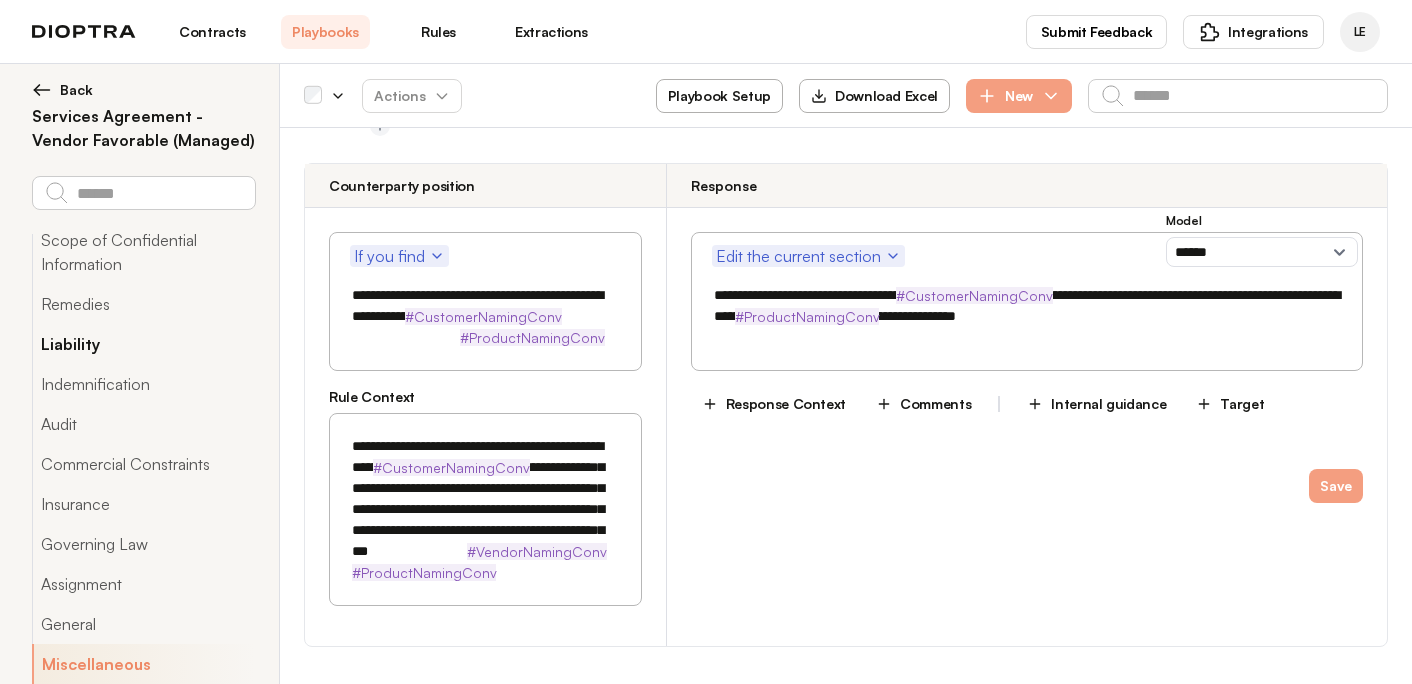 click on "Liability" at bounding box center (143, 344) 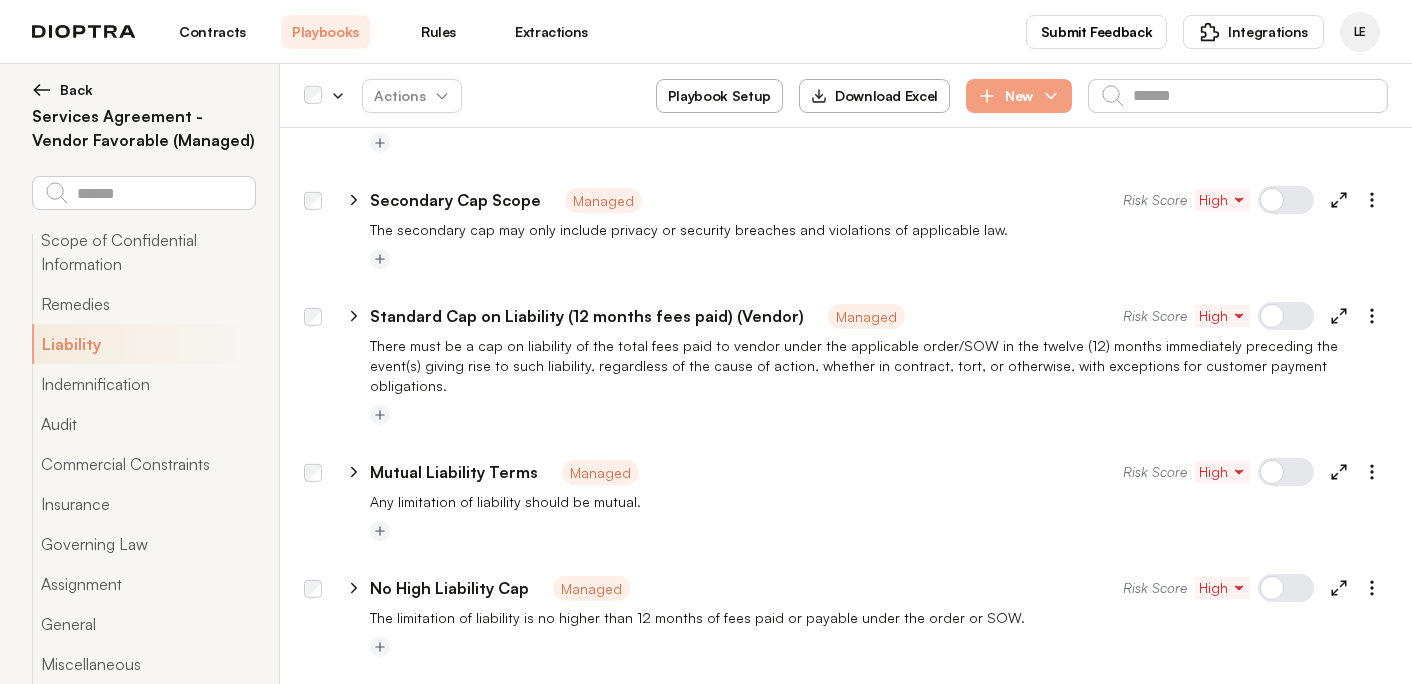 scroll, scrollTop: 11764, scrollLeft: 0, axis: vertical 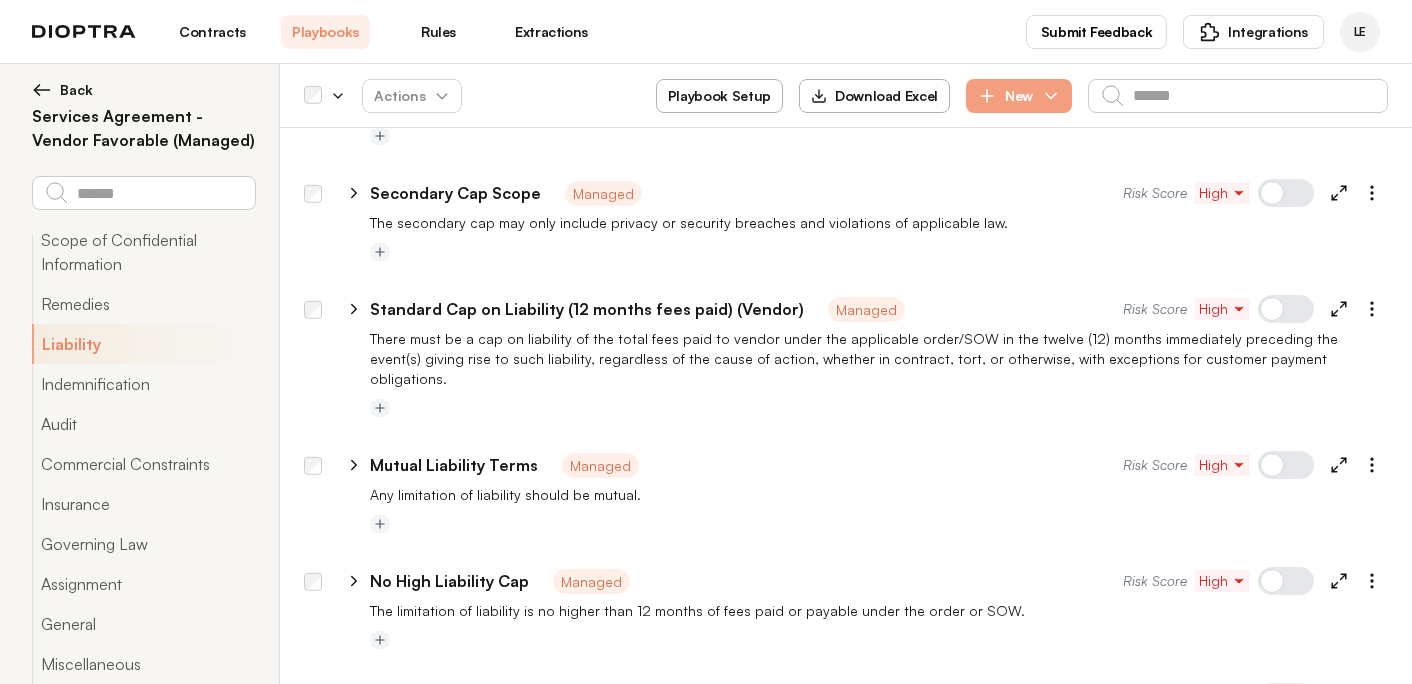 click 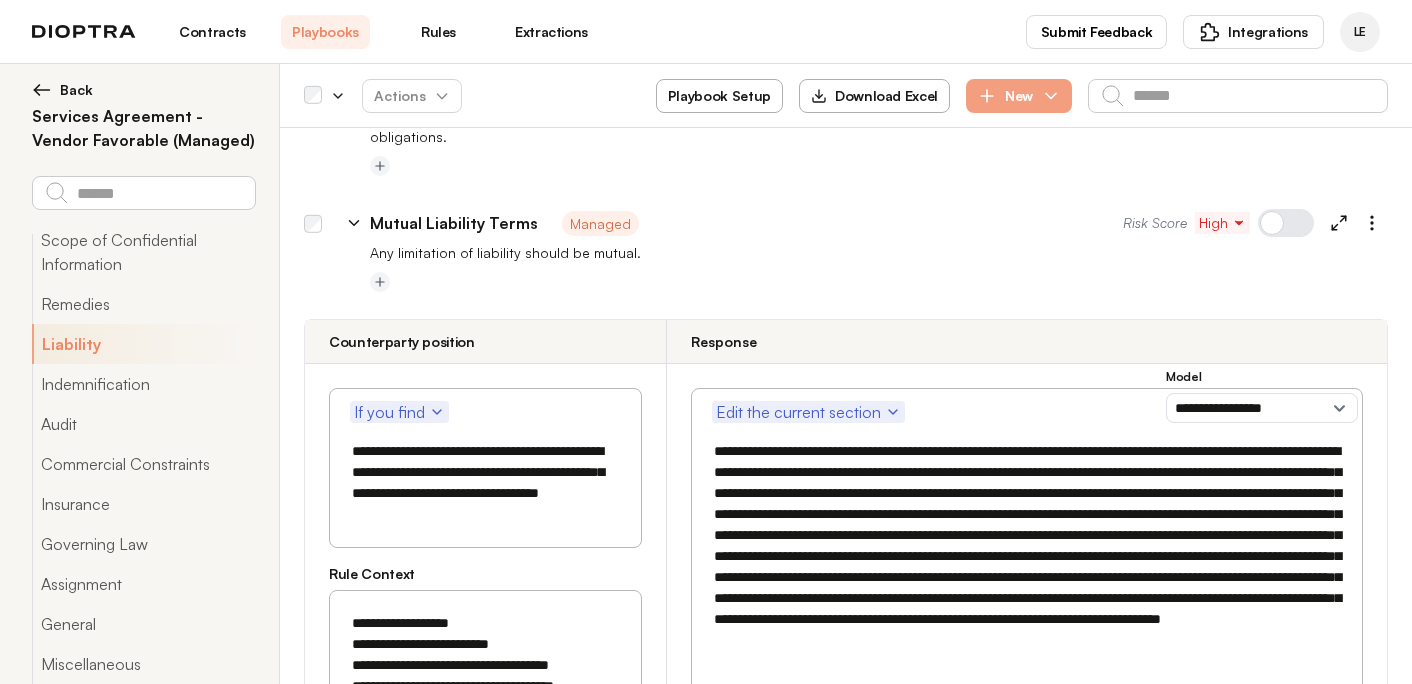 scroll, scrollTop: 12009, scrollLeft: 0, axis: vertical 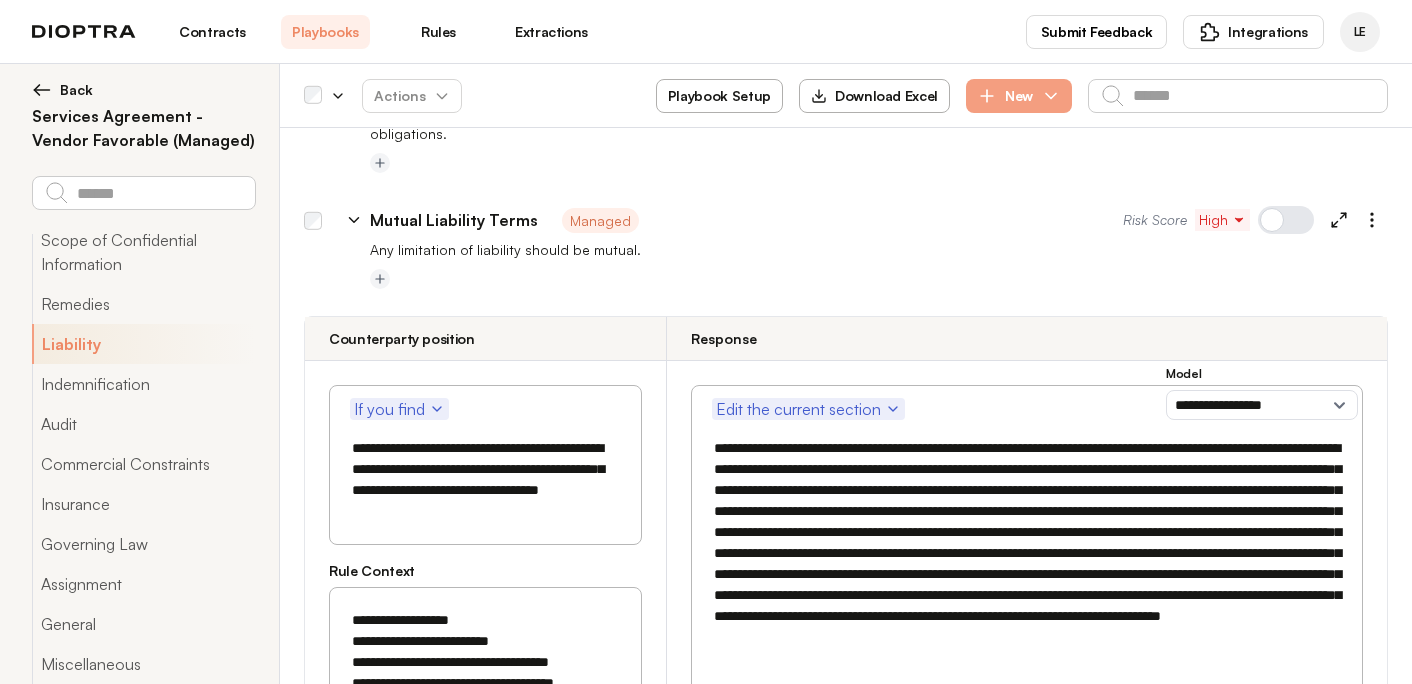 click on "**********" at bounding box center (485, 652) 